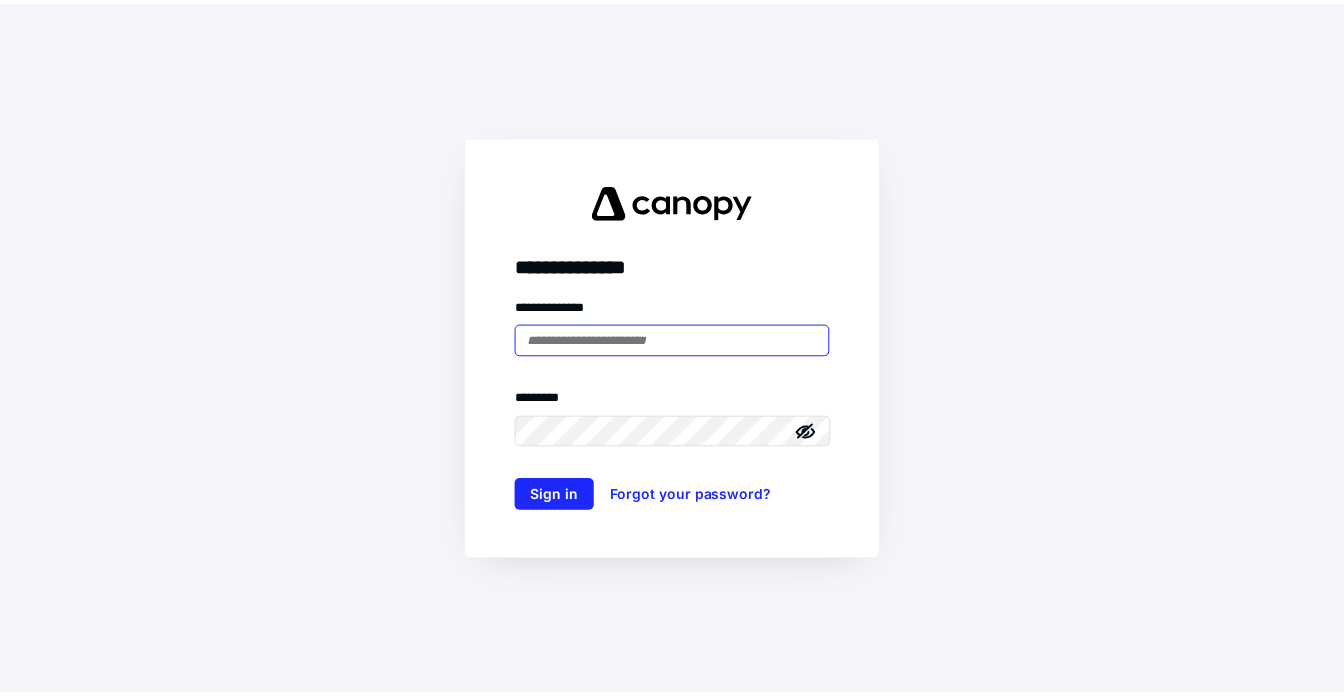 scroll, scrollTop: 0, scrollLeft: 0, axis: both 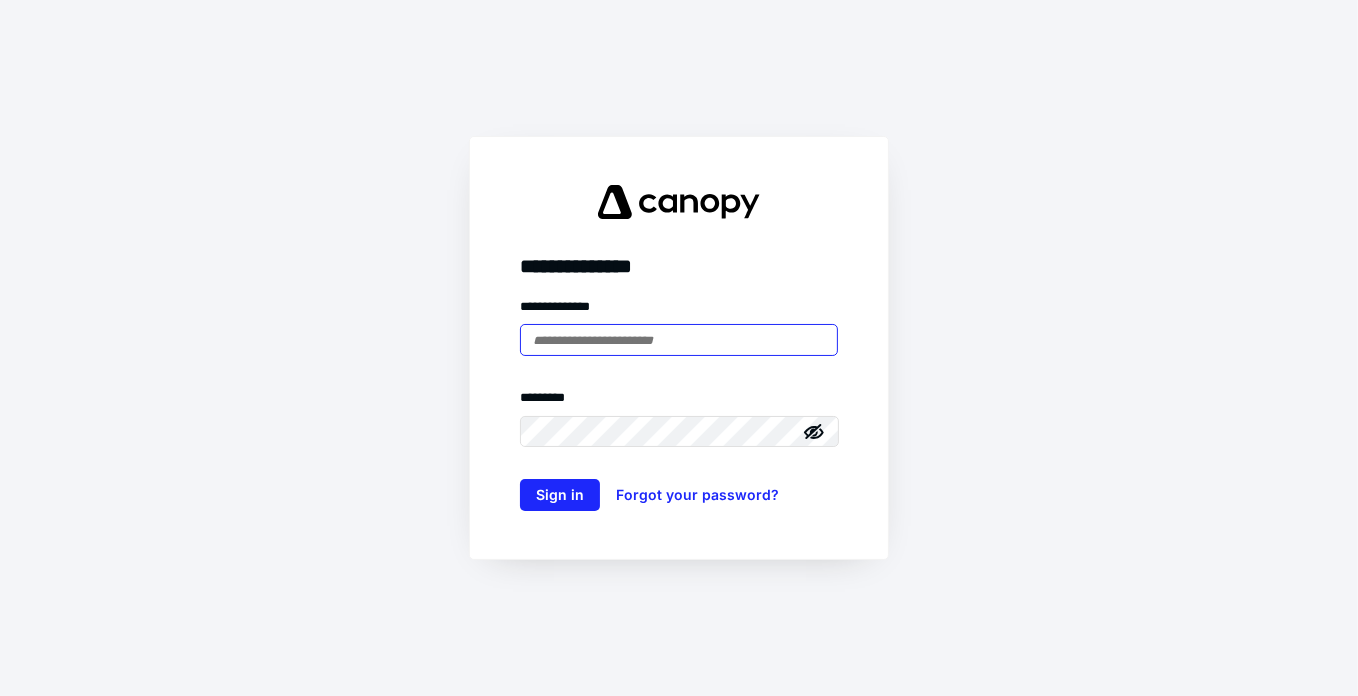 click at bounding box center (679, 340) 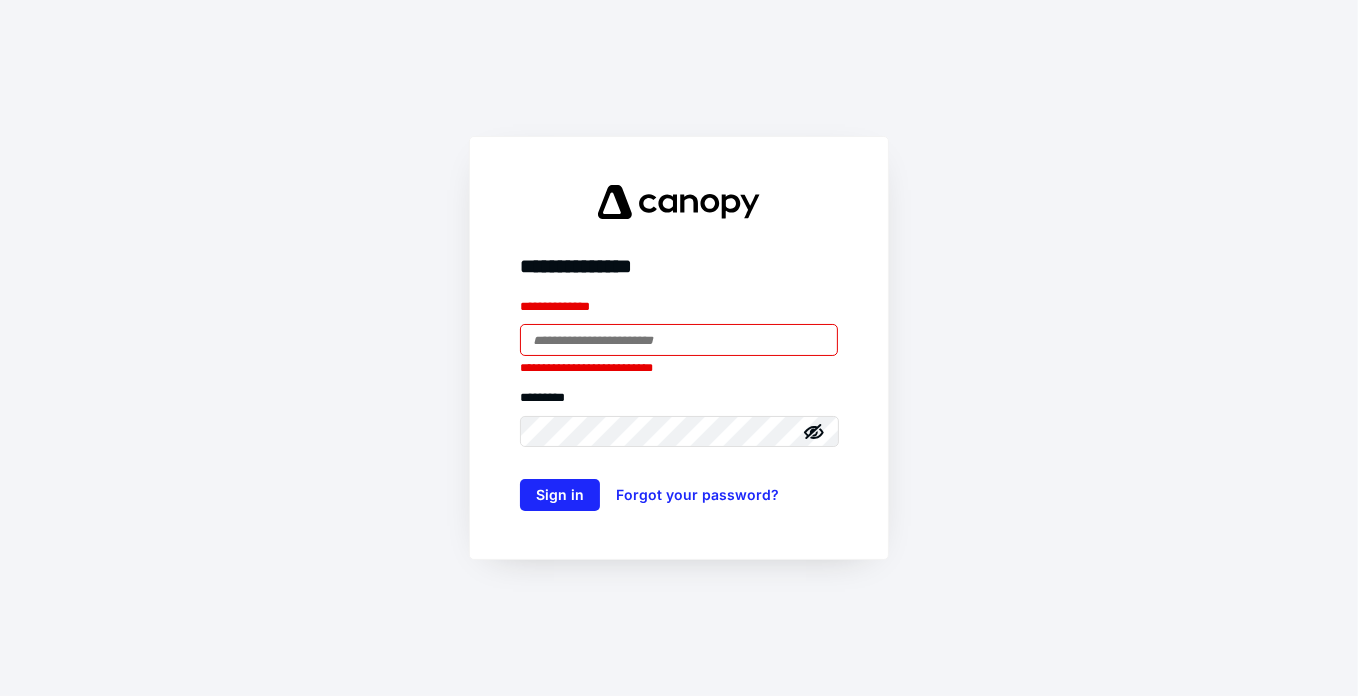 type on "**********" 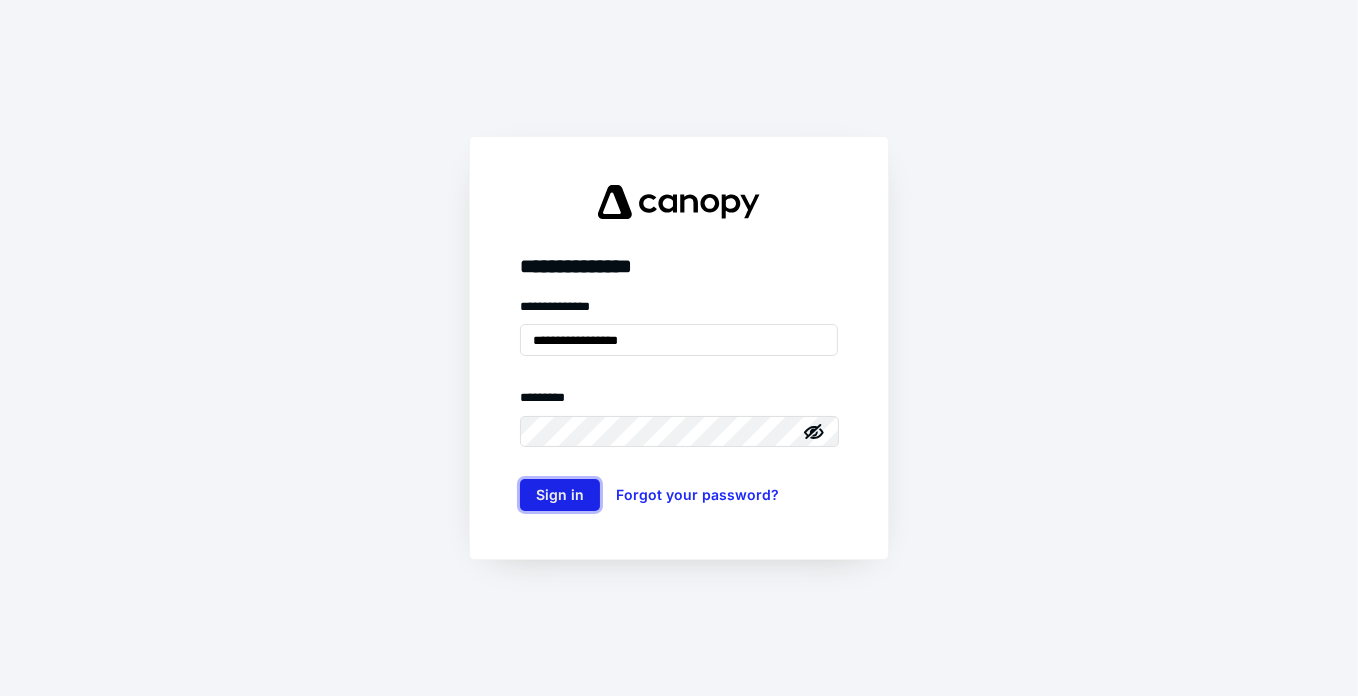 click on "Sign in" at bounding box center (560, 495) 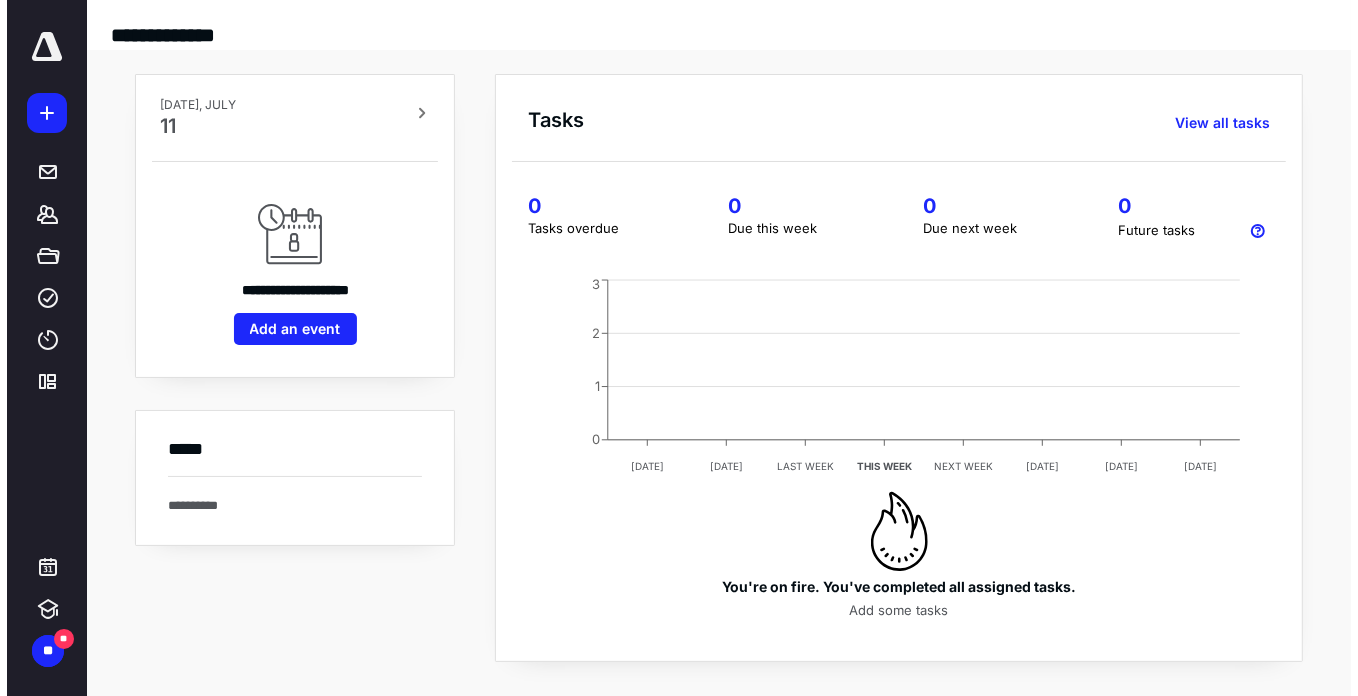 scroll, scrollTop: 0, scrollLeft: 0, axis: both 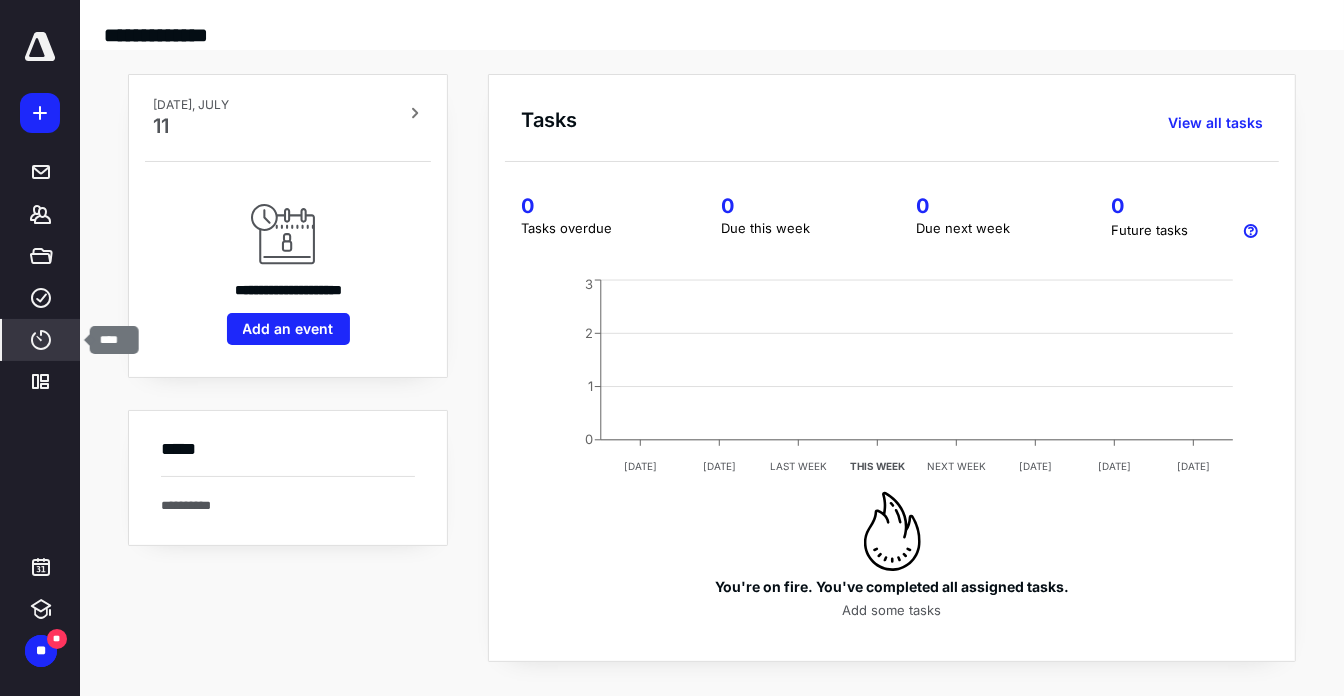 click 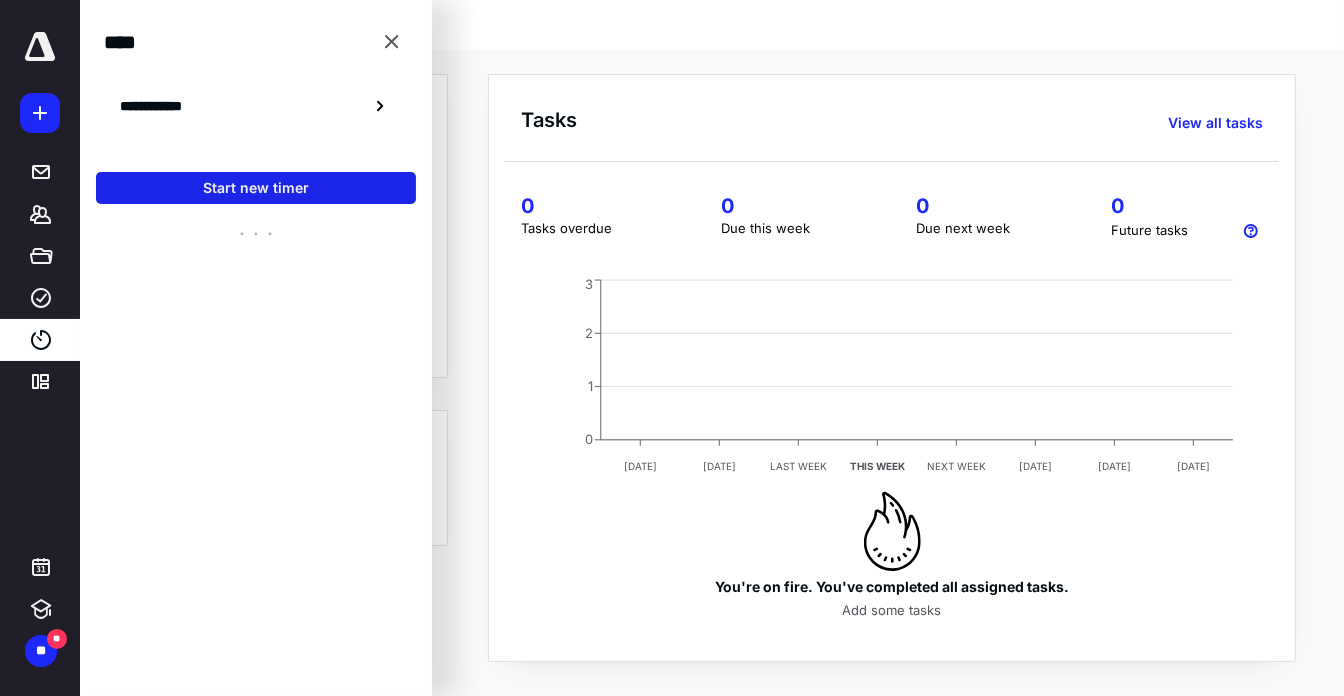 drag, startPoint x: 314, startPoint y: 196, endPoint x: 388, endPoint y: 173, distance: 77.491936 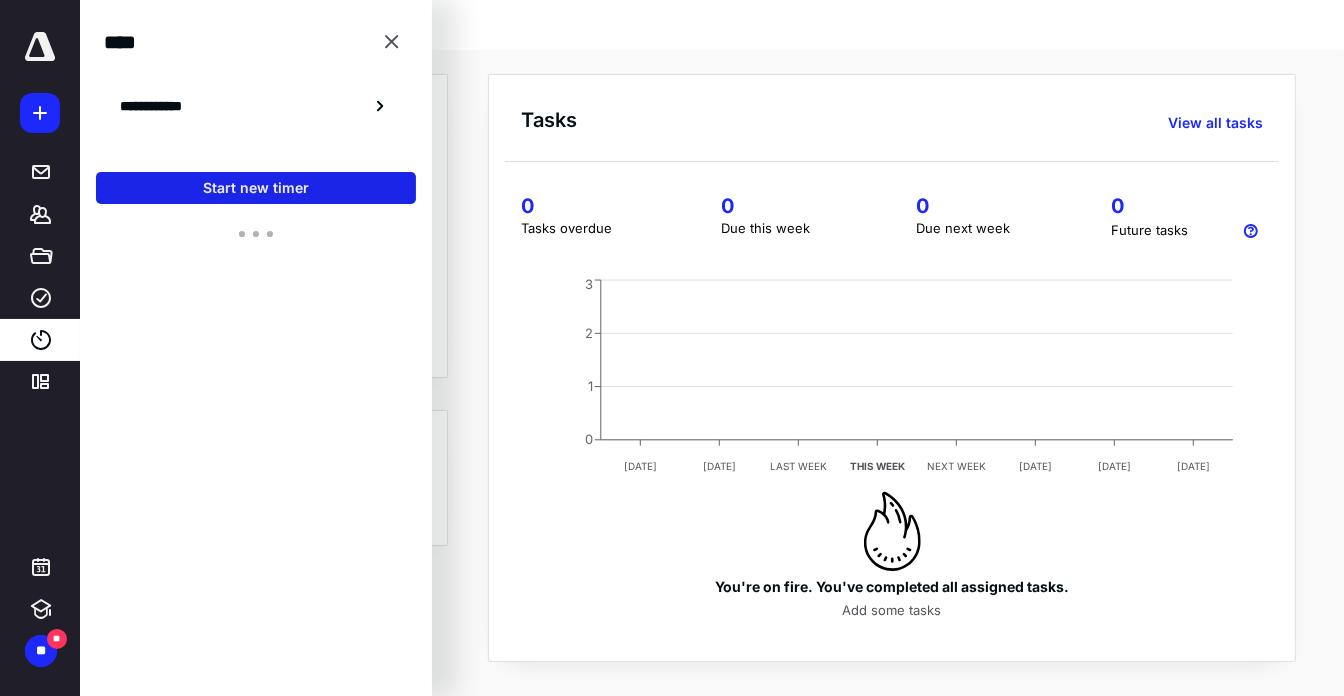 click on "Start new timer" at bounding box center (256, 188) 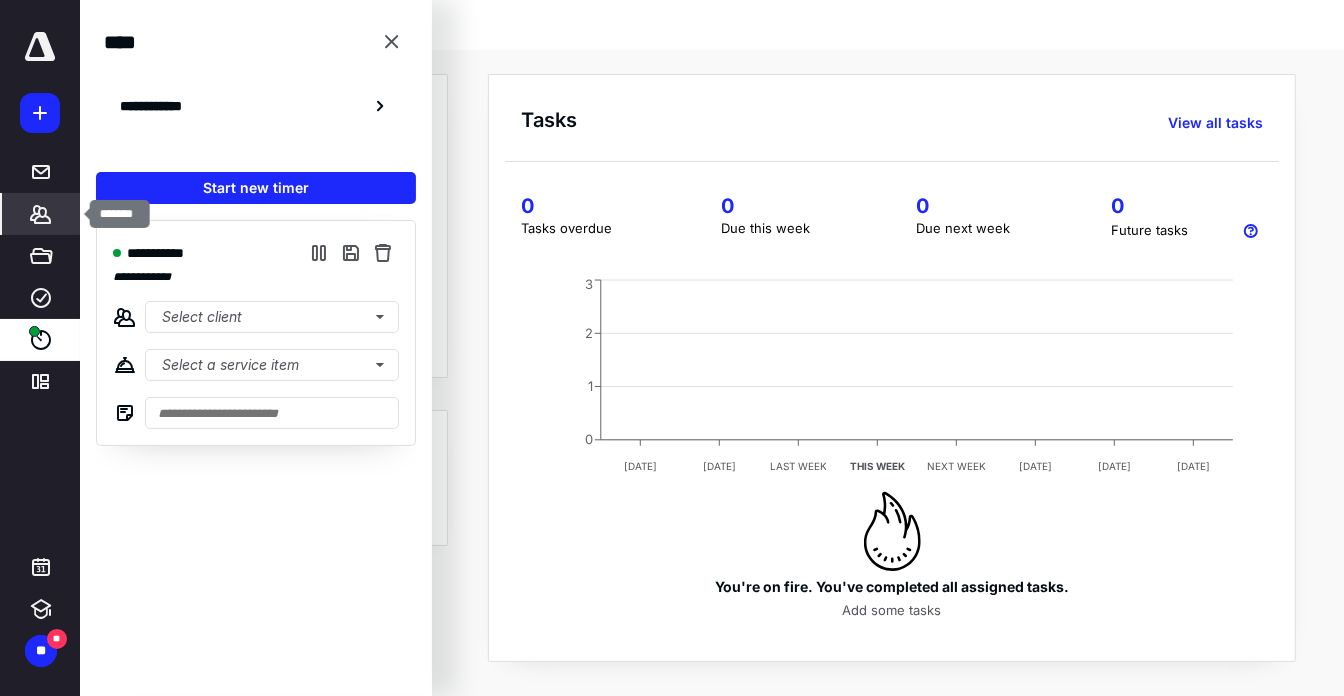 click 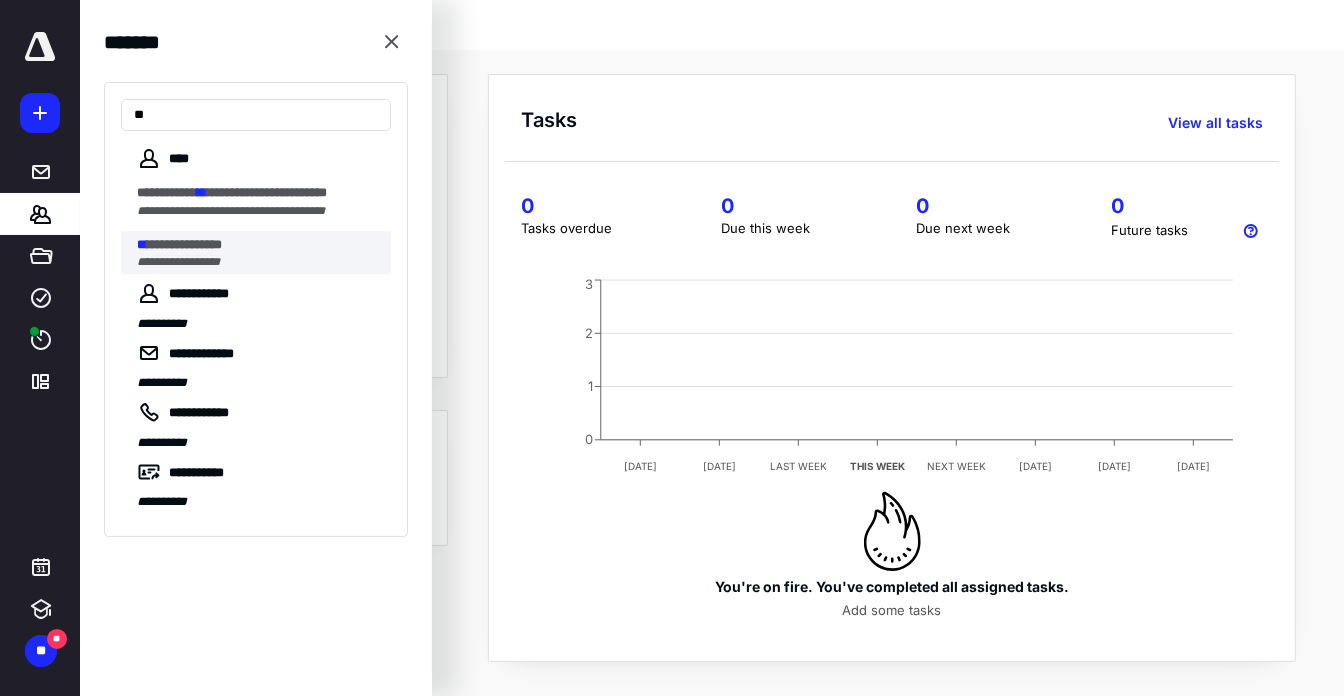 type on "**" 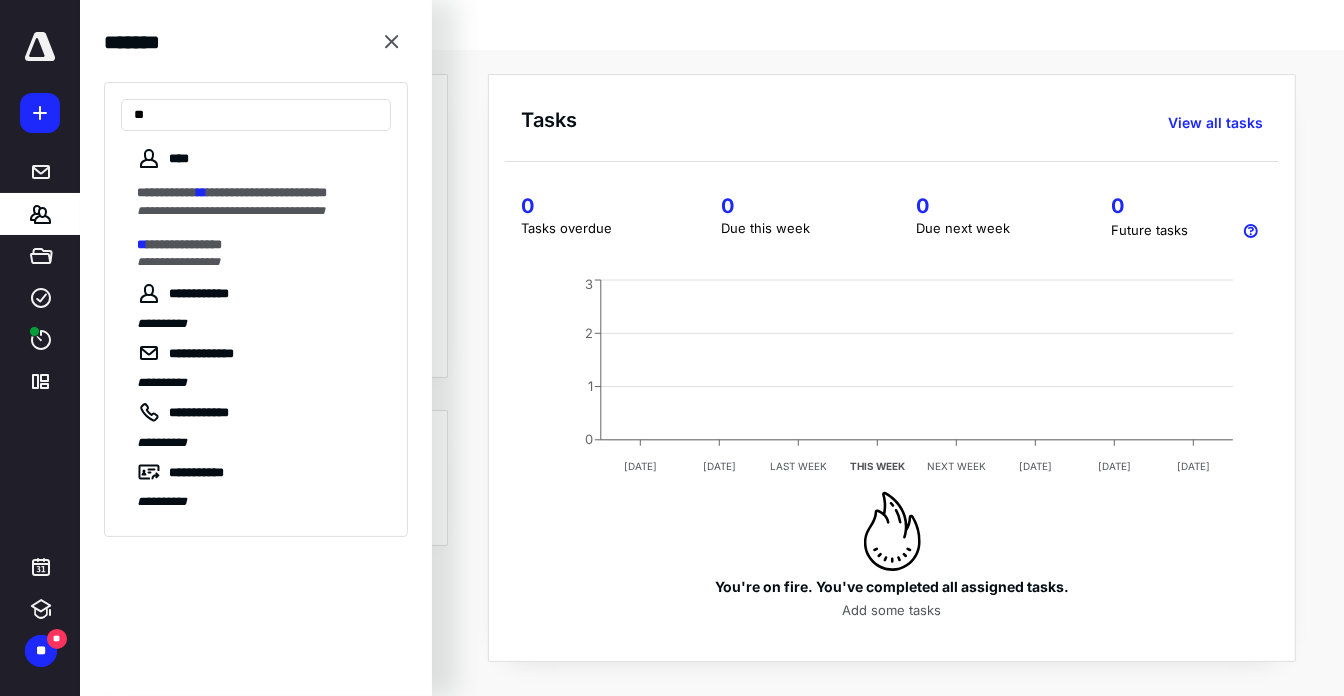 click on "**********" at bounding box center [184, 244] 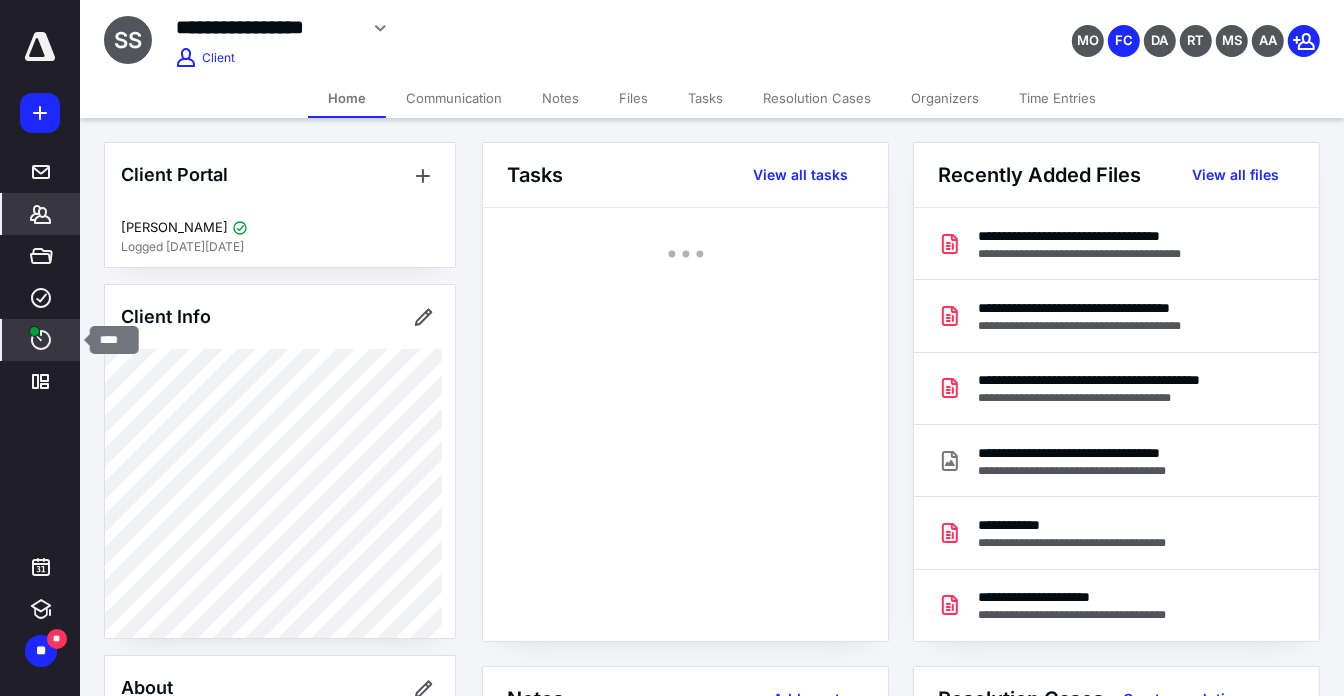 click on "****" at bounding box center [41, 340] 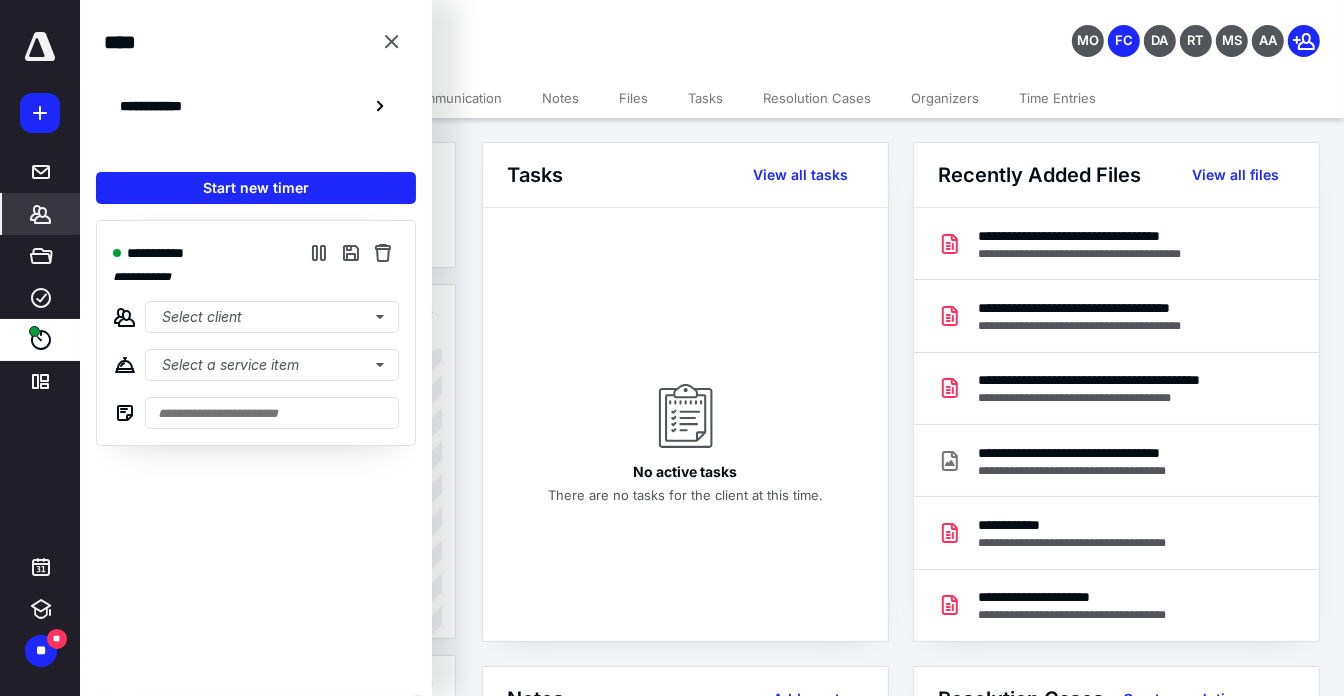 click on "*******" at bounding box center (41, 214) 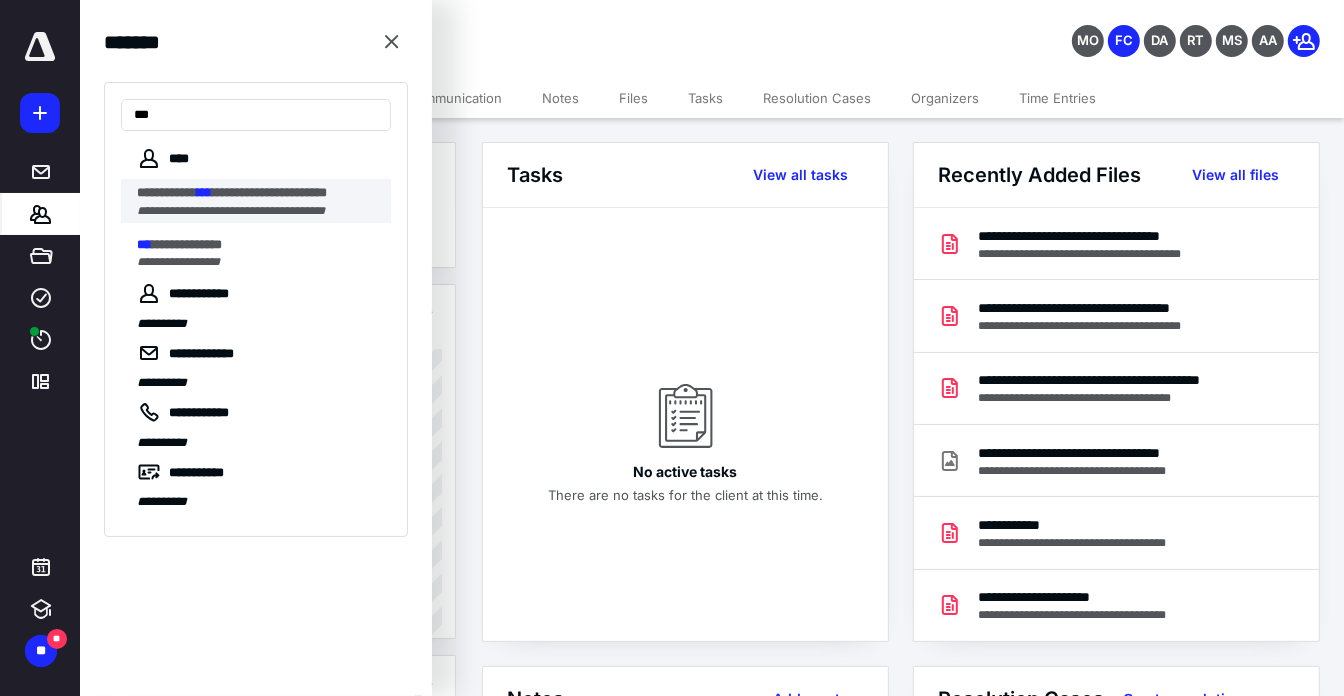 type on "***" 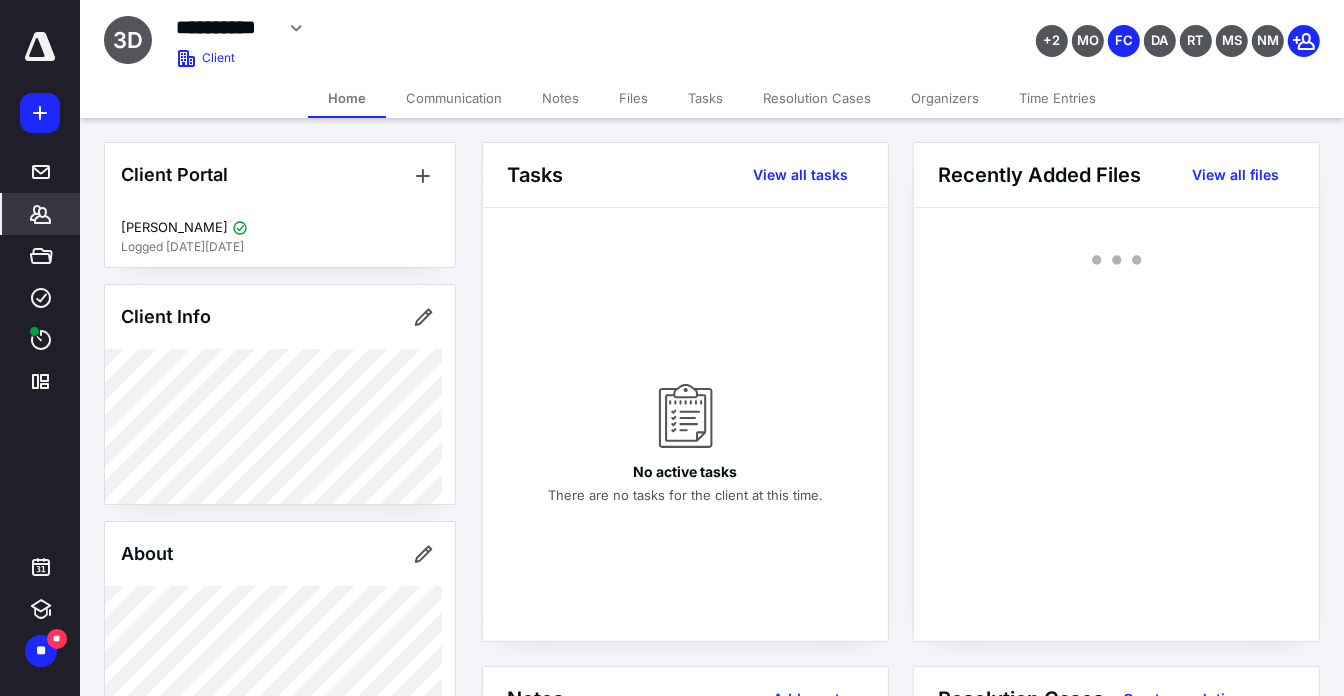 click on "Files" at bounding box center (633, 98) 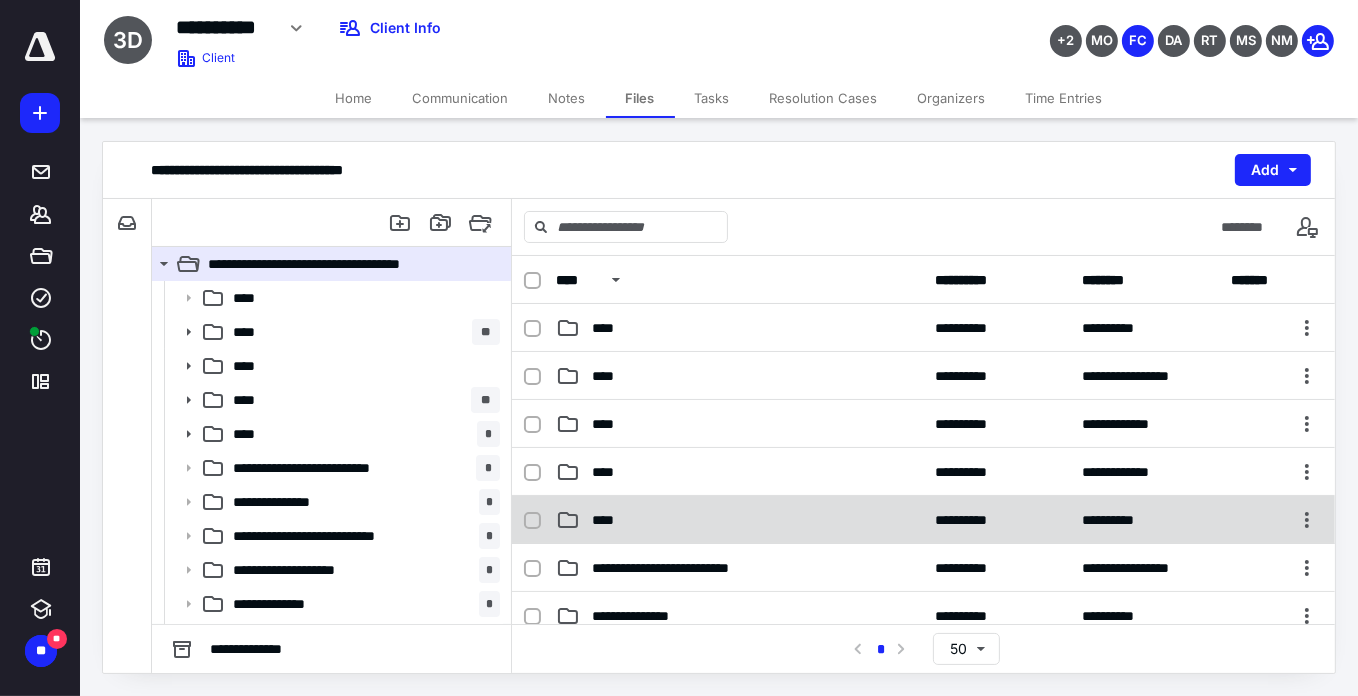click on "****" at bounding box center (740, 520) 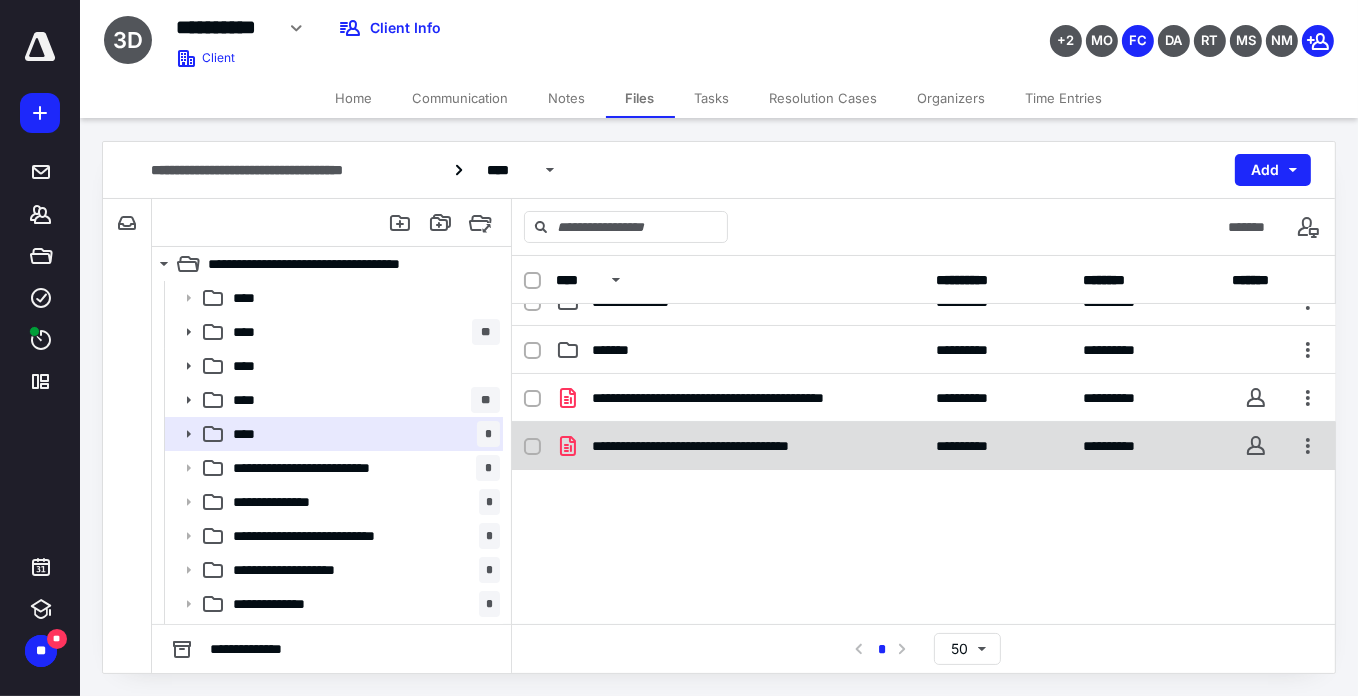 scroll, scrollTop: 0, scrollLeft: 0, axis: both 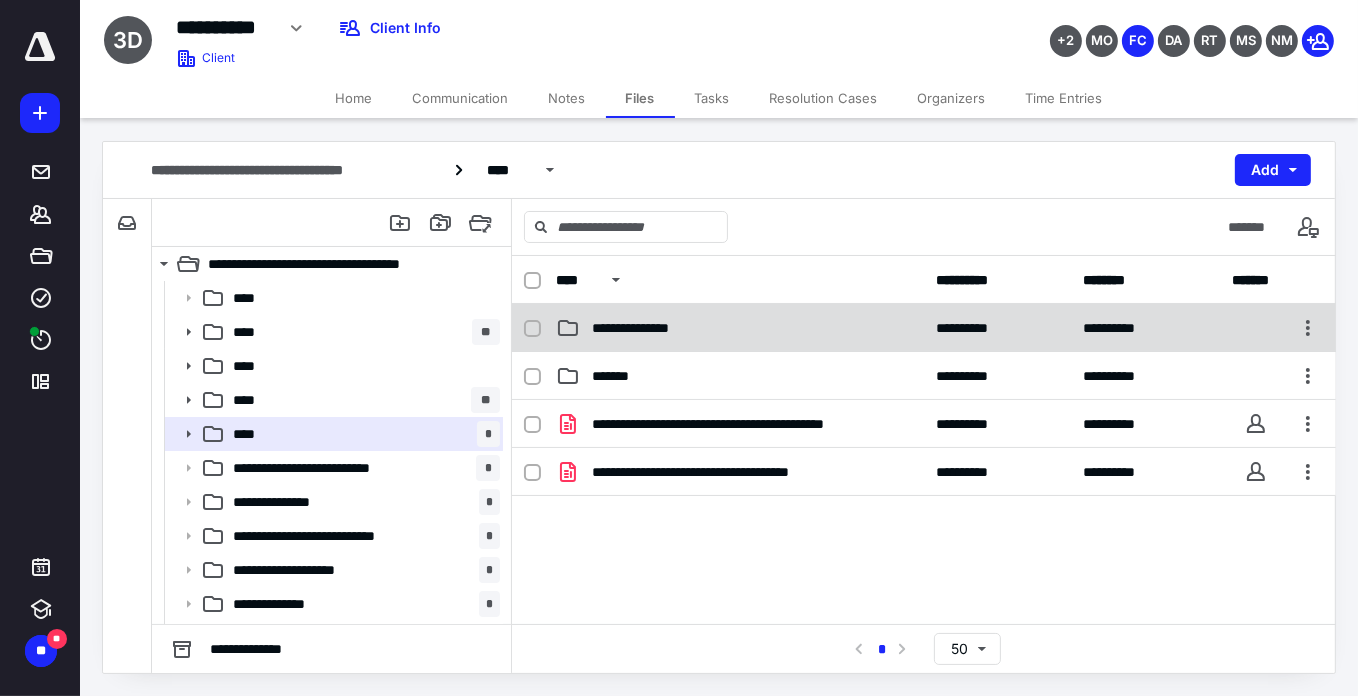 click on "**********" at bounding box center (648, 328) 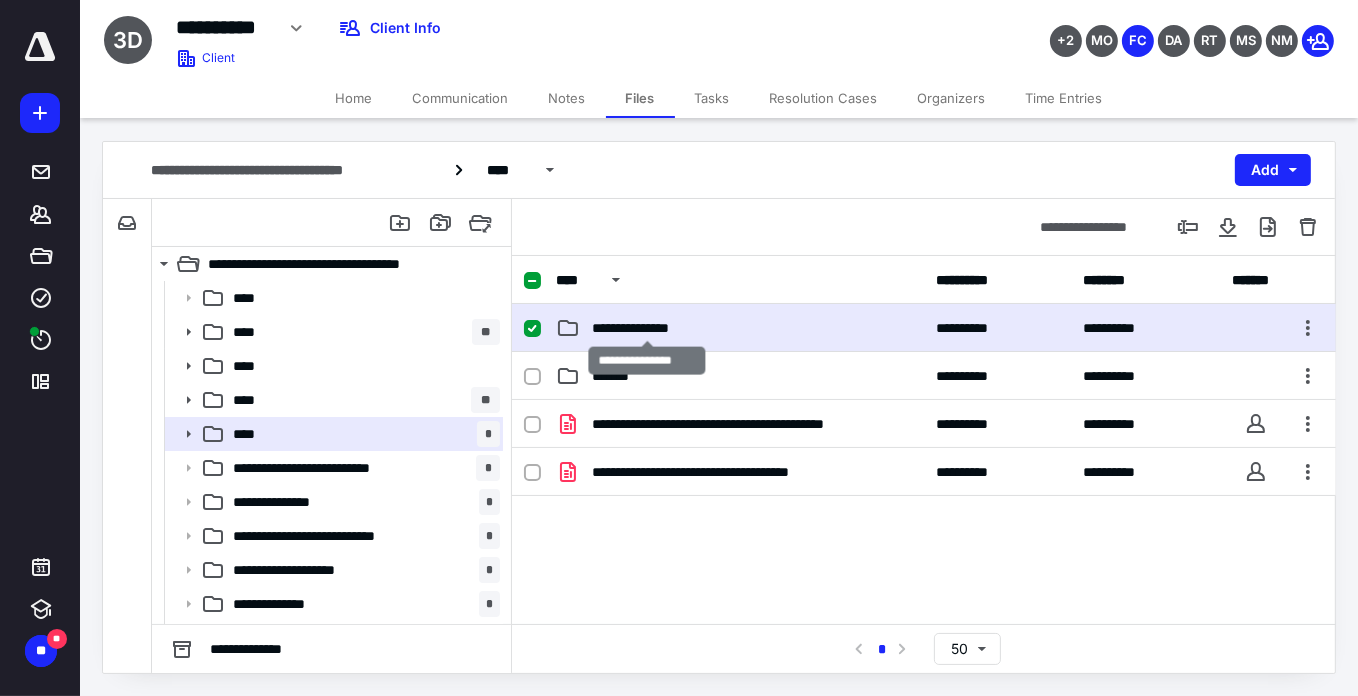 click on "**********" at bounding box center (648, 328) 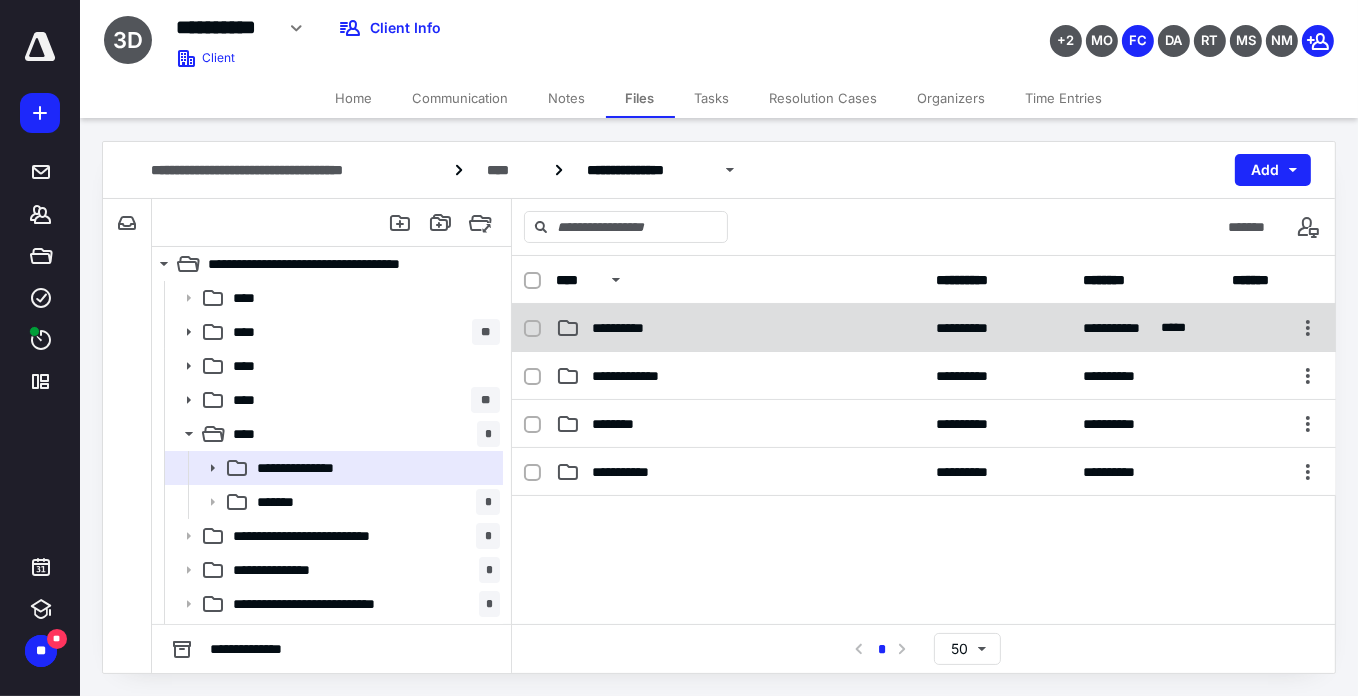 click on "**********" at bounding box center [740, 328] 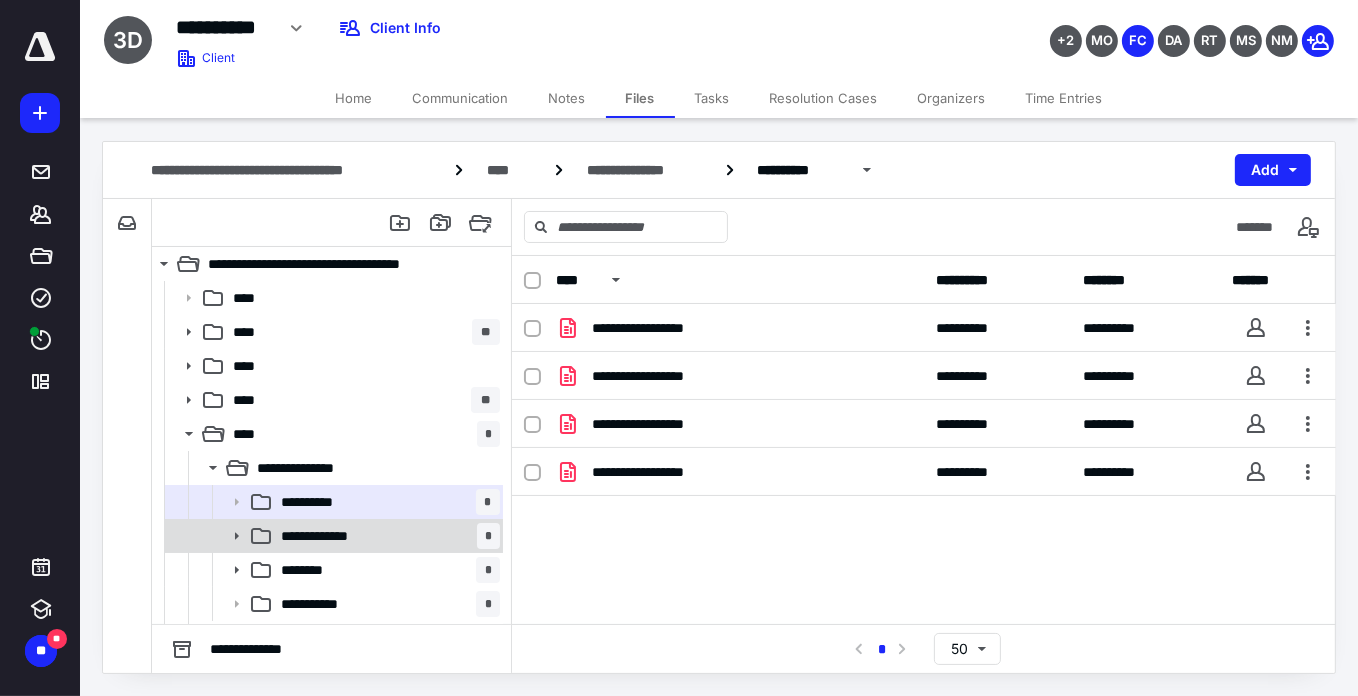 click on "**********" at bounding box center (386, 536) 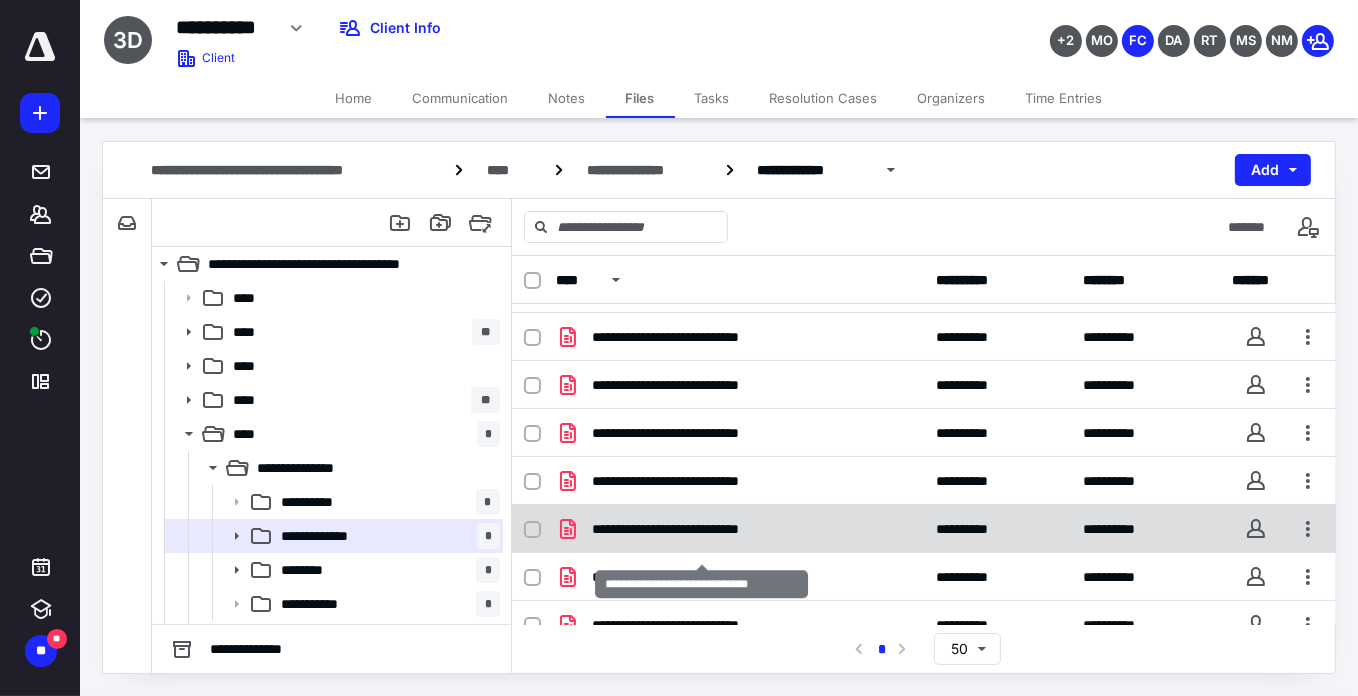 scroll, scrollTop: 59, scrollLeft: 0, axis: vertical 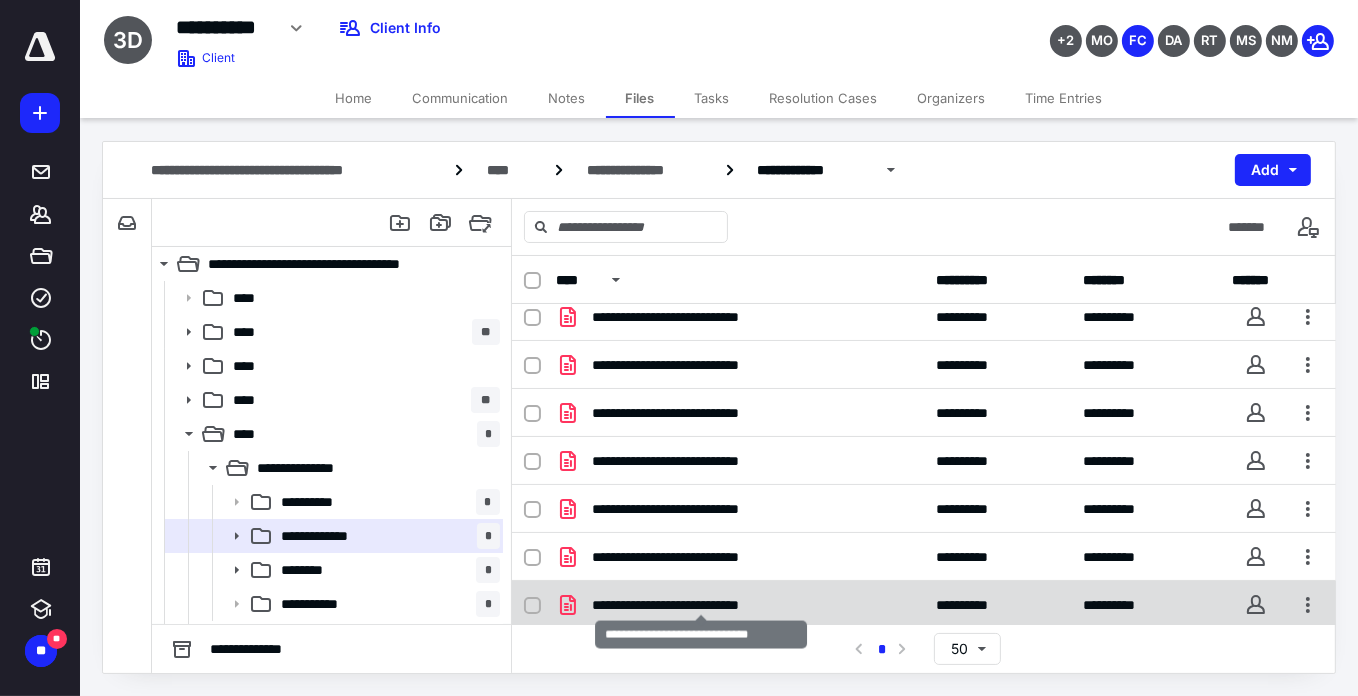 click on "**********" at bounding box center [702, 605] 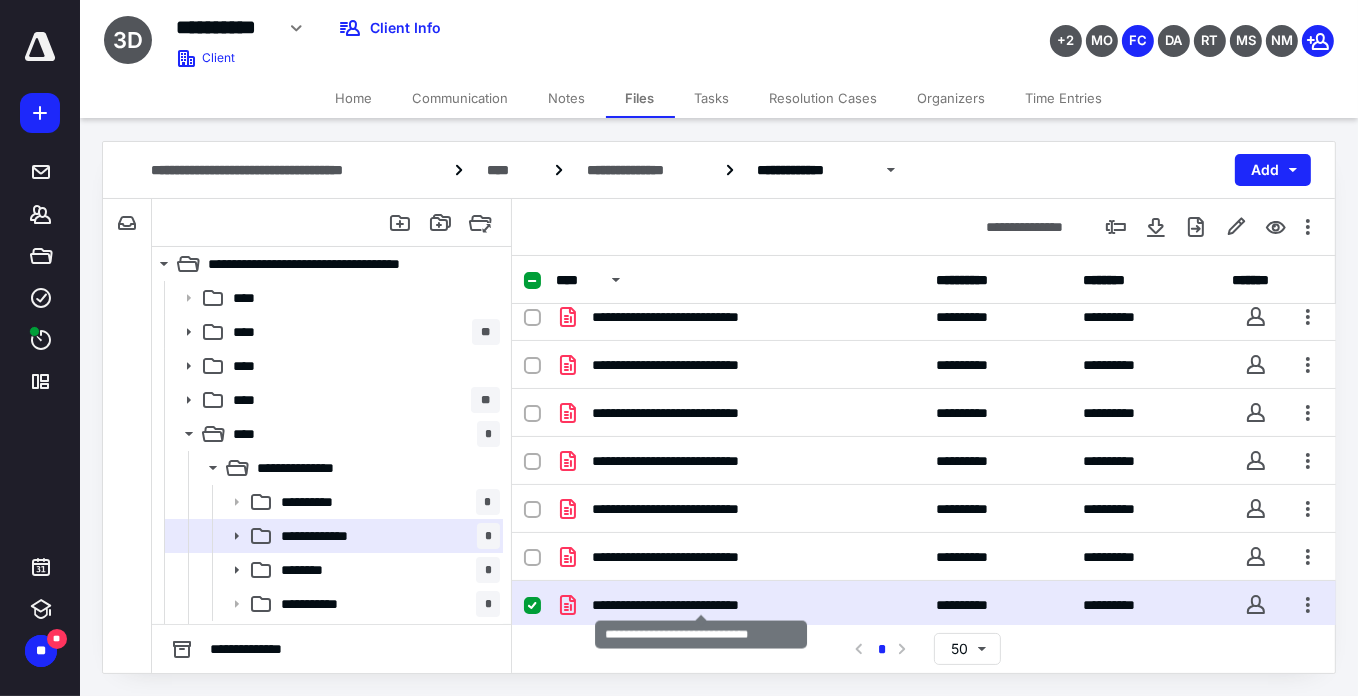 click on "**********" at bounding box center [702, 605] 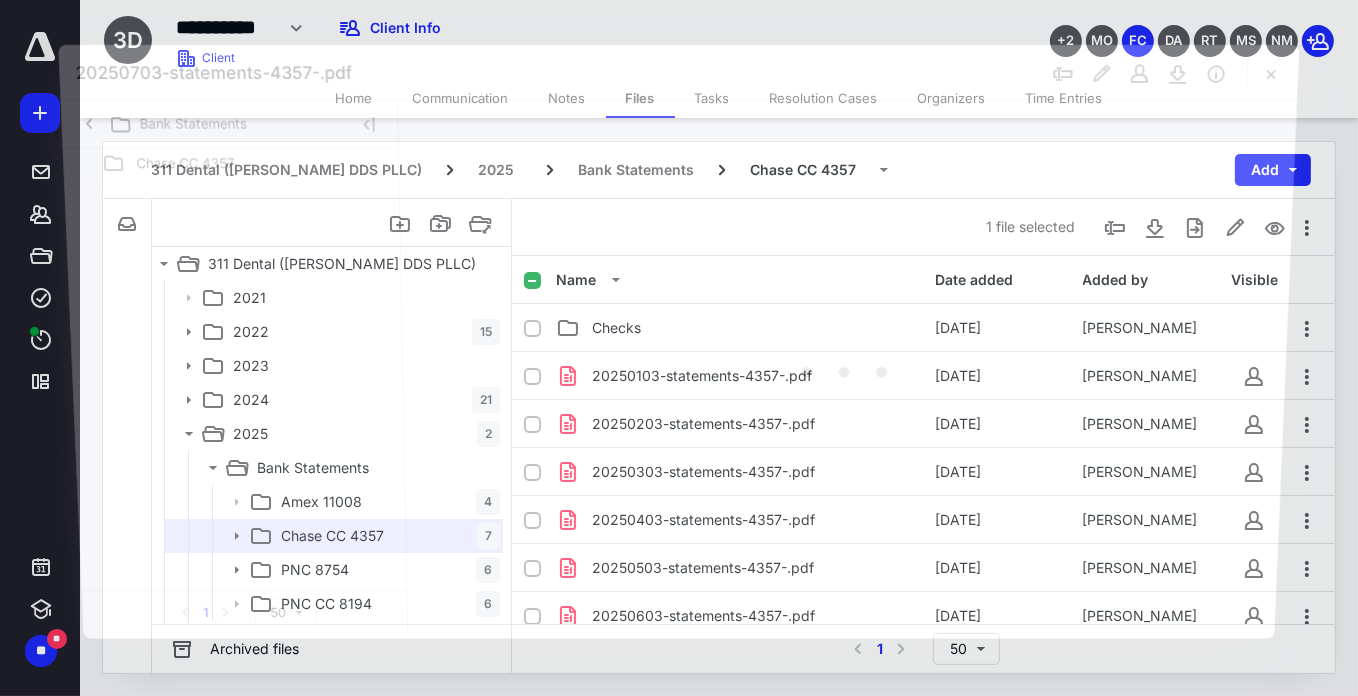 scroll, scrollTop: 59, scrollLeft: 0, axis: vertical 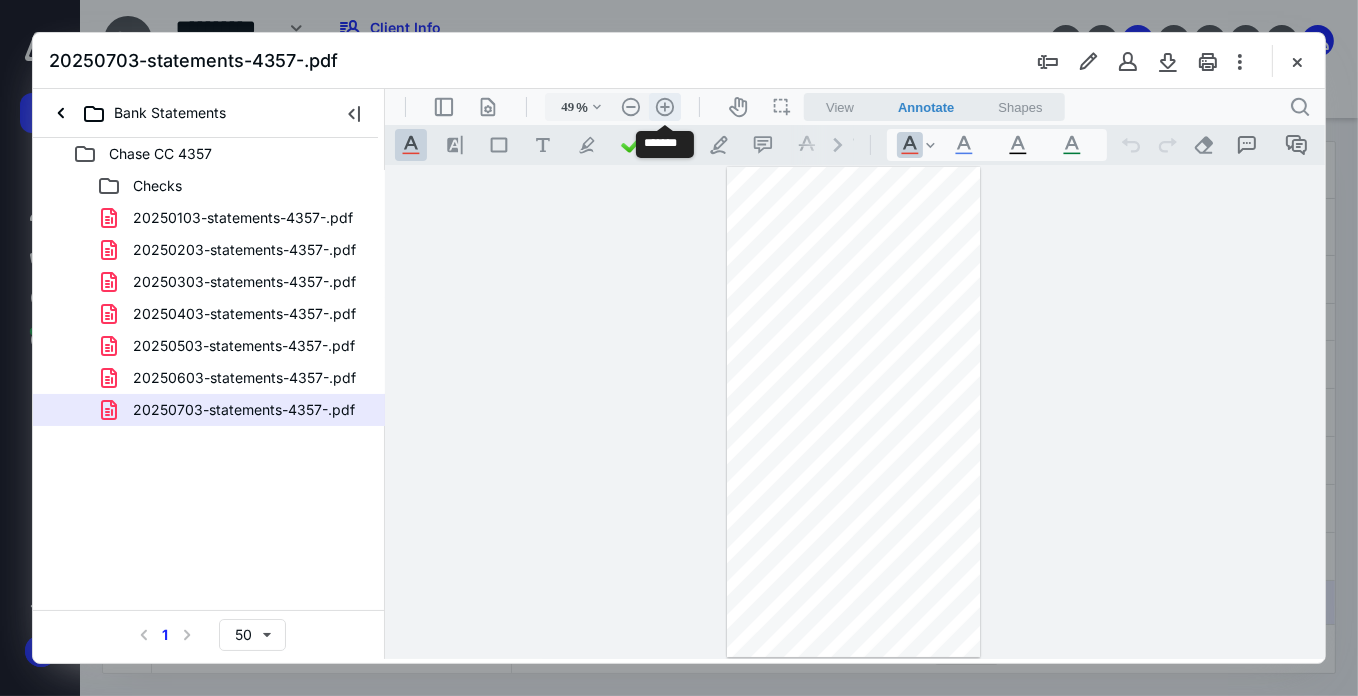 click on ".cls-1{fill:#abb0c4;} icon - header - zoom - in - line" at bounding box center (664, 106) 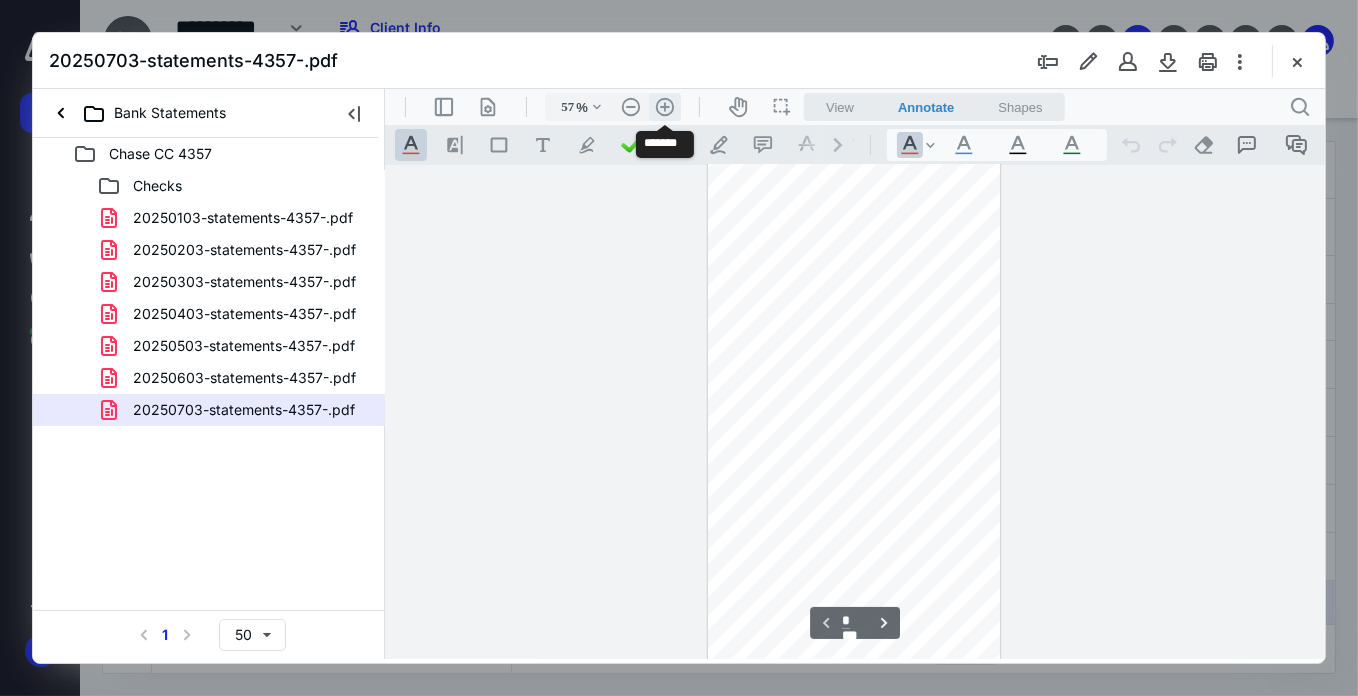 click on ".cls-1{fill:#abb0c4;} icon - header - zoom - in - line" at bounding box center [664, 106] 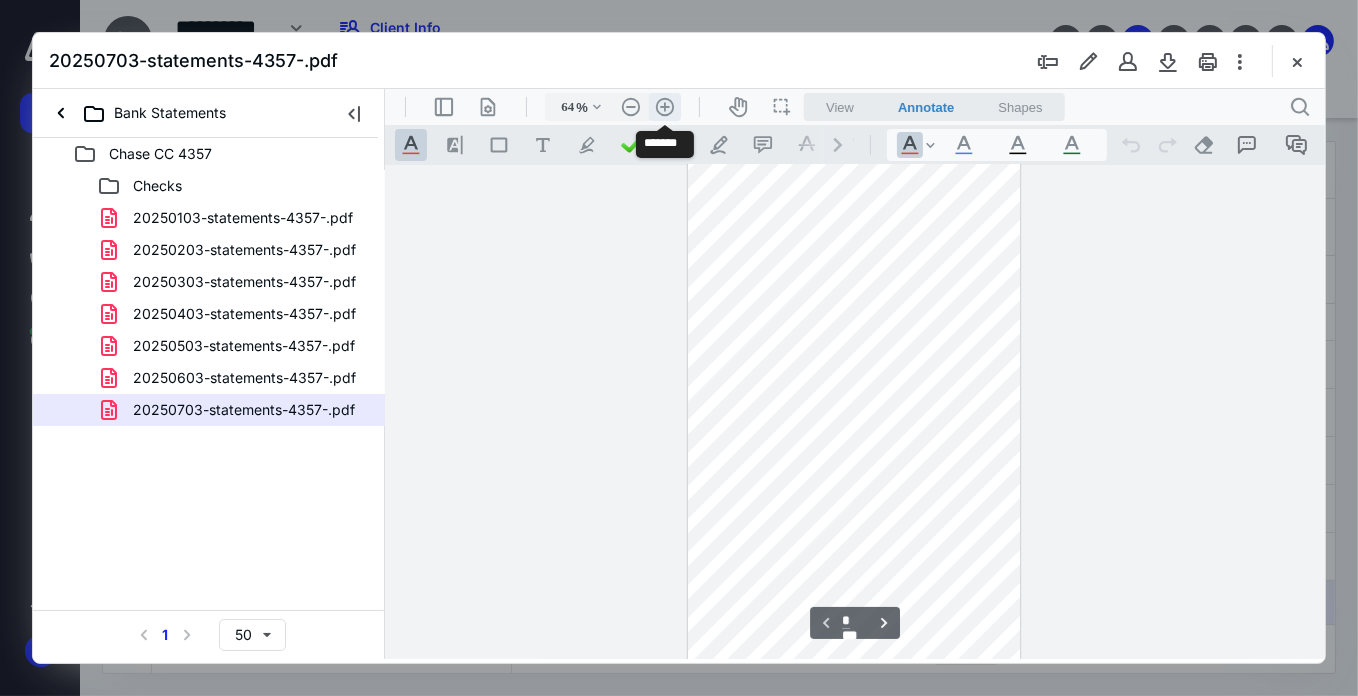 click on ".cls-1{fill:#abb0c4;} icon - header - zoom - in - line" at bounding box center [664, 106] 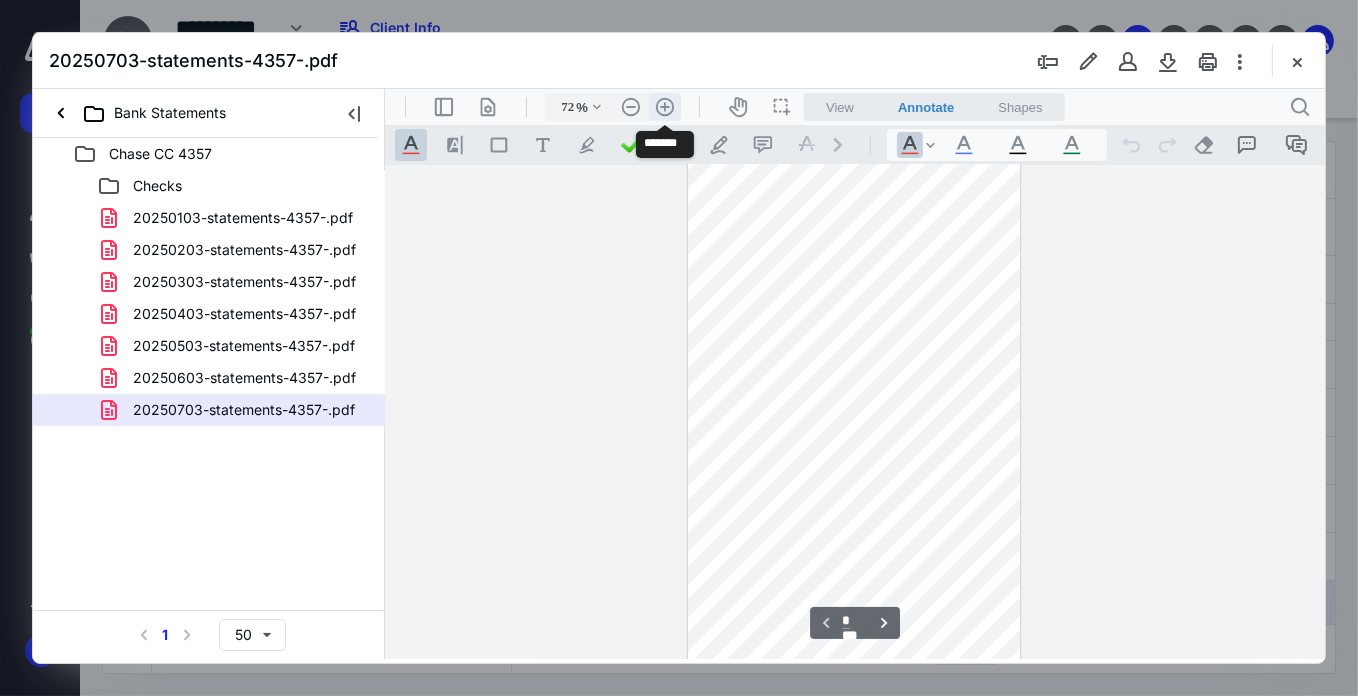 click on ".cls-1{fill:#abb0c4;} icon - header - zoom - in - line" at bounding box center [664, 106] 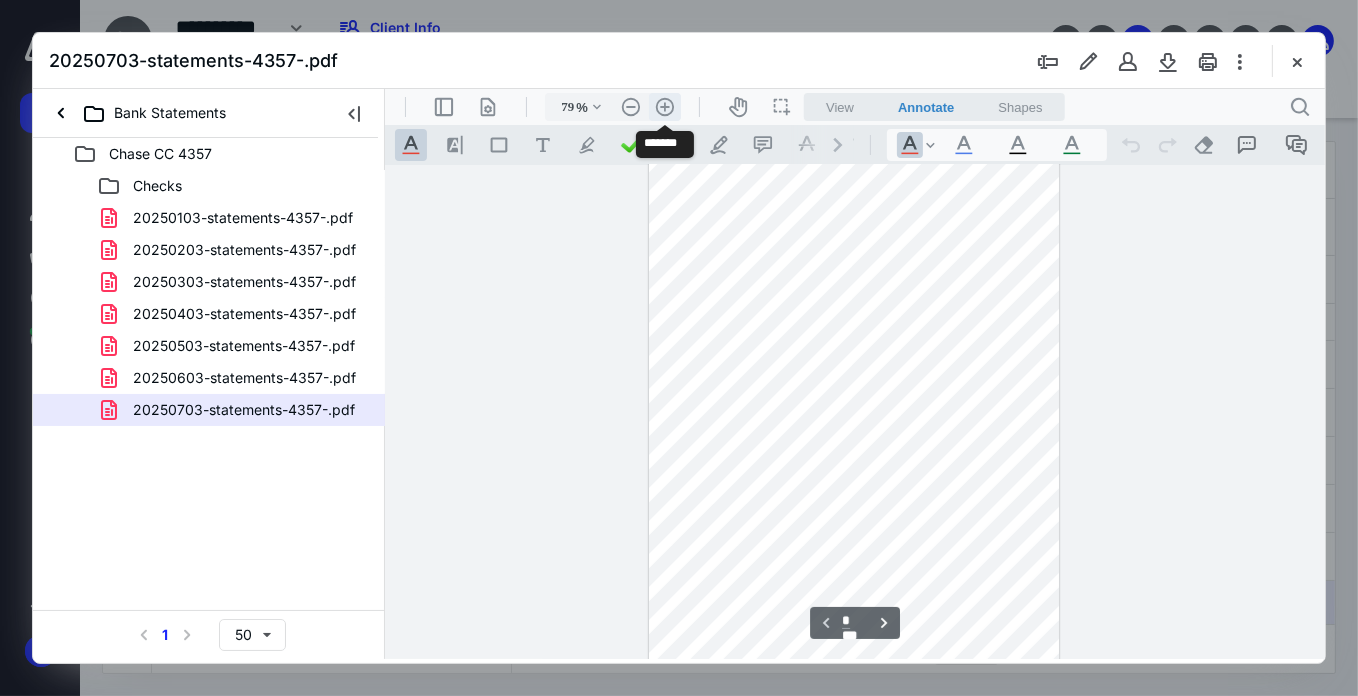 click on ".cls-1{fill:#abb0c4;} icon - header - zoom - in - line" at bounding box center (664, 106) 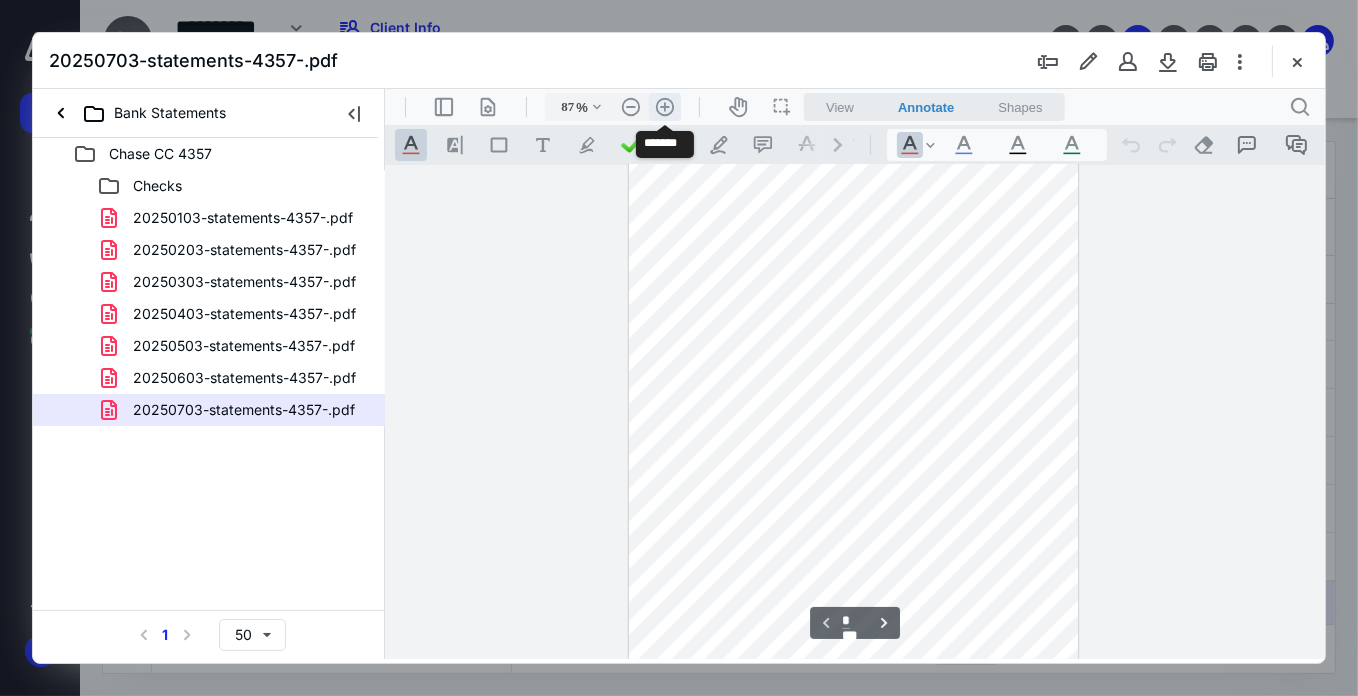 click on ".cls-1{fill:#abb0c4;} icon - header - zoom - in - line" at bounding box center (664, 106) 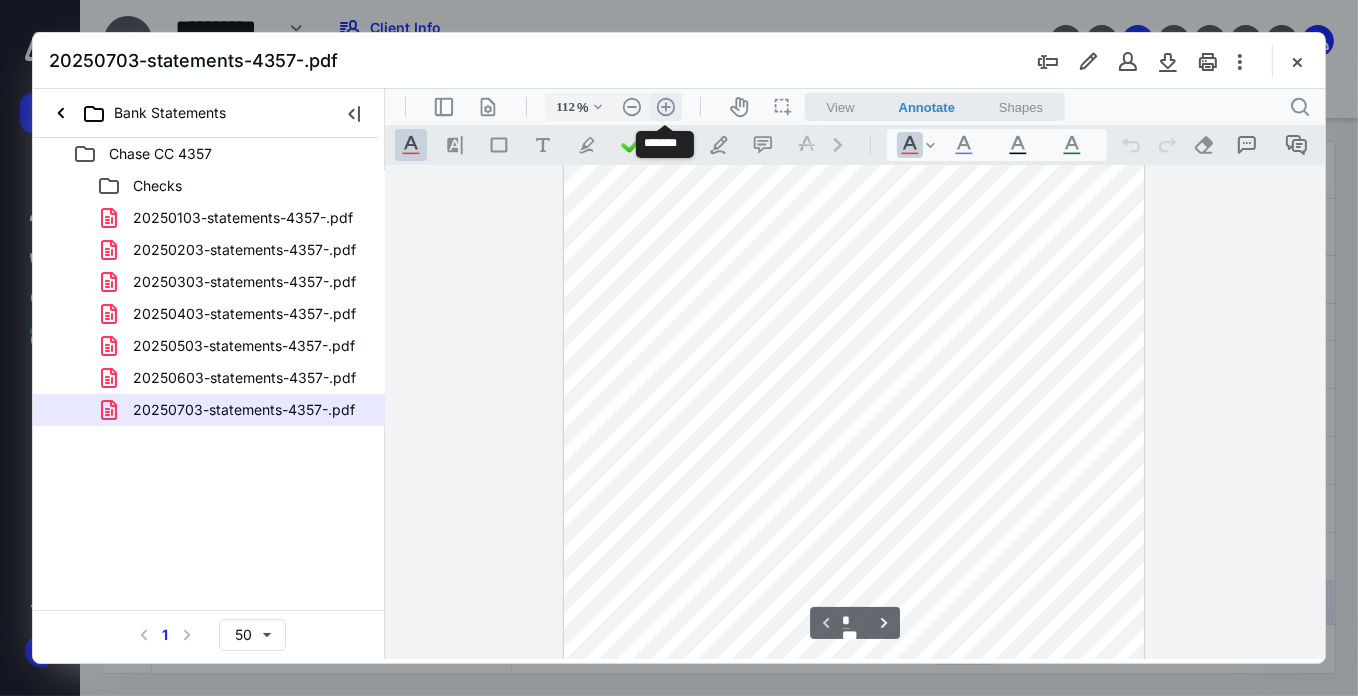 click on ".cls-1{fill:#abb0c4;} icon - header - zoom - in - line" at bounding box center [665, 106] 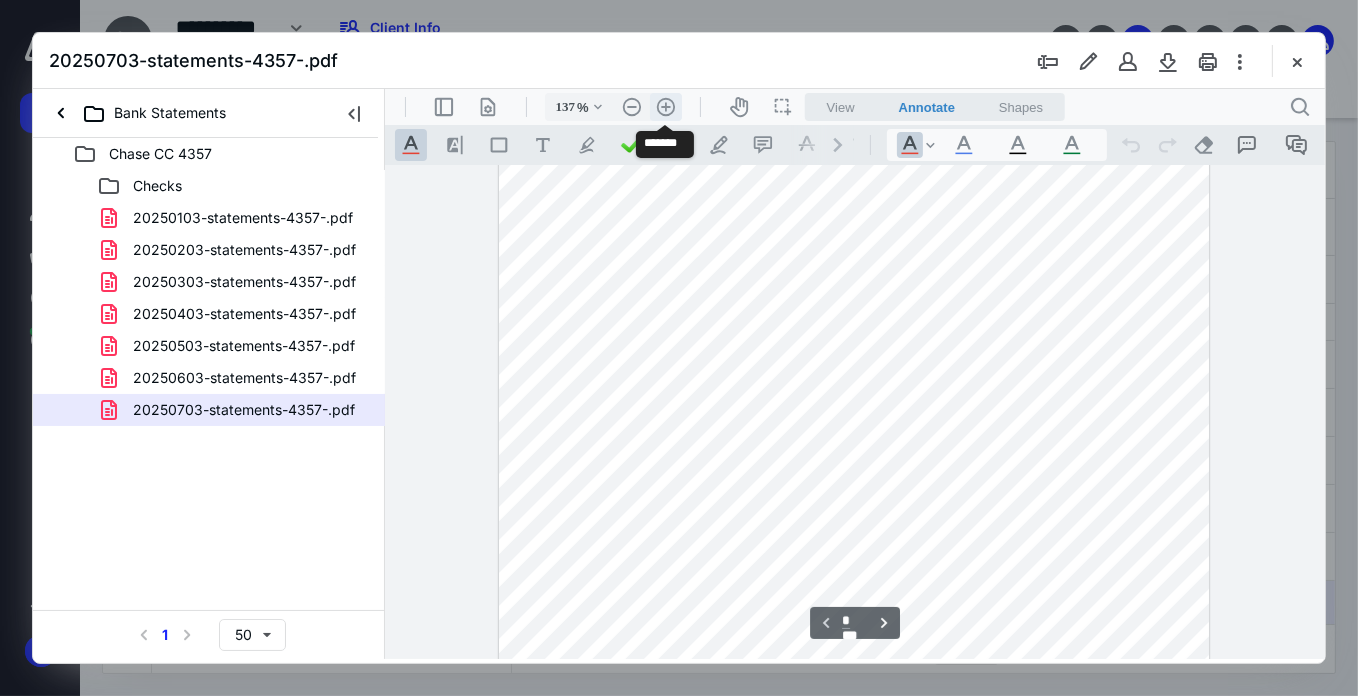 click on ".cls-1{fill:#abb0c4;} icon - header - zoom - in - line" at bounding box center (665, 106) 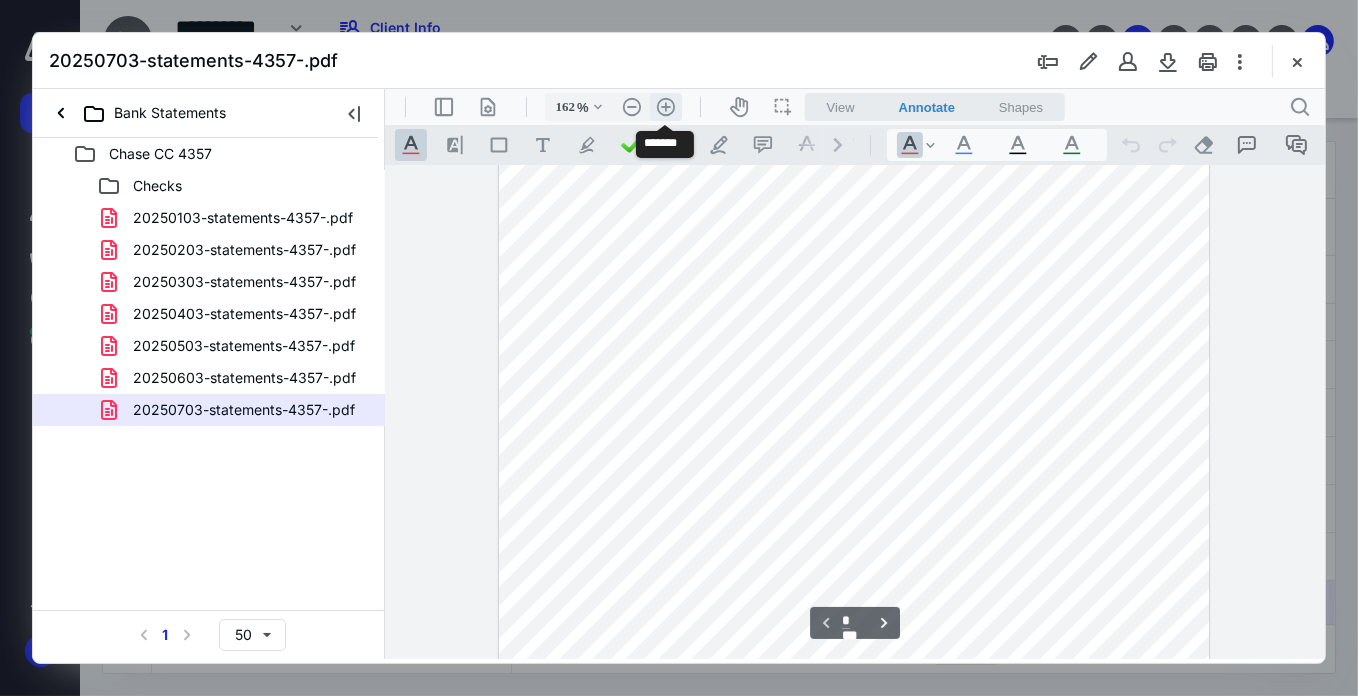 scroll, scrollTop: 482, scrollLeft: 0, axis: vertical 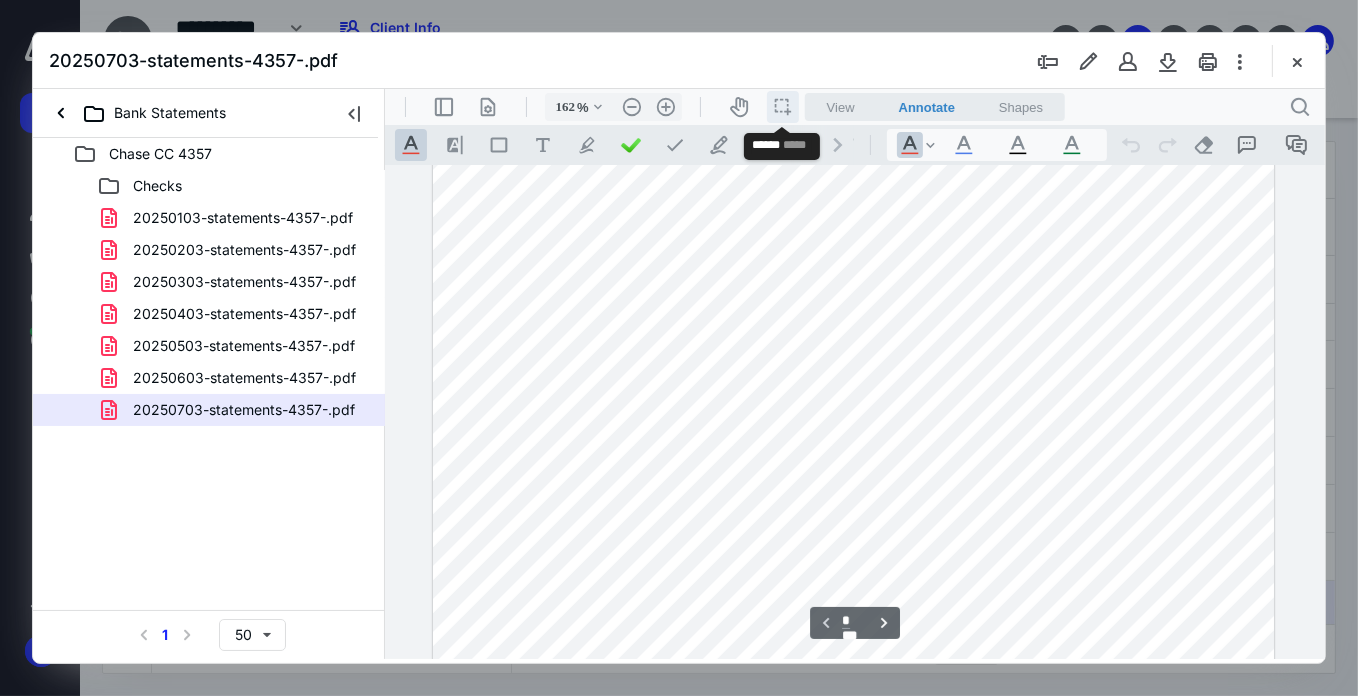 click on "icon / operation / multi select" at bounding box center [782, 106] 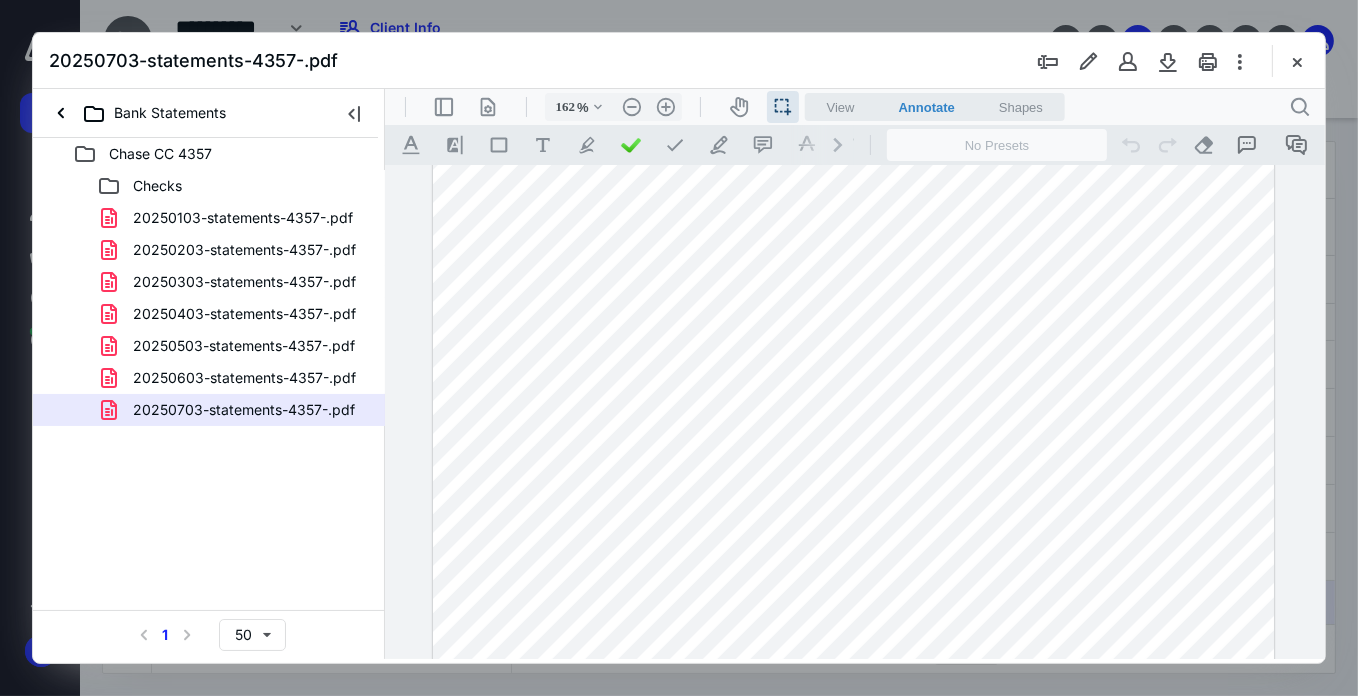 drag, startPoint x: 772, startPoint y: 297, endPoint x: 794, endPoint y: 300, distance: 22.203604 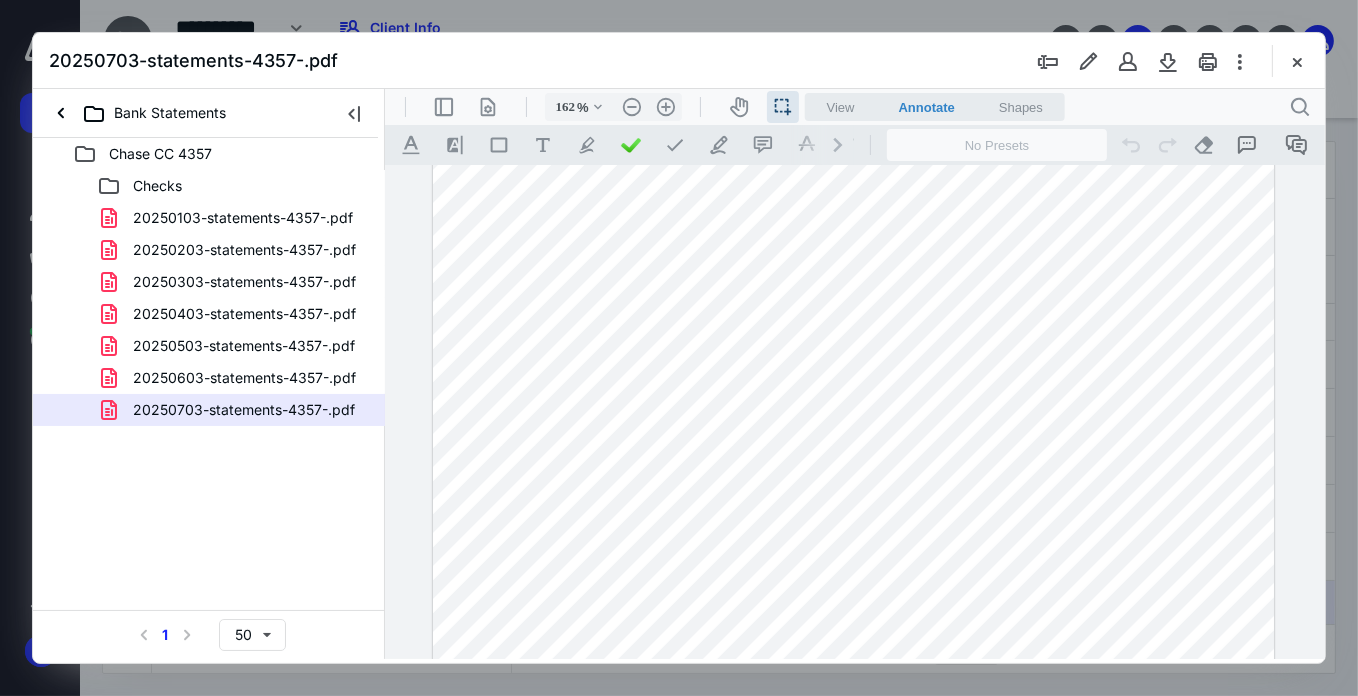 drag, startPoint x: 762, startPoint y: 282, endPoint x: 775, endPoint y: 288, distance: 14.3178215 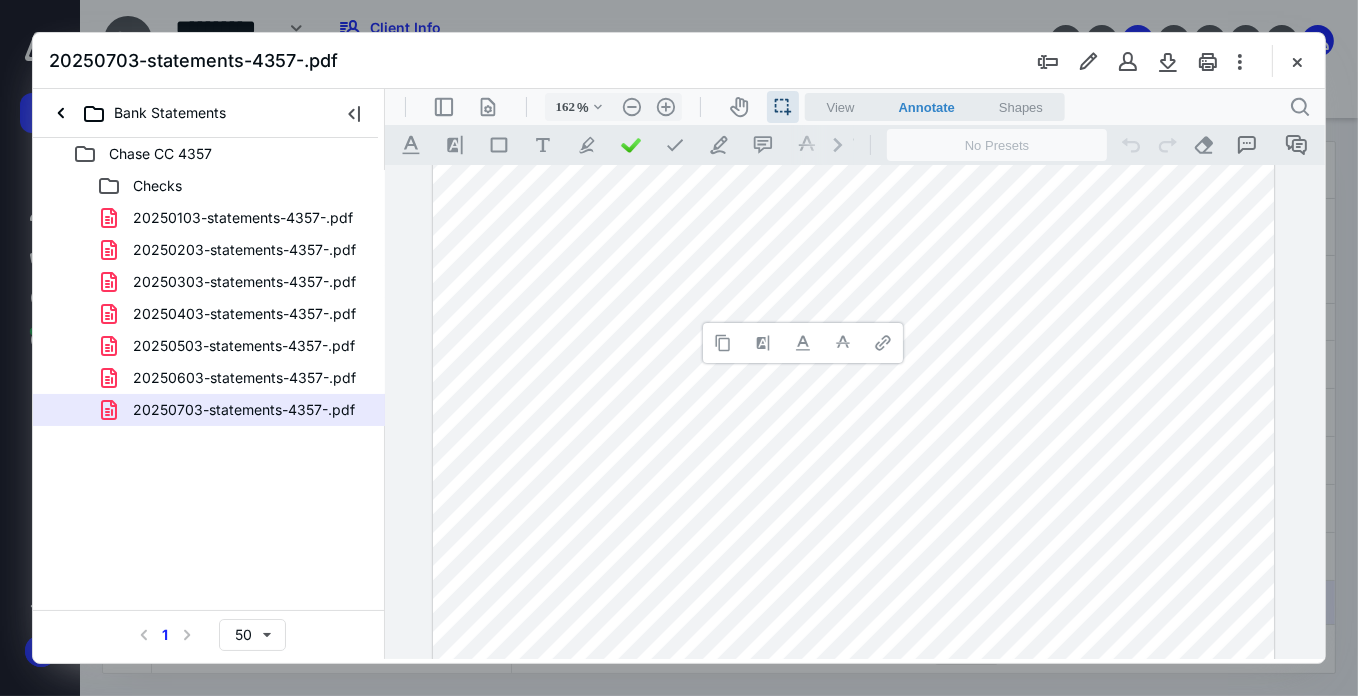 click at bounding box center [722, 342] 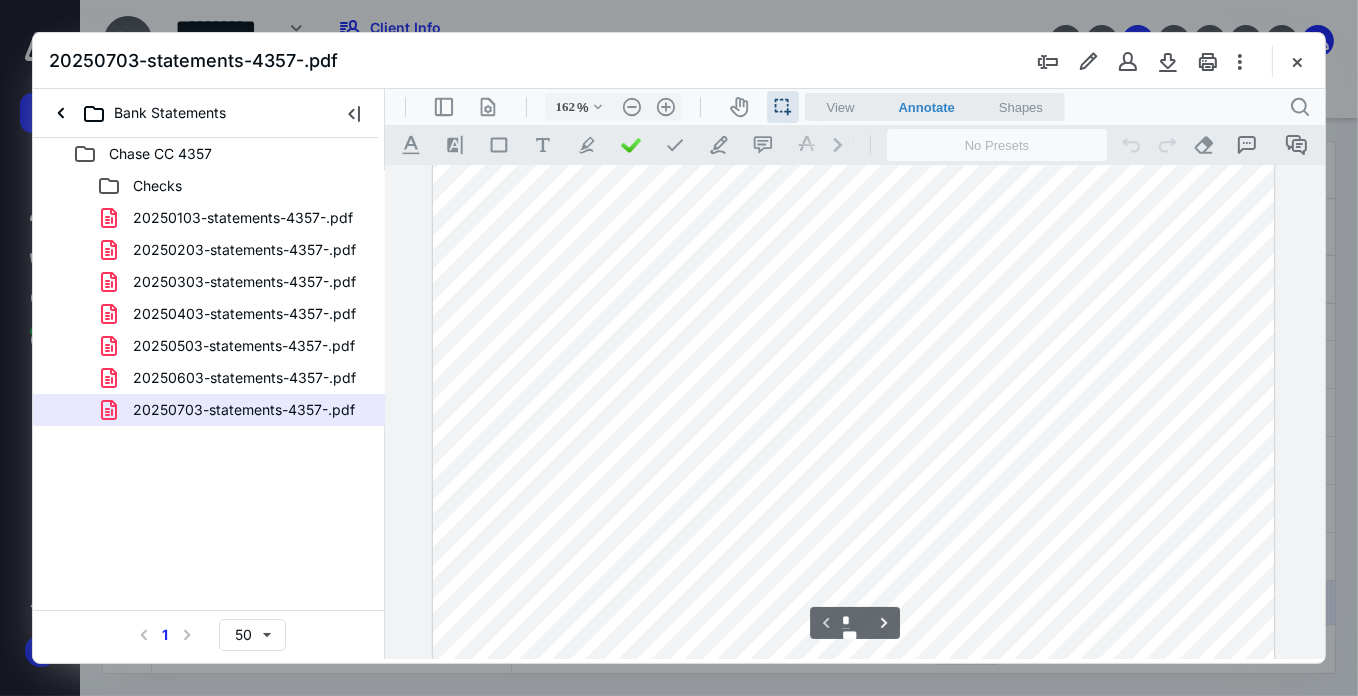 scroll, scrollTop: 391, scrollLeft: 0, axis: vertical 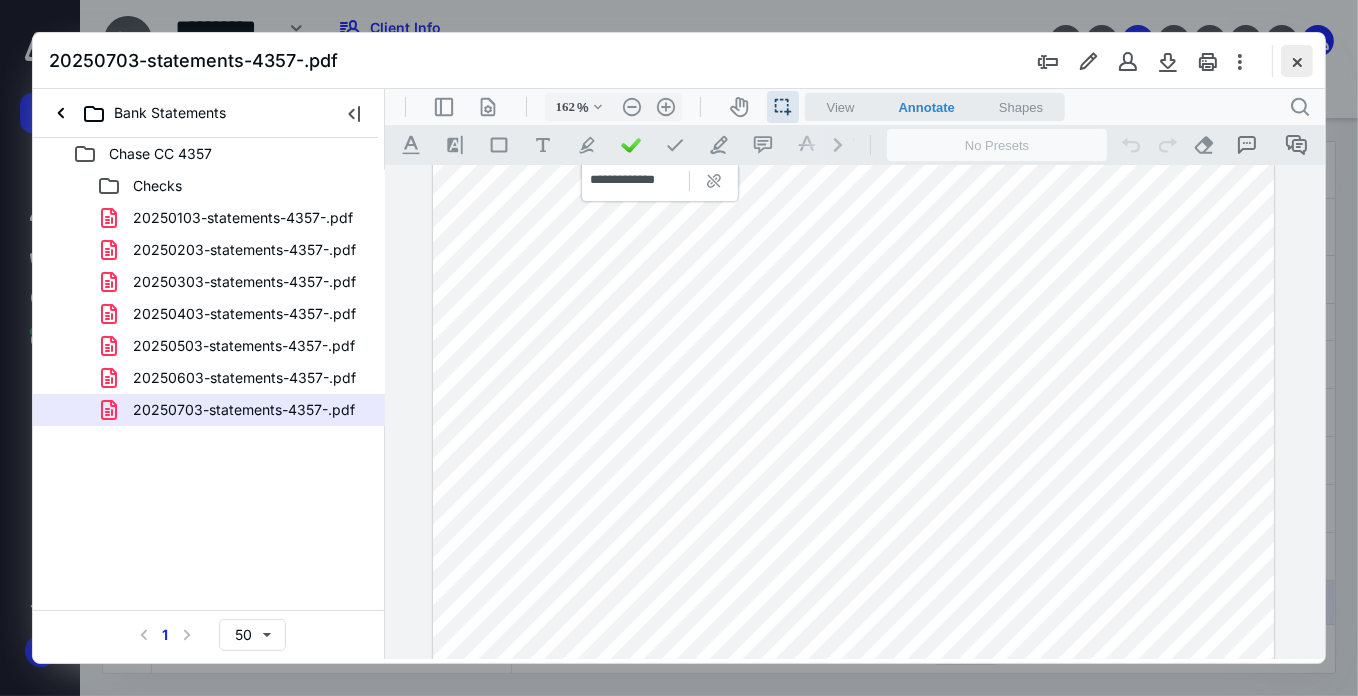 click at bounding box center [1297, 61] 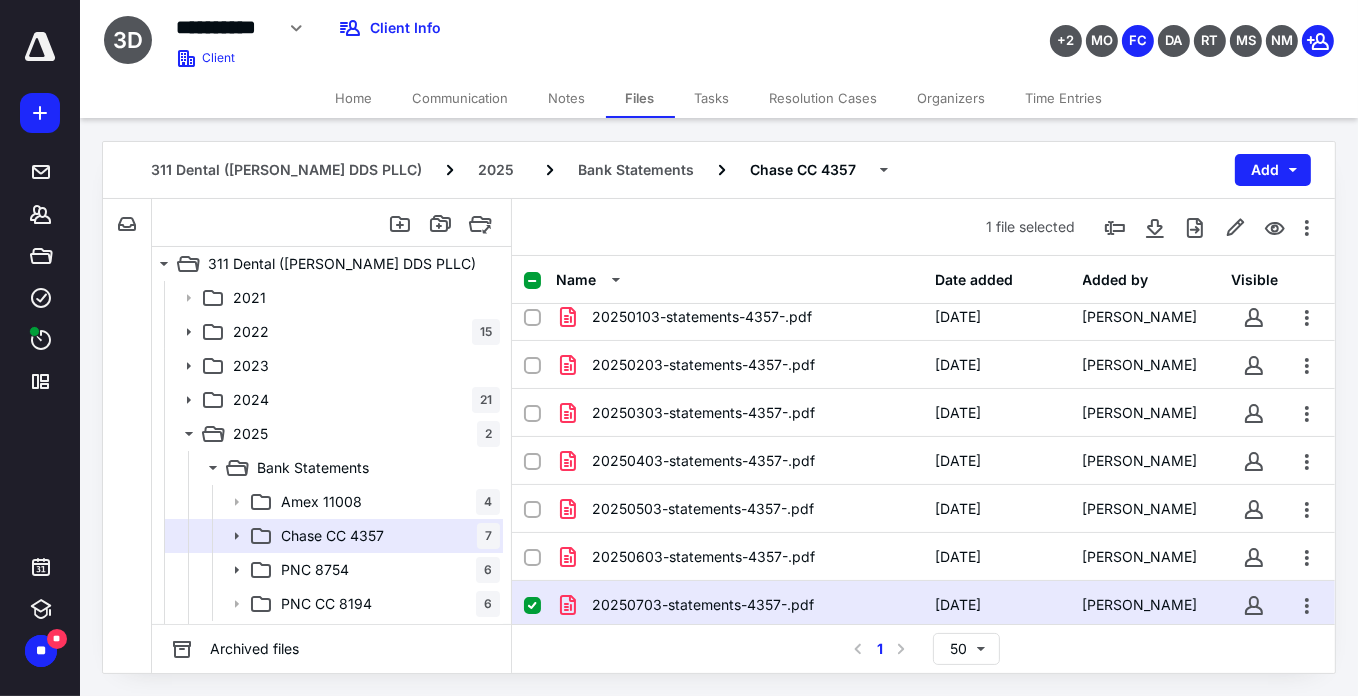 click 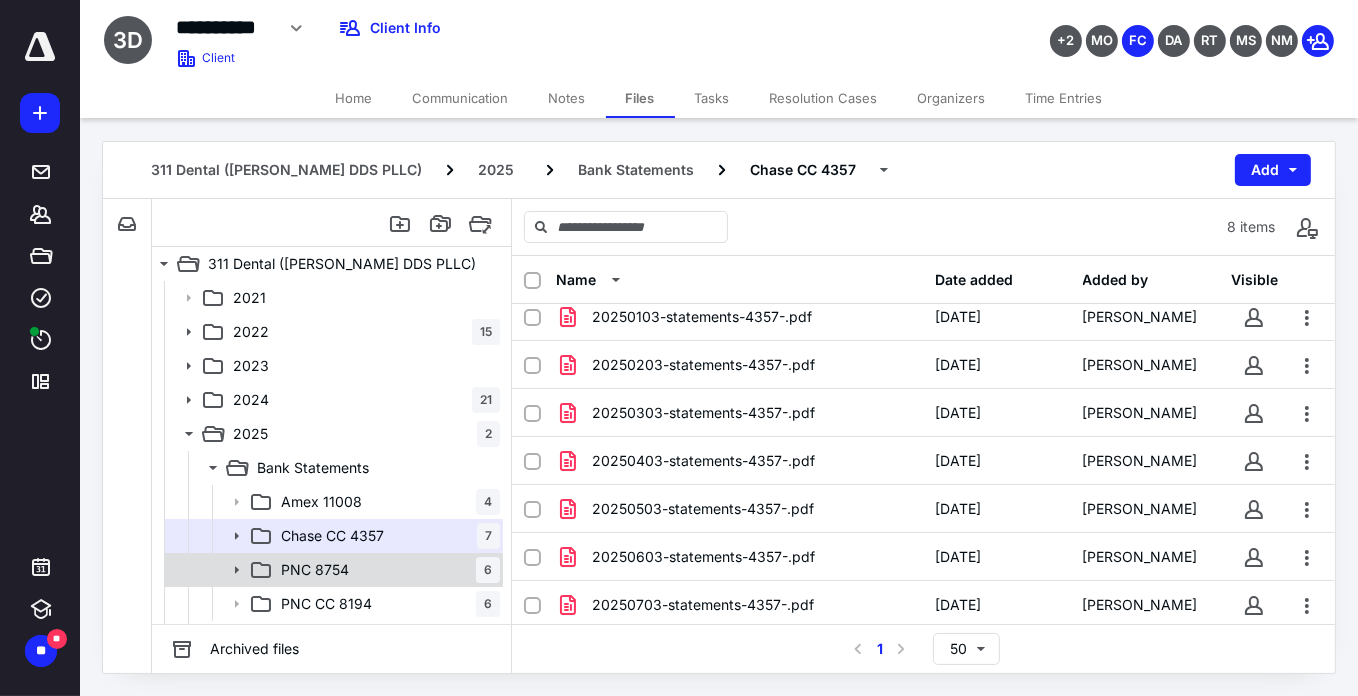 click on "PNC 8754 6" at bounding box center [386, 570] 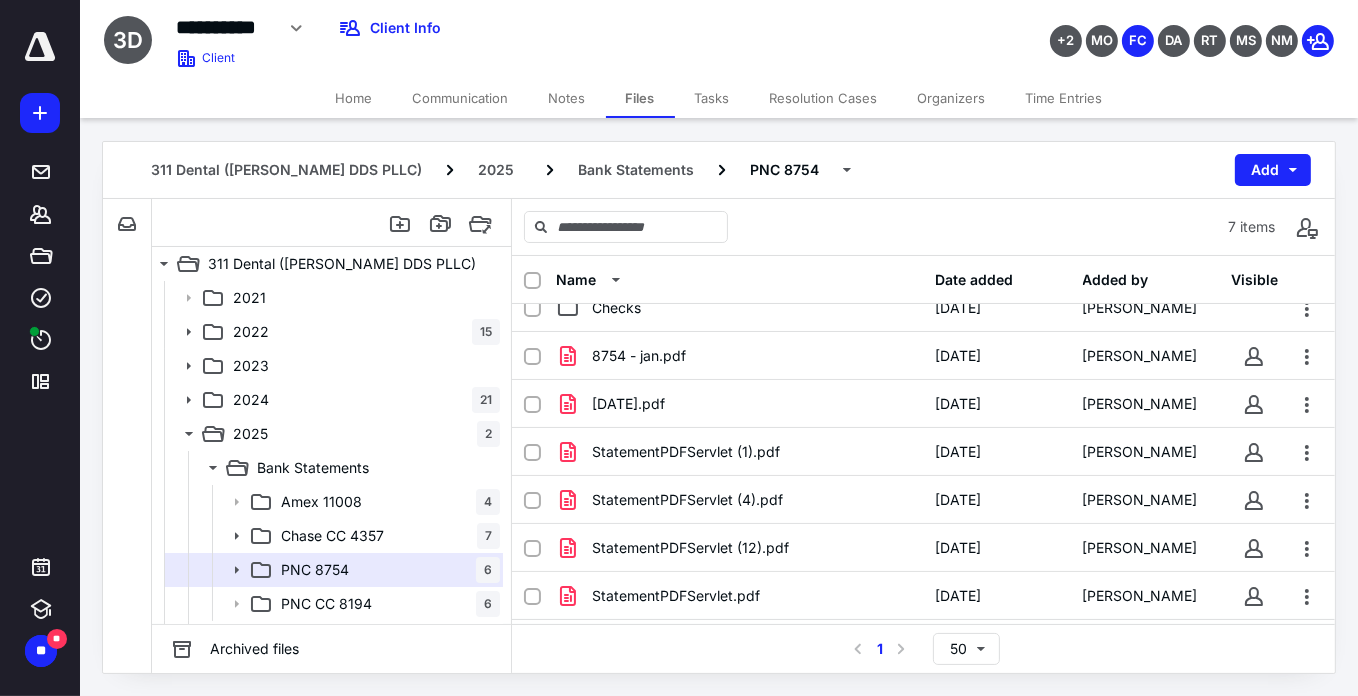 scroll, scrollTop: 26, scrollLeft: 0, axis: vertical 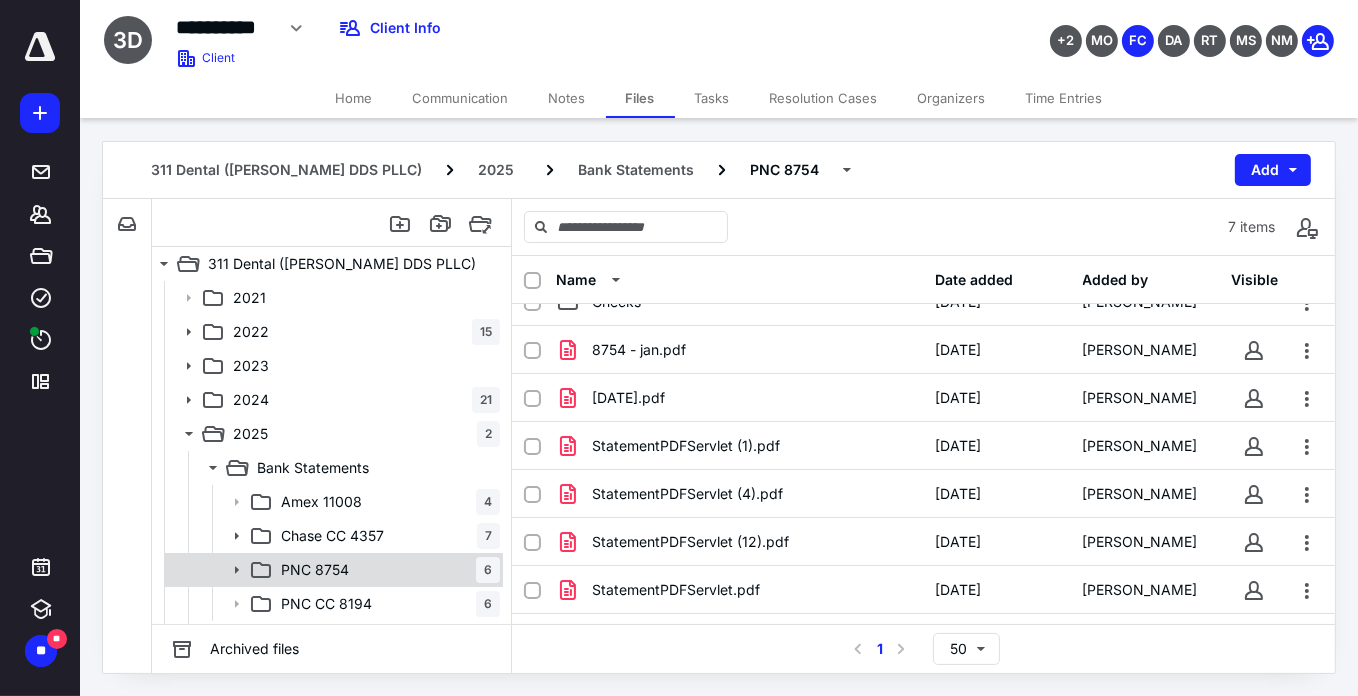 click on "PNC 8754 6" at bounding box center (386, 570) 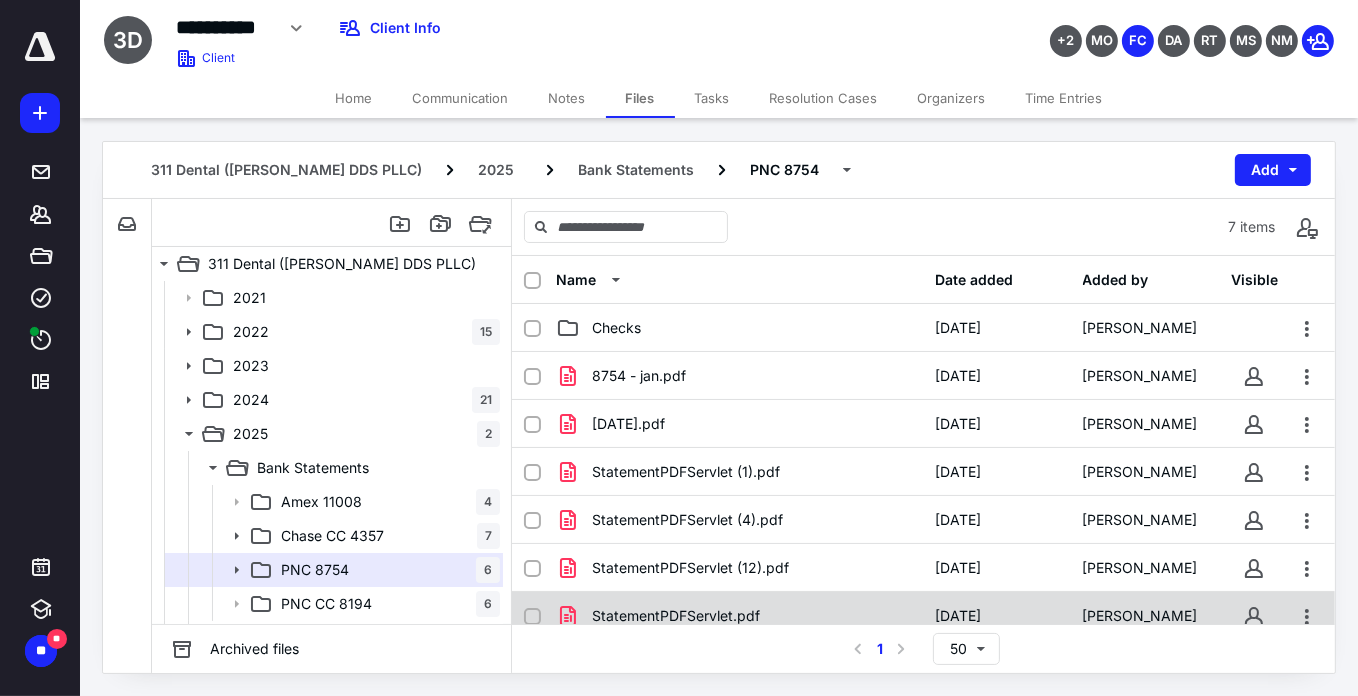 scroll, scrollTop: 26, scrollLeft: 0, axis: vertical 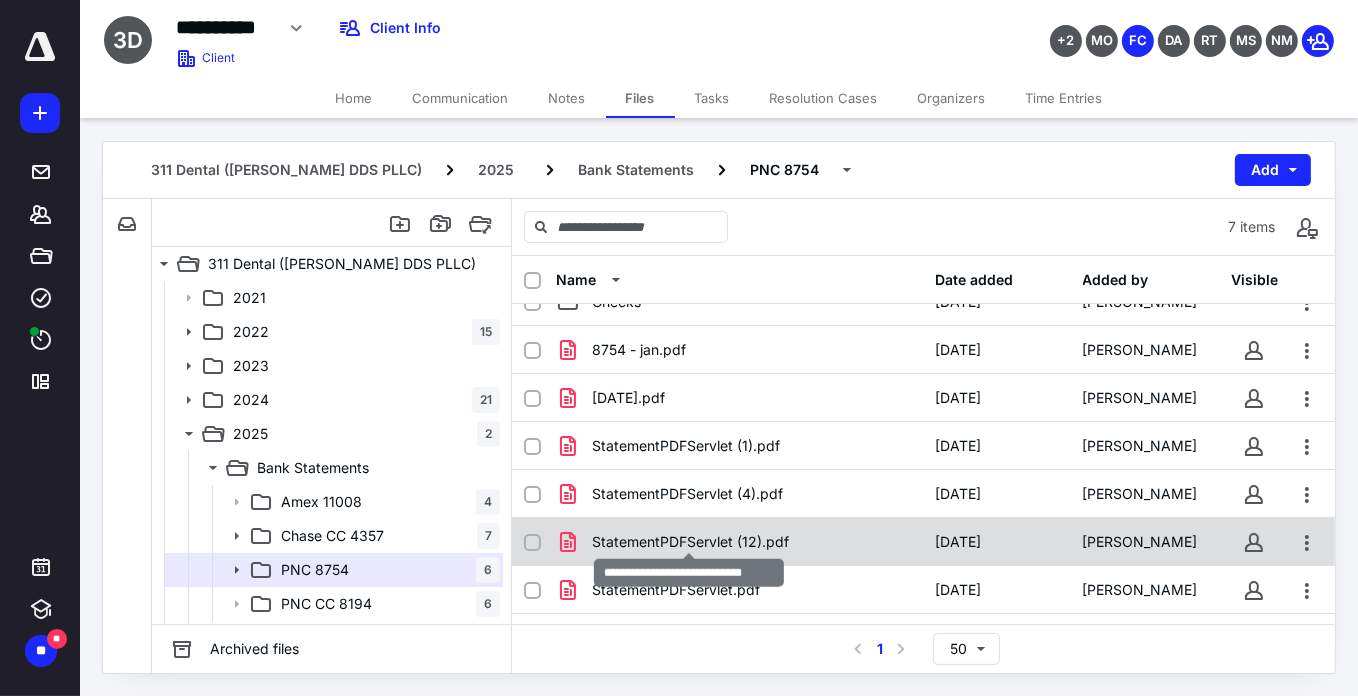 click on "StatementPDFServlet (12).pdf" at bounding box center (690, 542) 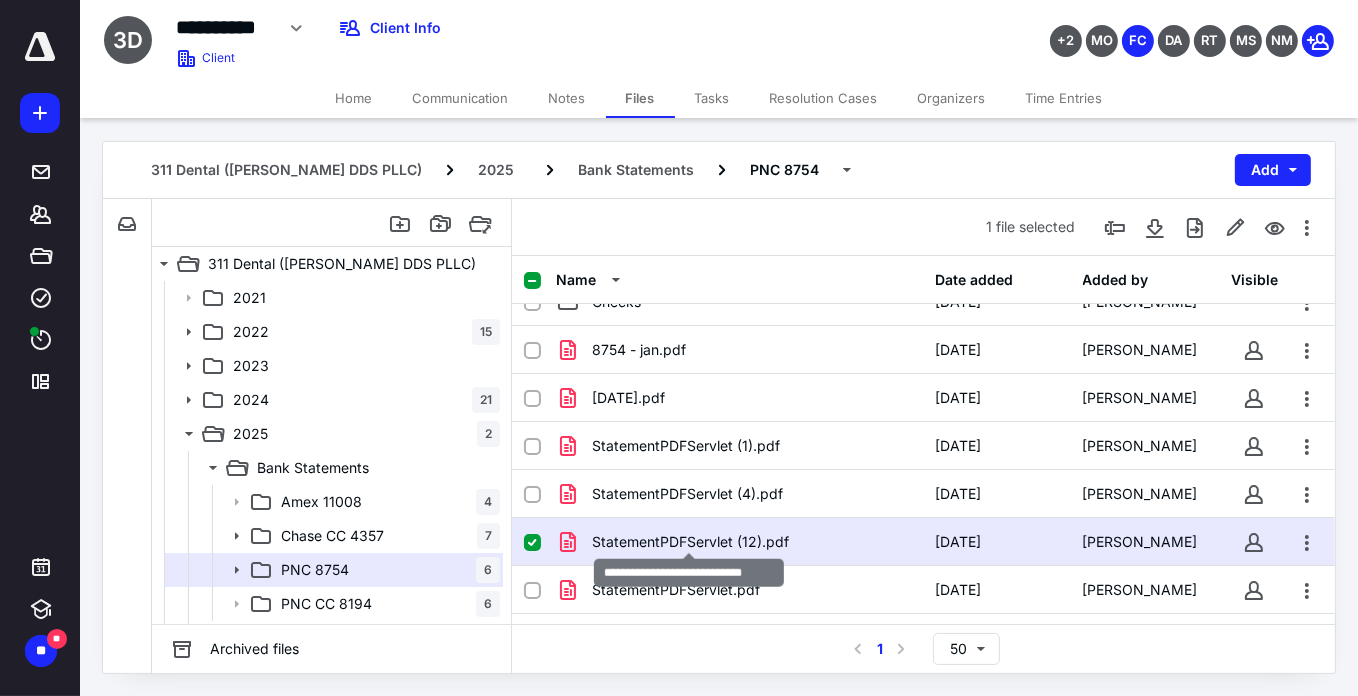 click on "StatementPDFServlet (12).pdf" at bounding box center [690, 542] 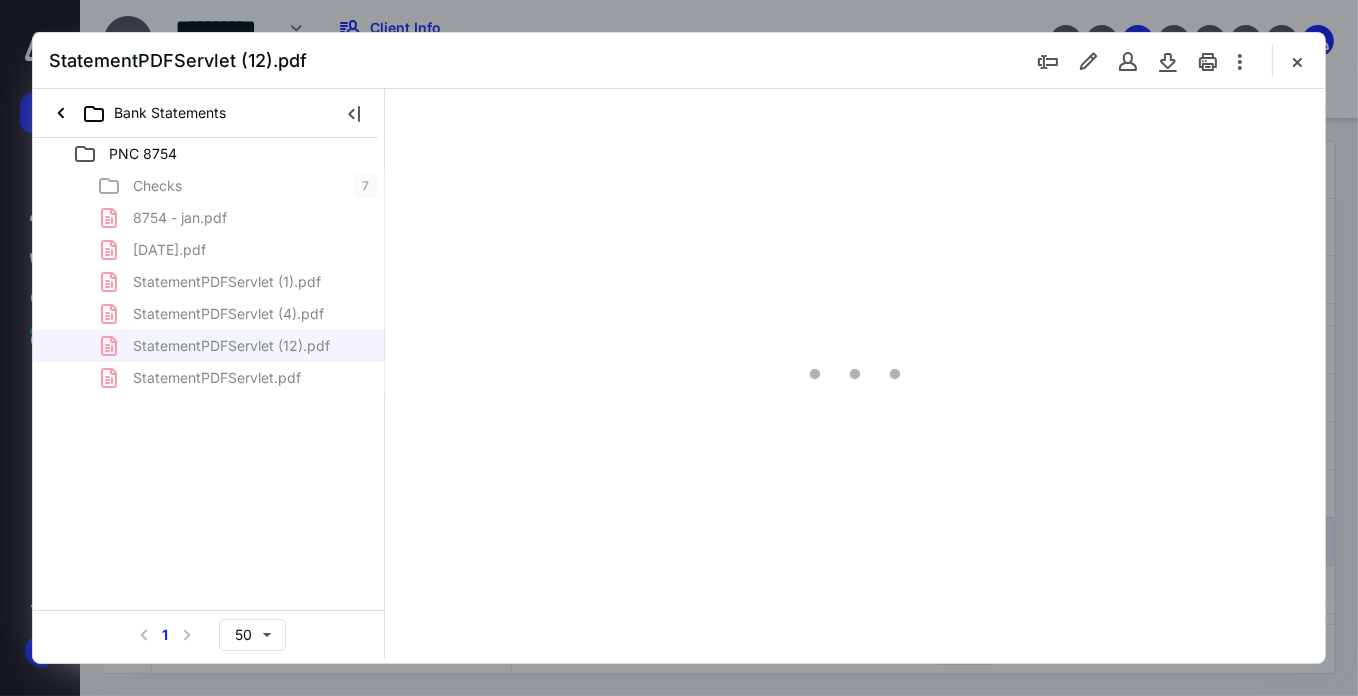 scroll, scrollTop: 0, scrollLeft: 0, axis: both 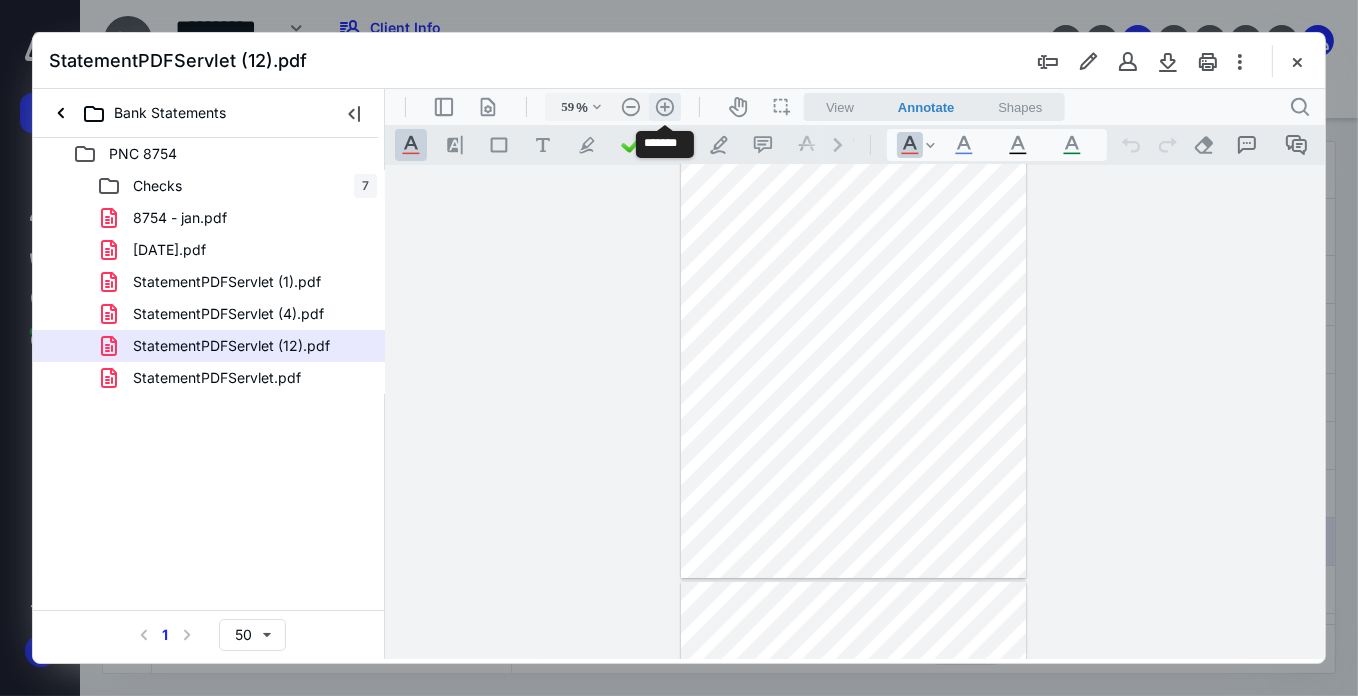 click on ".cls-1{fill:#abb0c4;} icon - header - zoom - in - line" at bounding box center [664, 106] 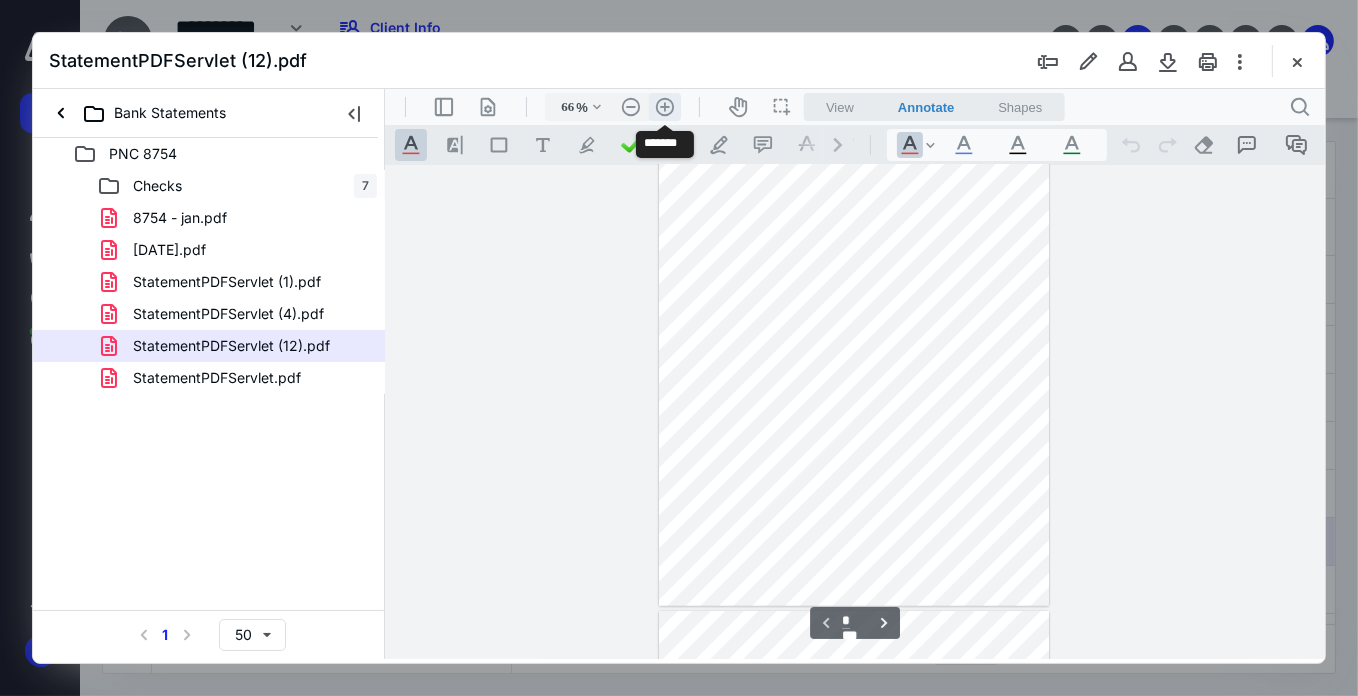 click on ".cls-1{fill:#abb0c4;} icon - header - zoom - in - line" at bounding box center (664, 106) 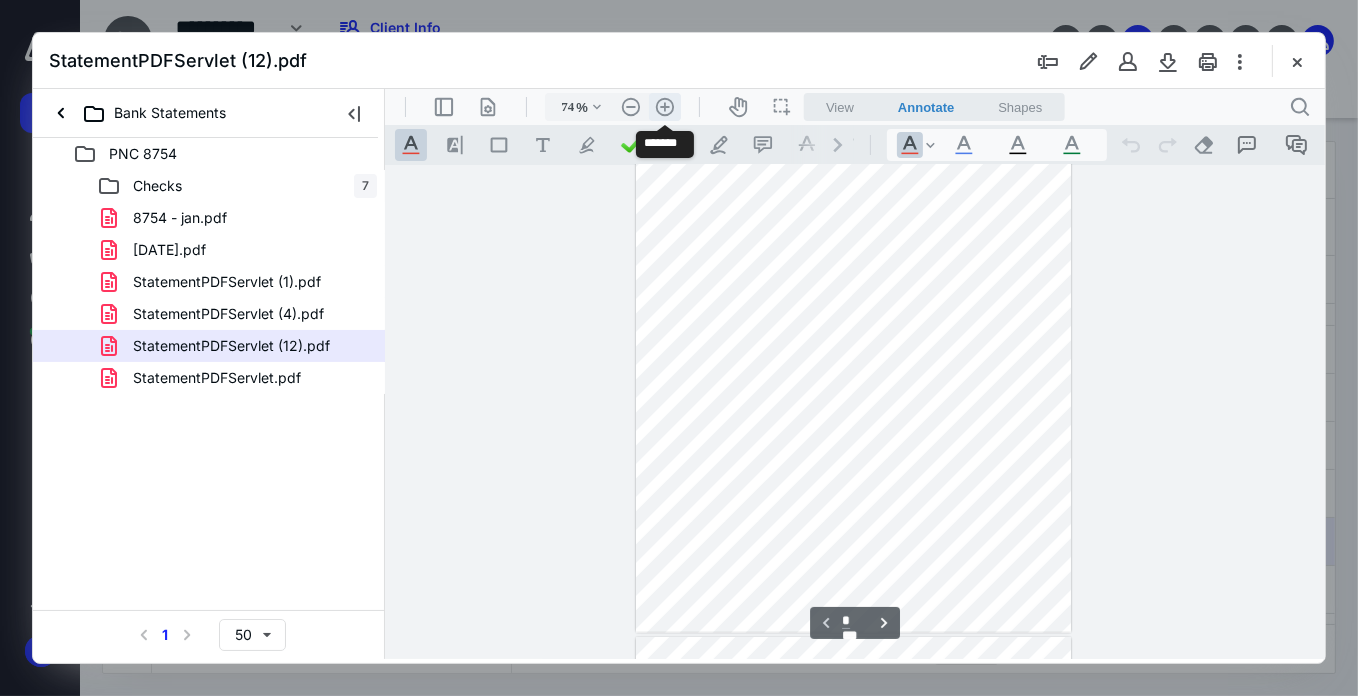 click on ".cls-1{fill:#abb0c4;} icon - header - zoom - in - line" at bounding box center (664, 106) 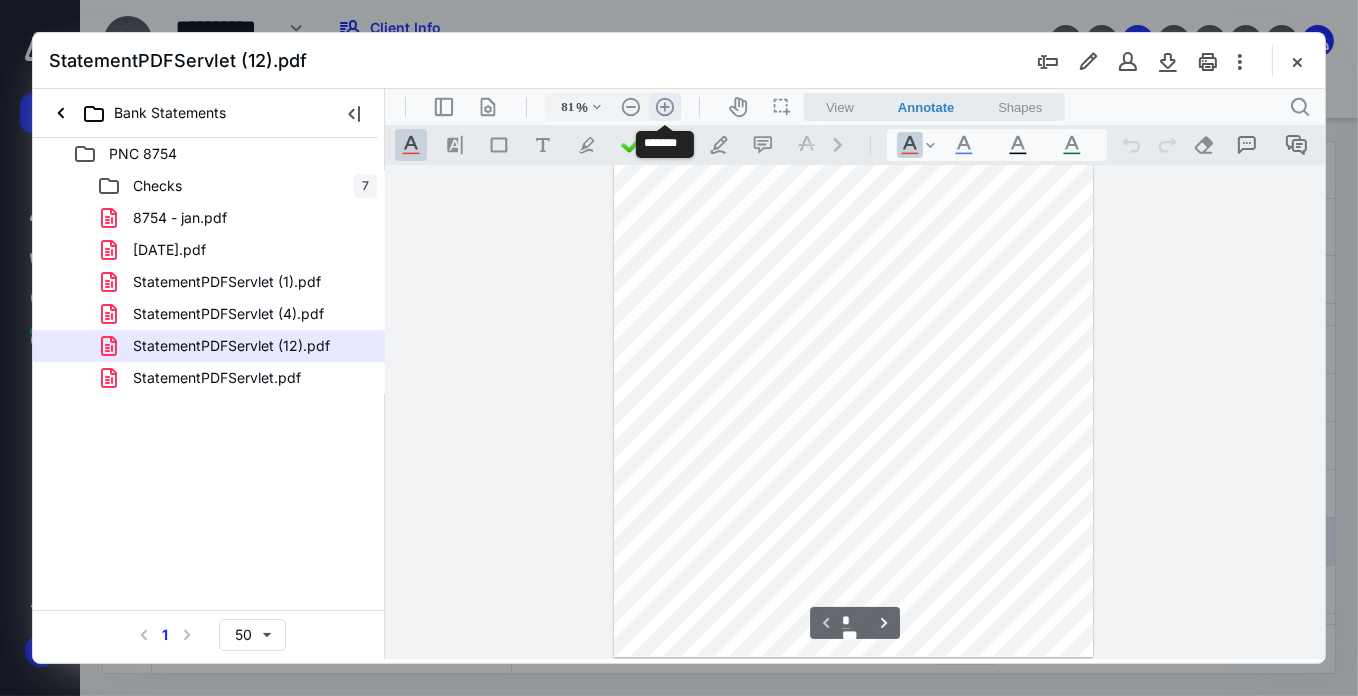 click on ".cls-1{fill:#abb0c4;} icon - header - zoom - in - line" at bounding box center (664, 106) 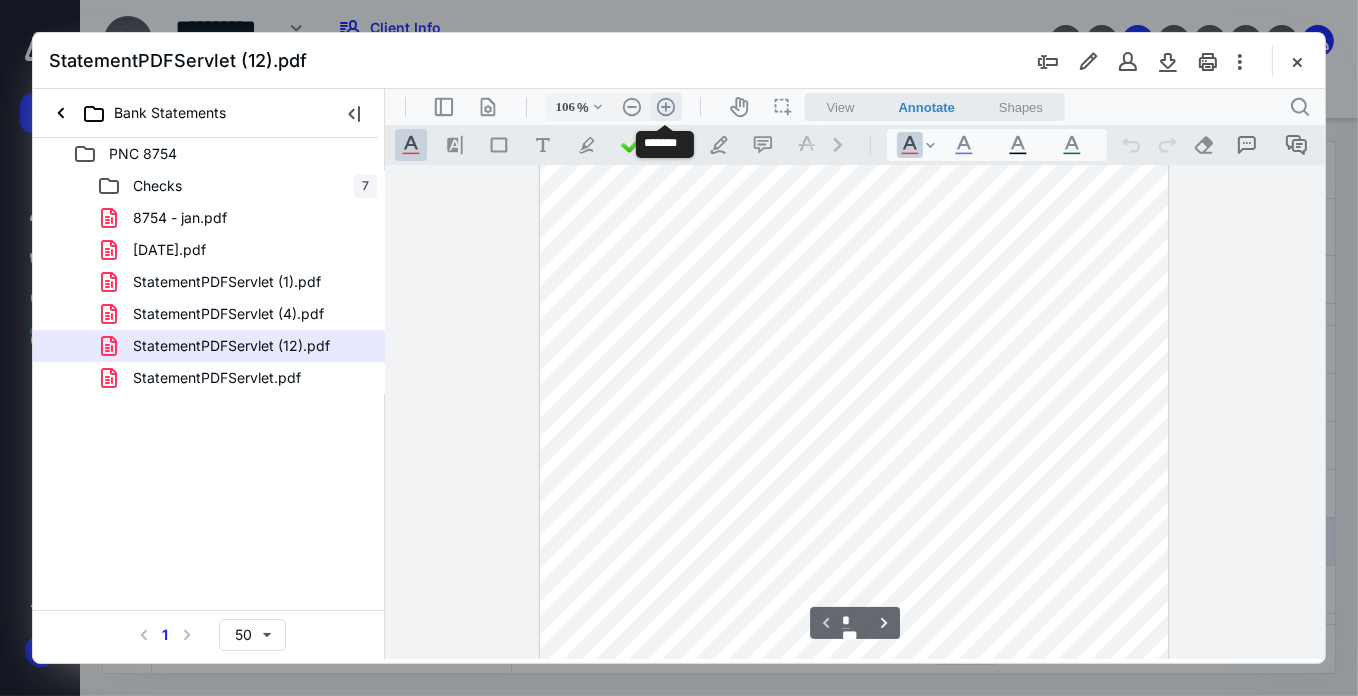 click on ".cls-1{fill:#abb0c4;} icon - header - zoom - in - line" at bounding box center (665, 106) 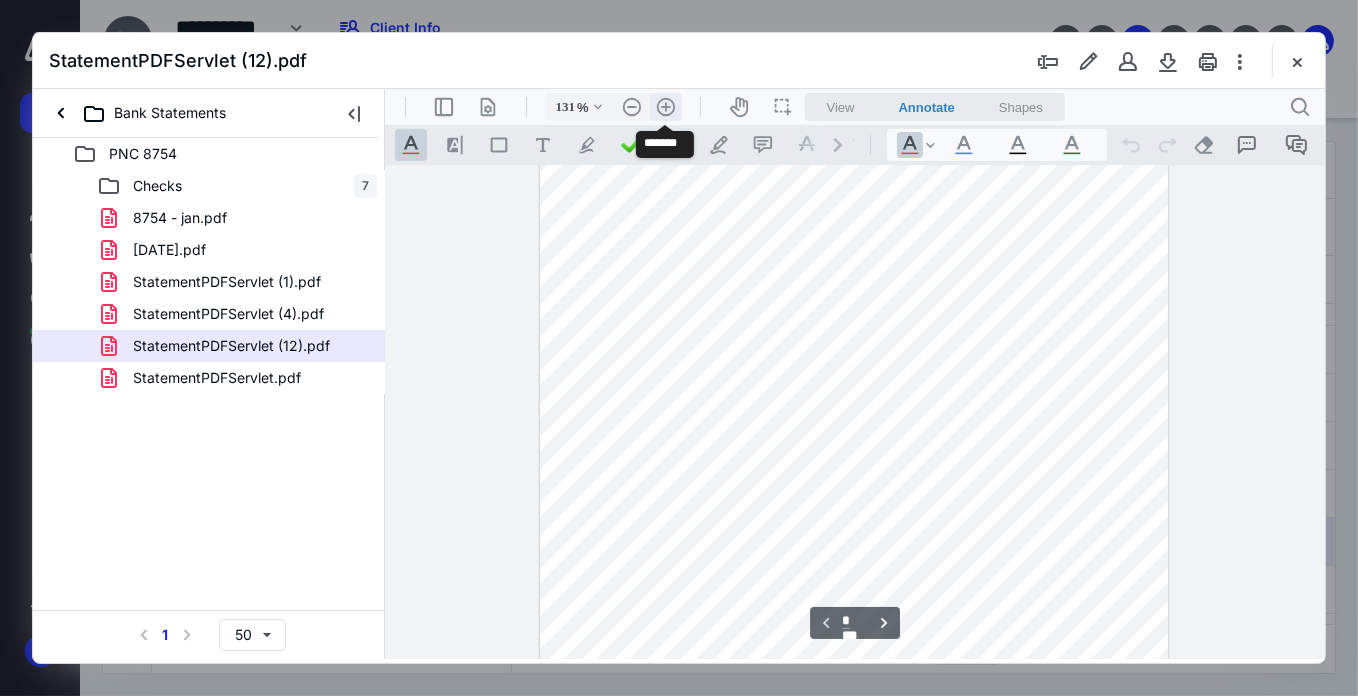 scroll, scrollTop: 436, scrollLeft: 0, axis: vertical 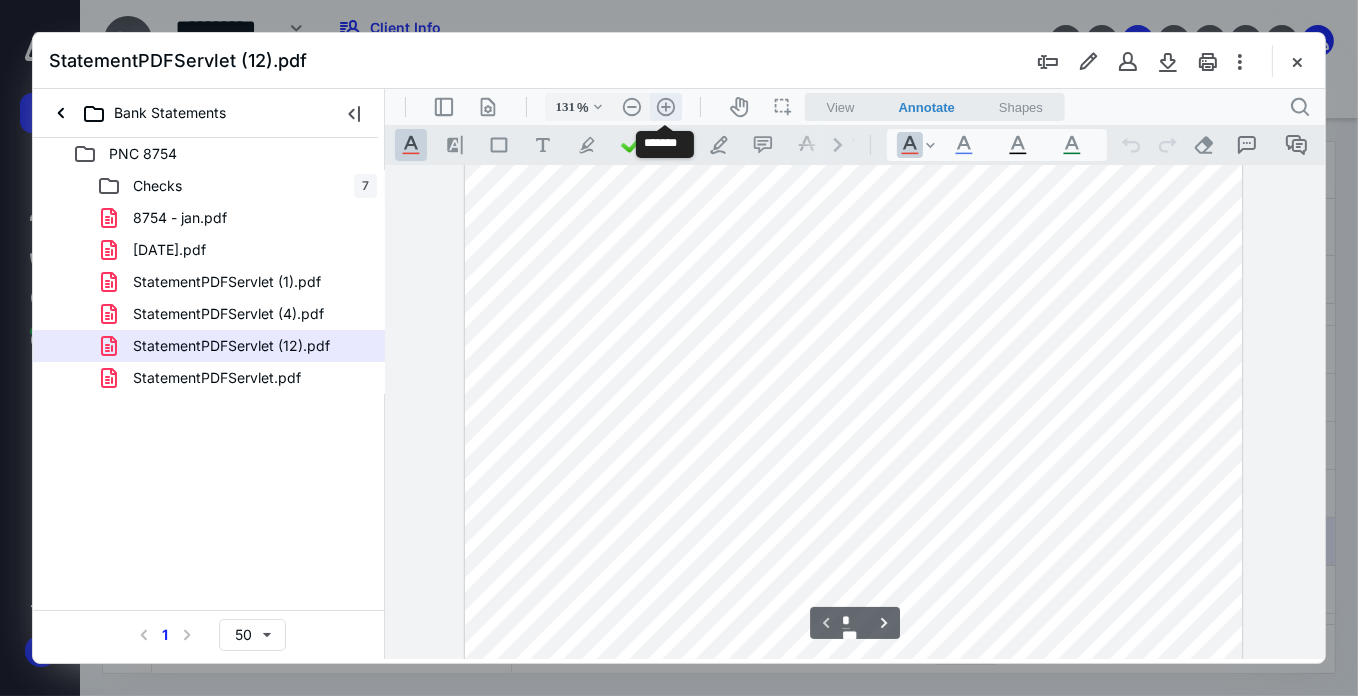 click on ".cls-1{fill:#abb0c4;} icon - header - zoom - in - line" at bounding box center [665, 106] 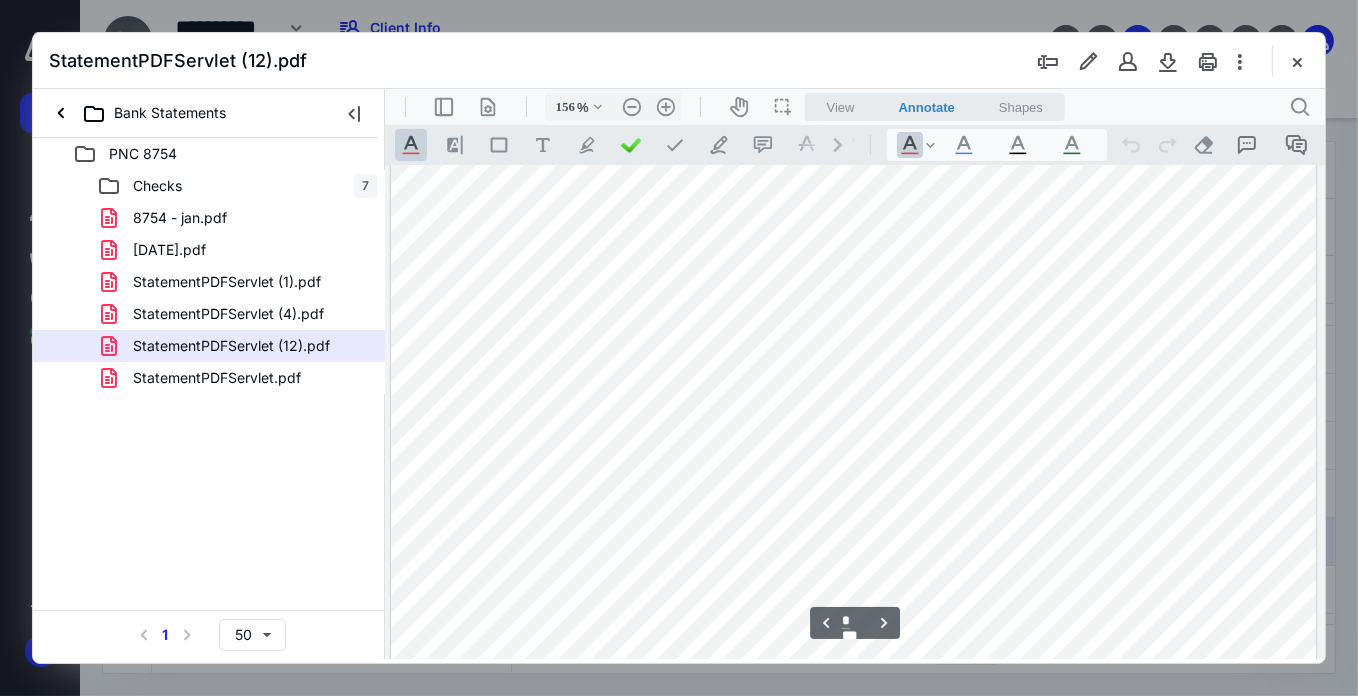 scroll, scrollTop: 2832, scrollLeft: 4, axis: both 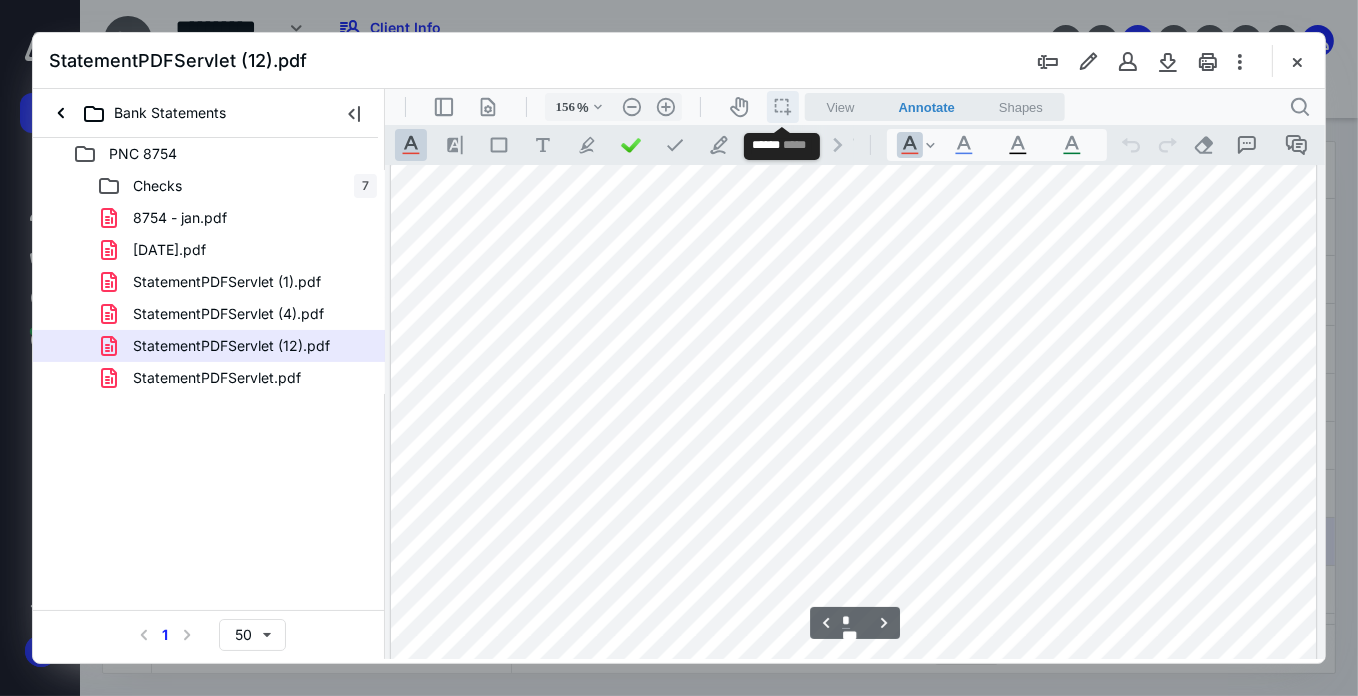 click on "icon / operation / multi select" at bounding box center [782, 106] 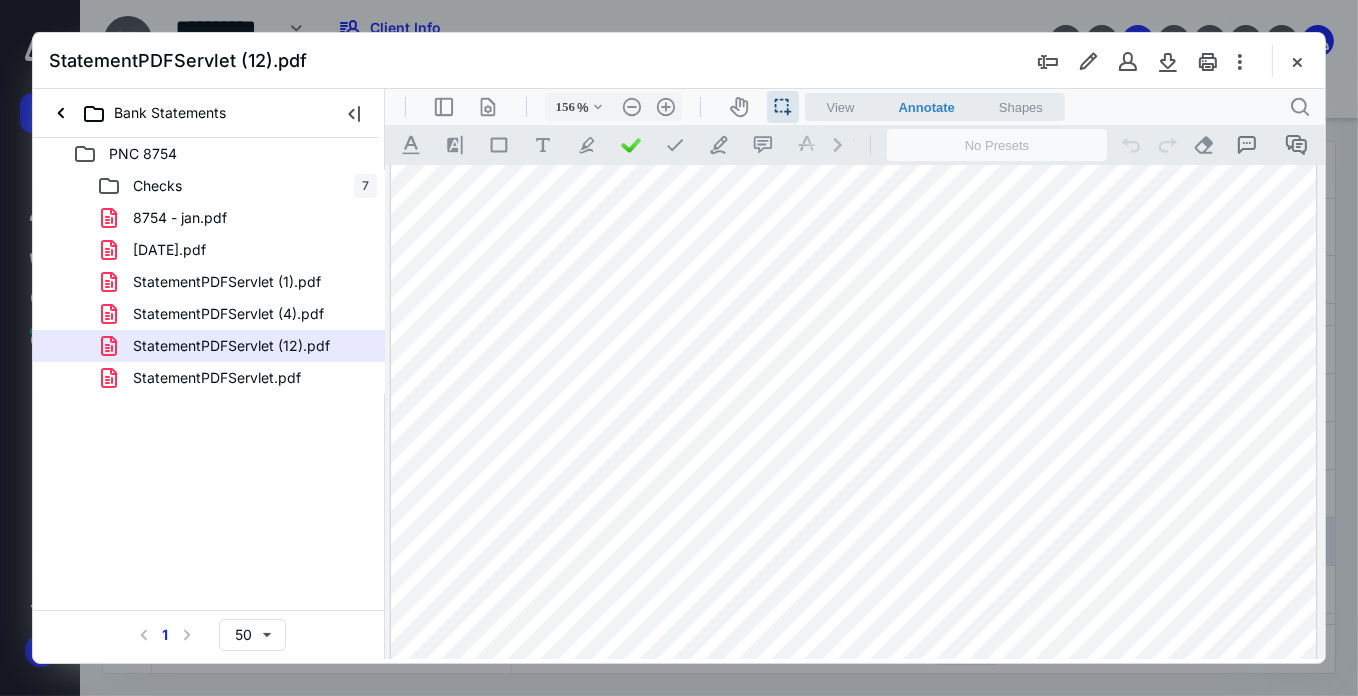 drag, startPoint x: 1069, startPoint y: 419, endPoint x: 1126, endPoint y: 425, distance: 57.31492 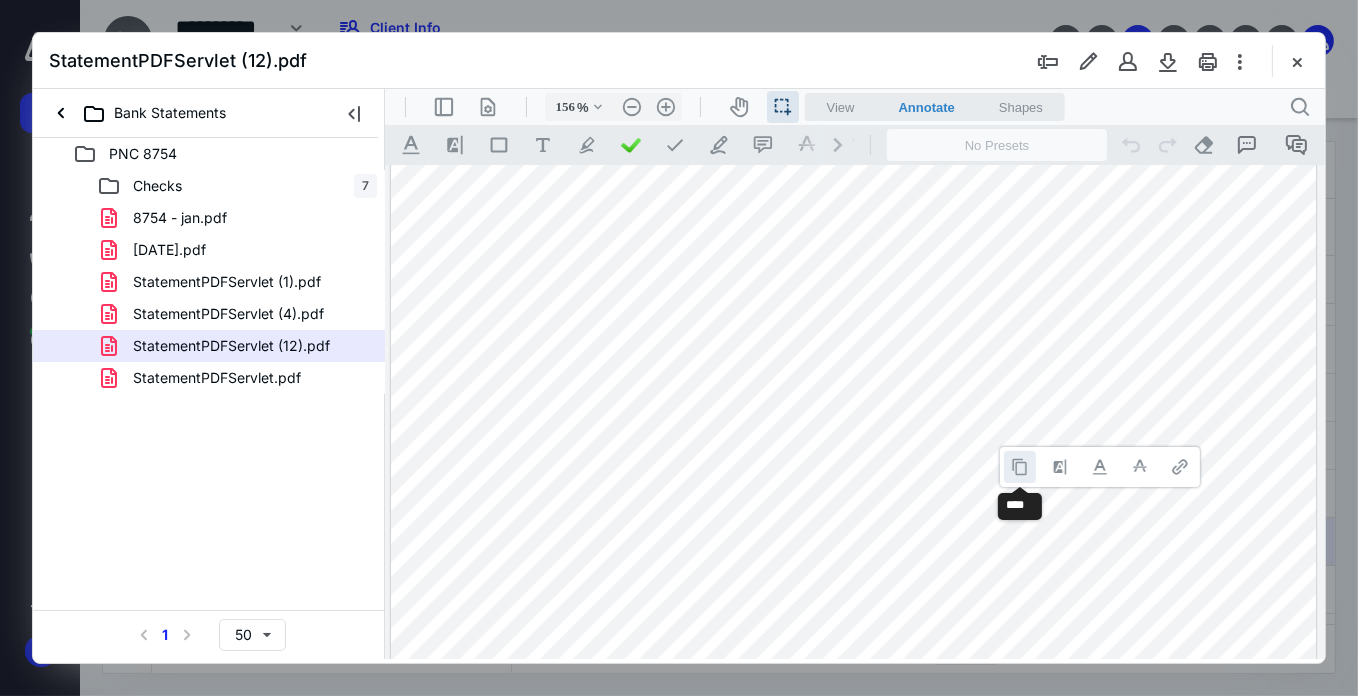 click at bounding box center [1019, 466] 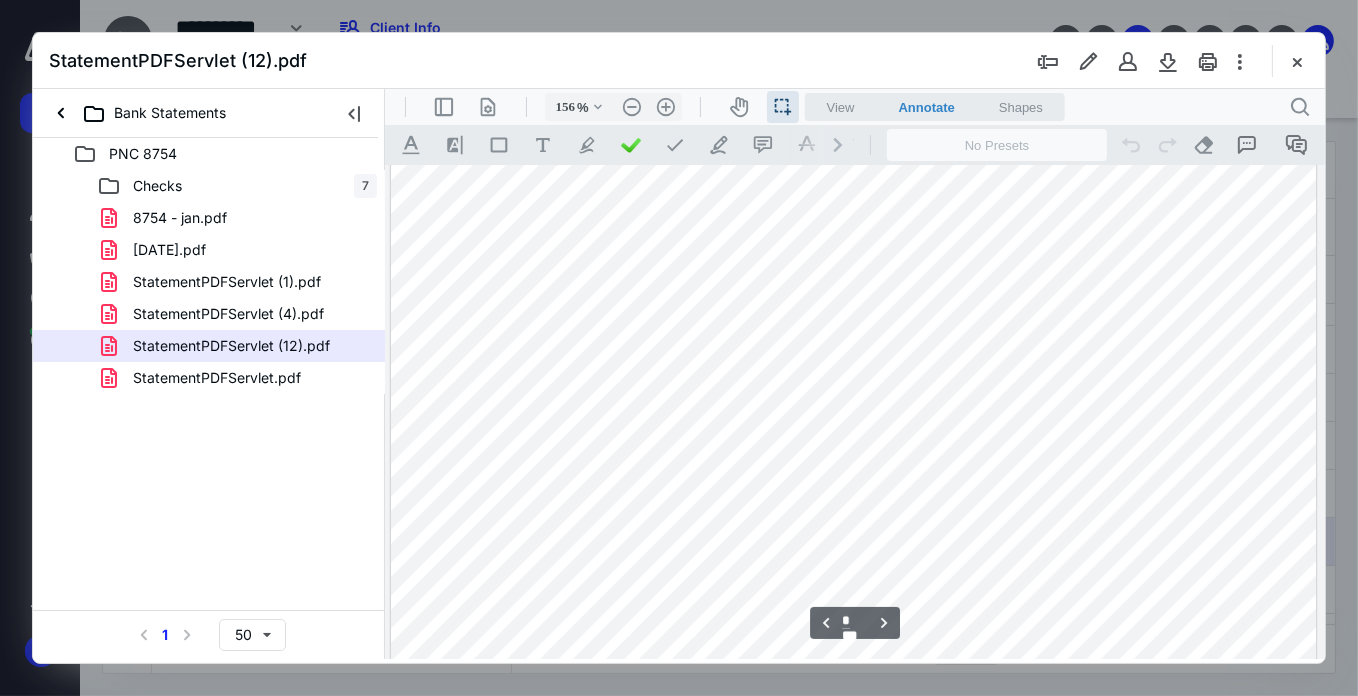 scroll, scrollTop: 2469, scrollLeft: 4, axis: both 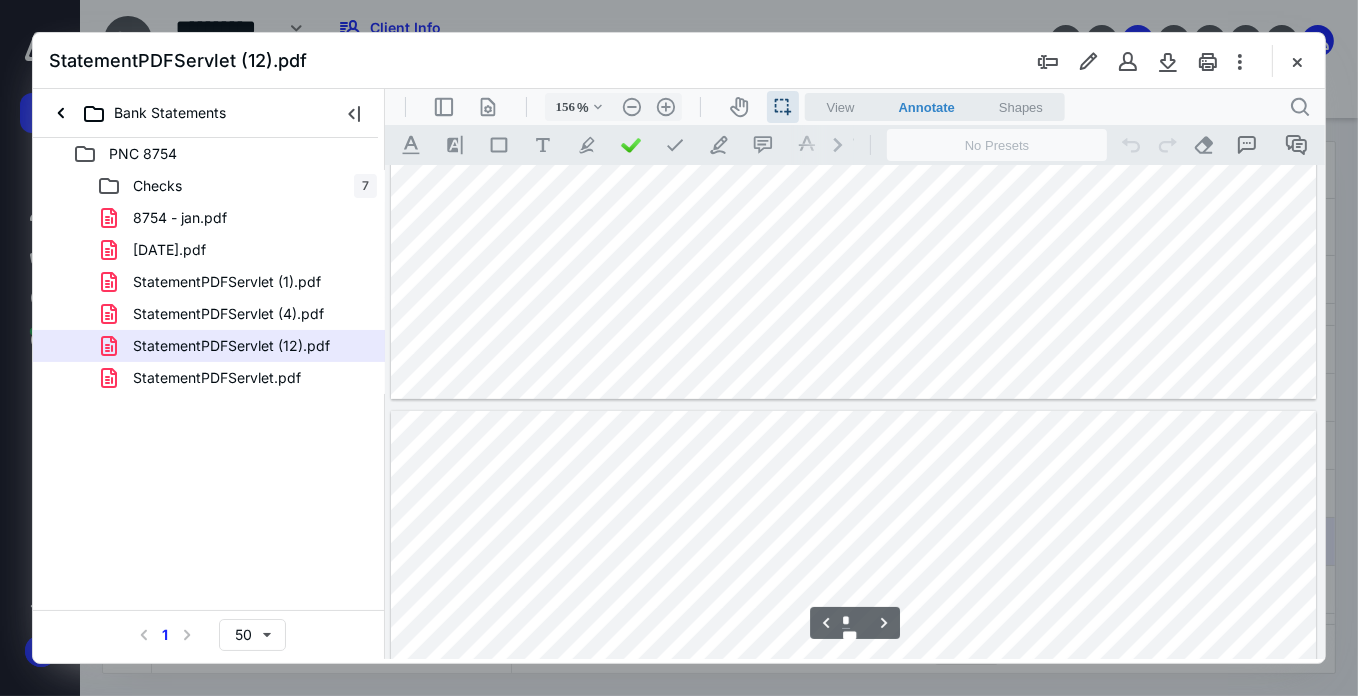 type on "*" 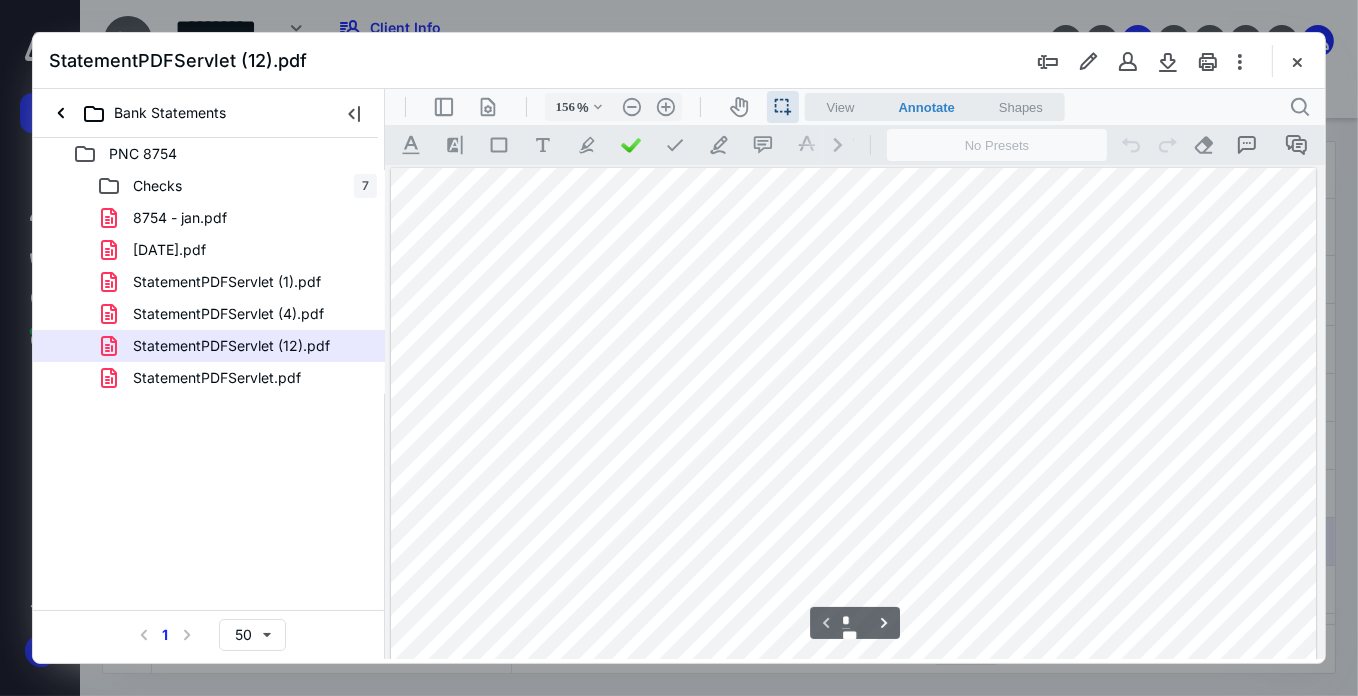 scroll, scrollTop: 0, scrollLeft: 4, axis: horizontal 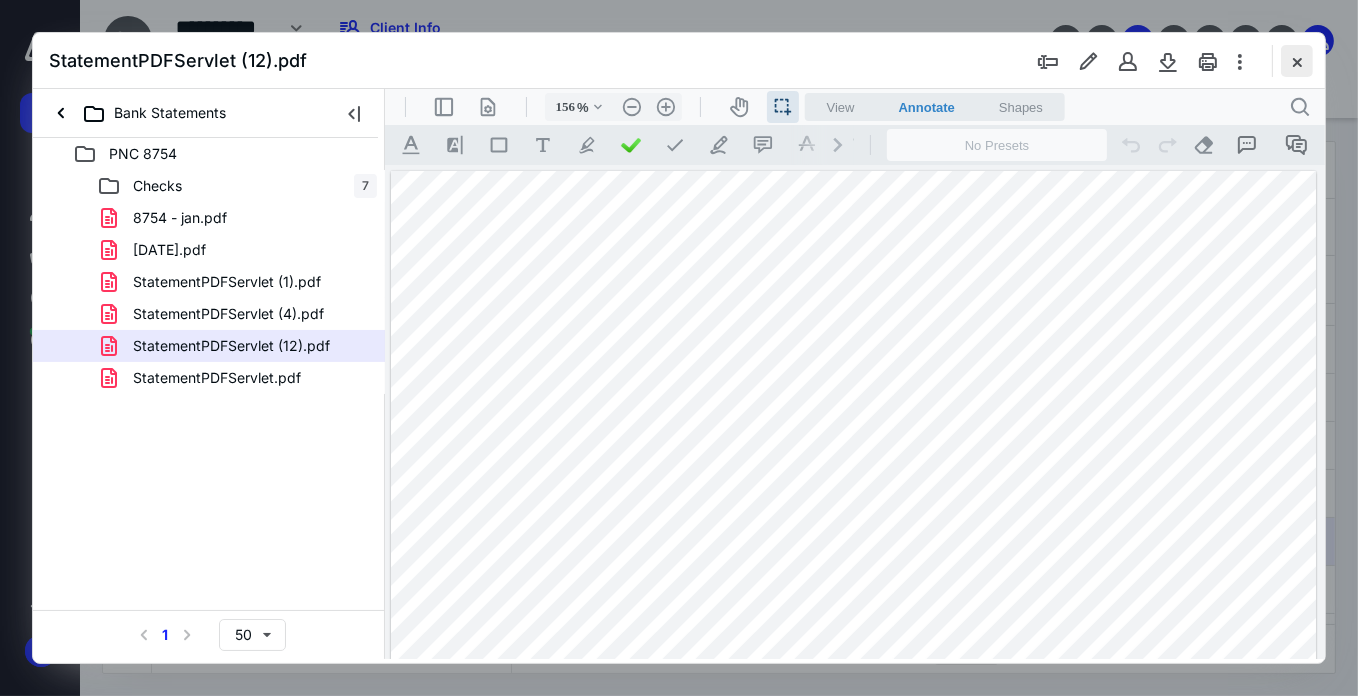 click at bounding box center (1297, 61) 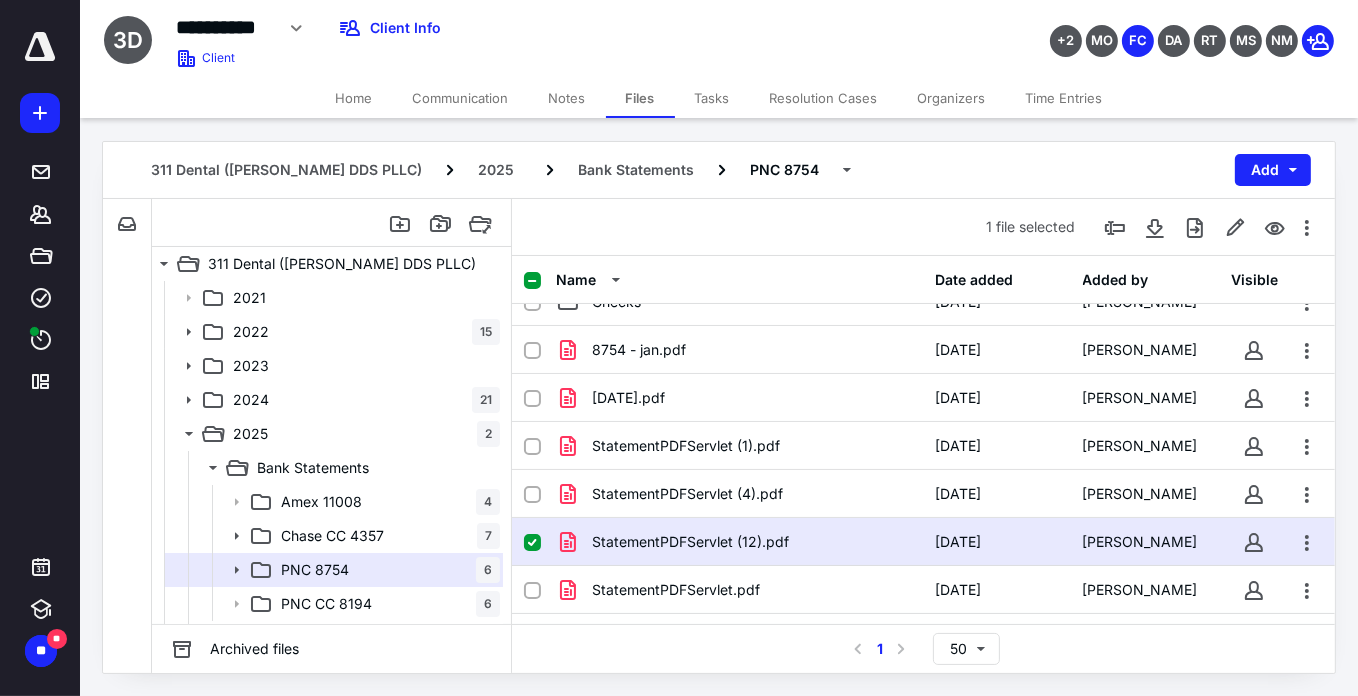 click at bounding box center [540, 542] 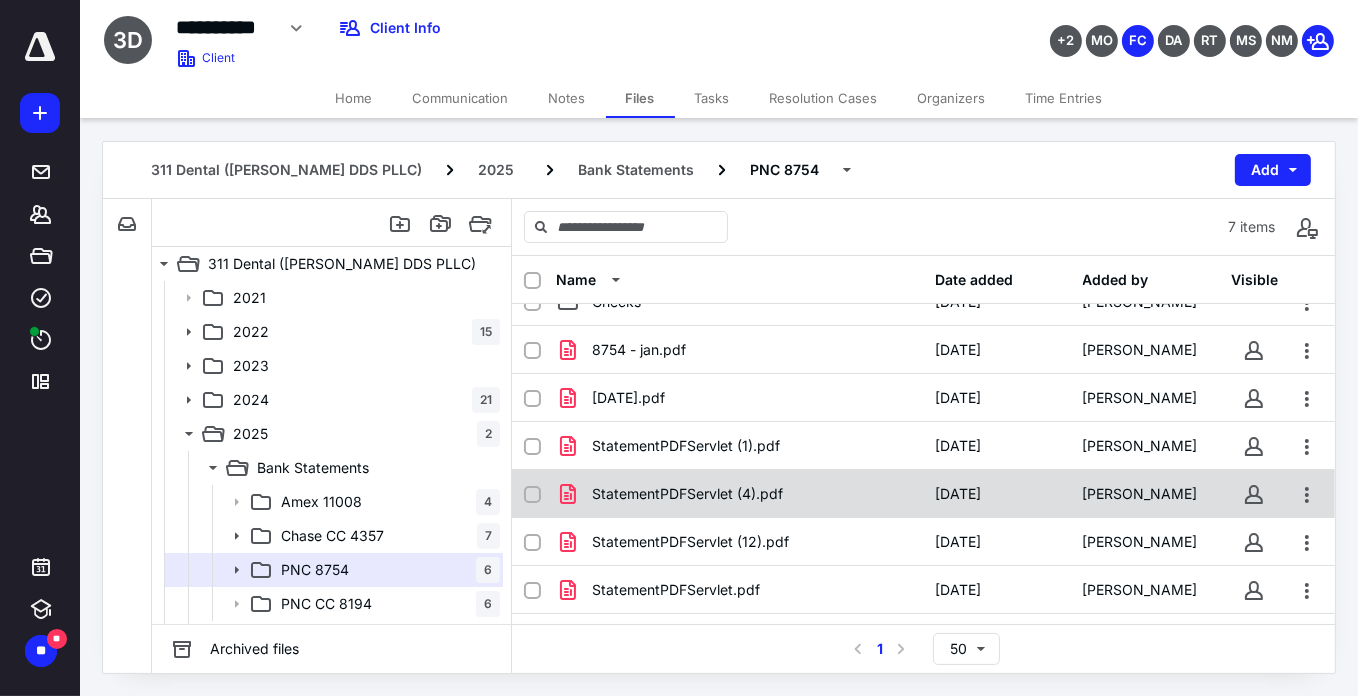 click on "StatementPDFServlet (4).pdf" at bounding box center [687, 494] 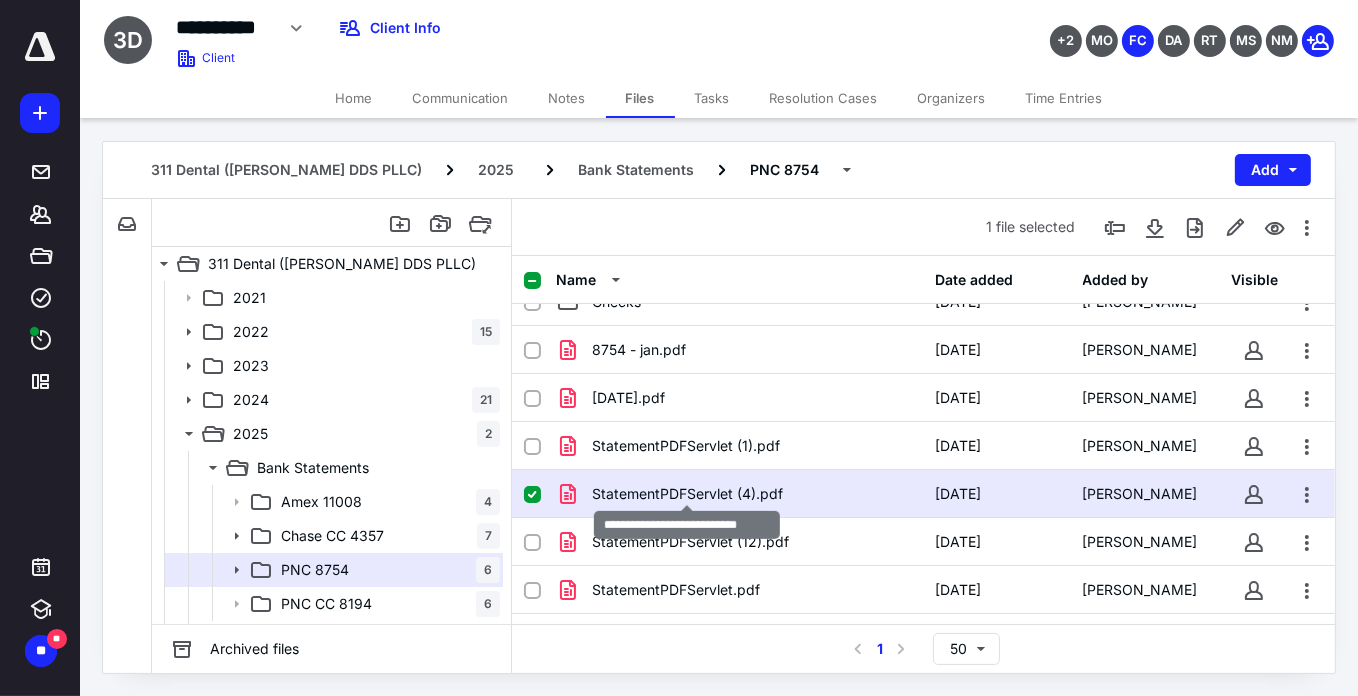 click on "StatementPDFServlet (4).pdf" at bounding box center (687, 494) 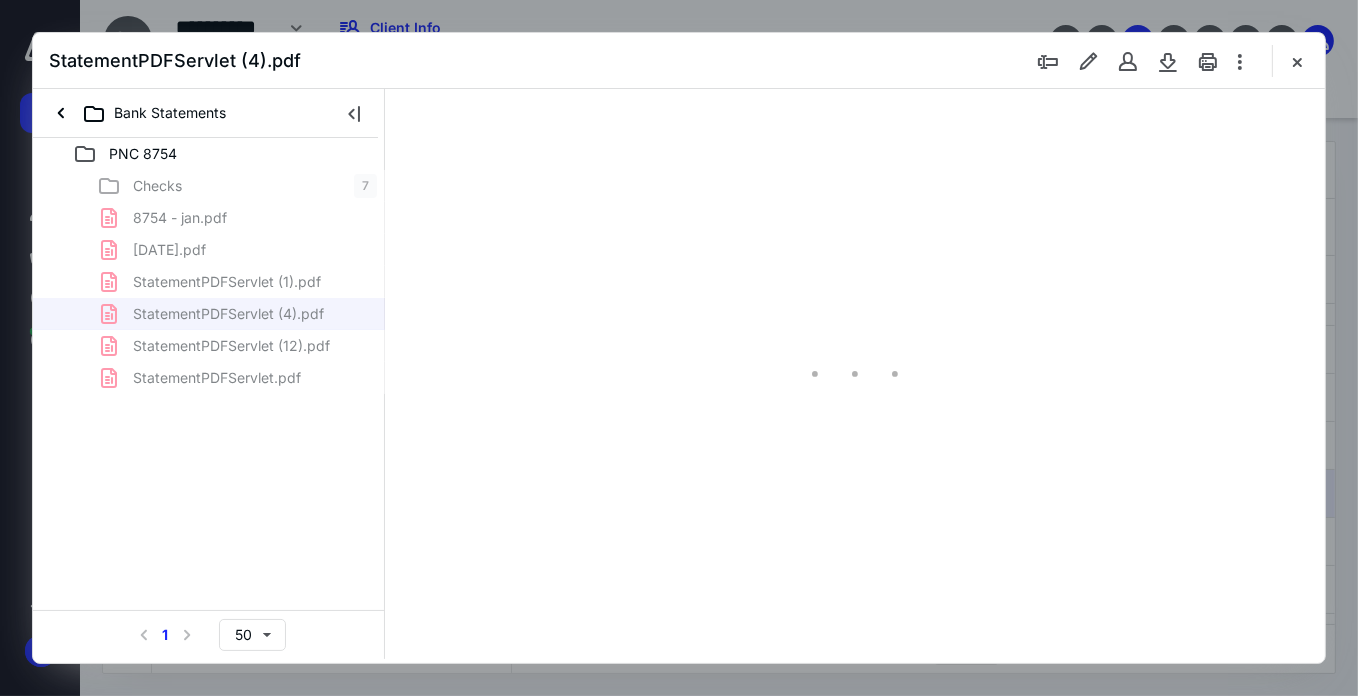 scroll, scrollTop: 0, scrollLeft: 0, axis: both 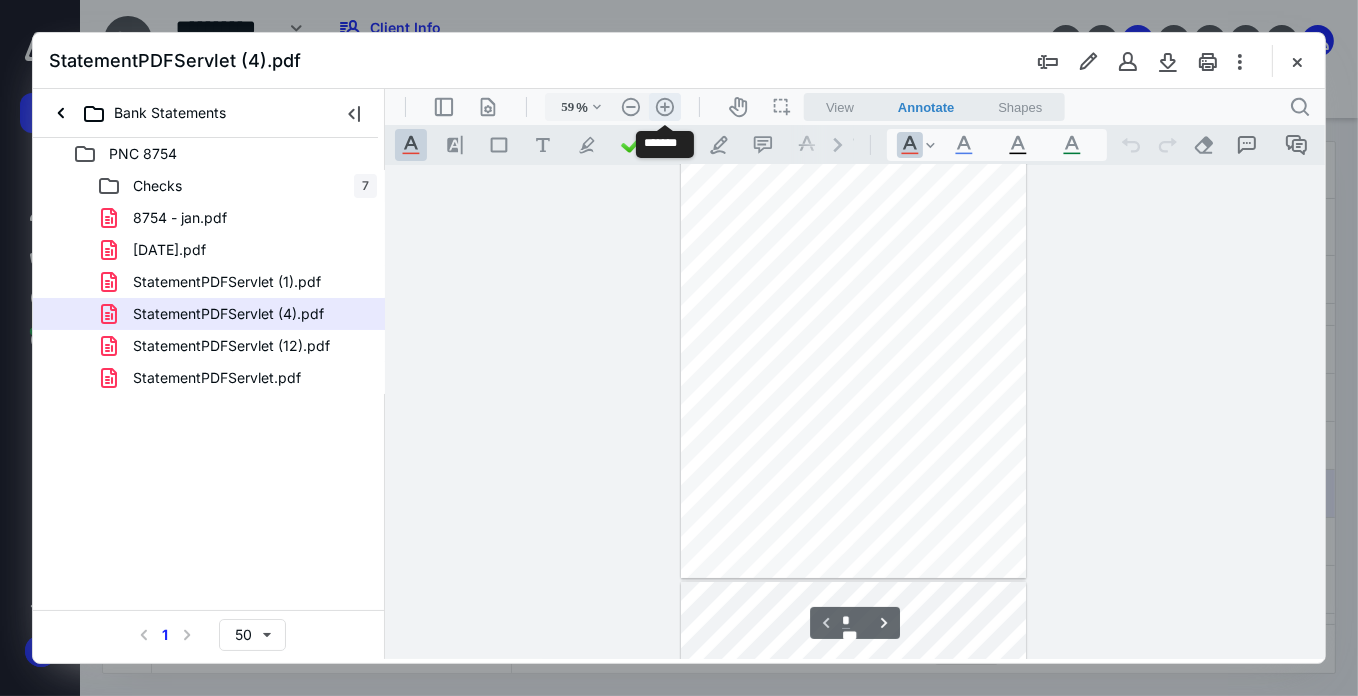 click on ".cls-1{fill:#abb0c4;} icon - header - zoom - in - line" at bounding box center (664, 106) 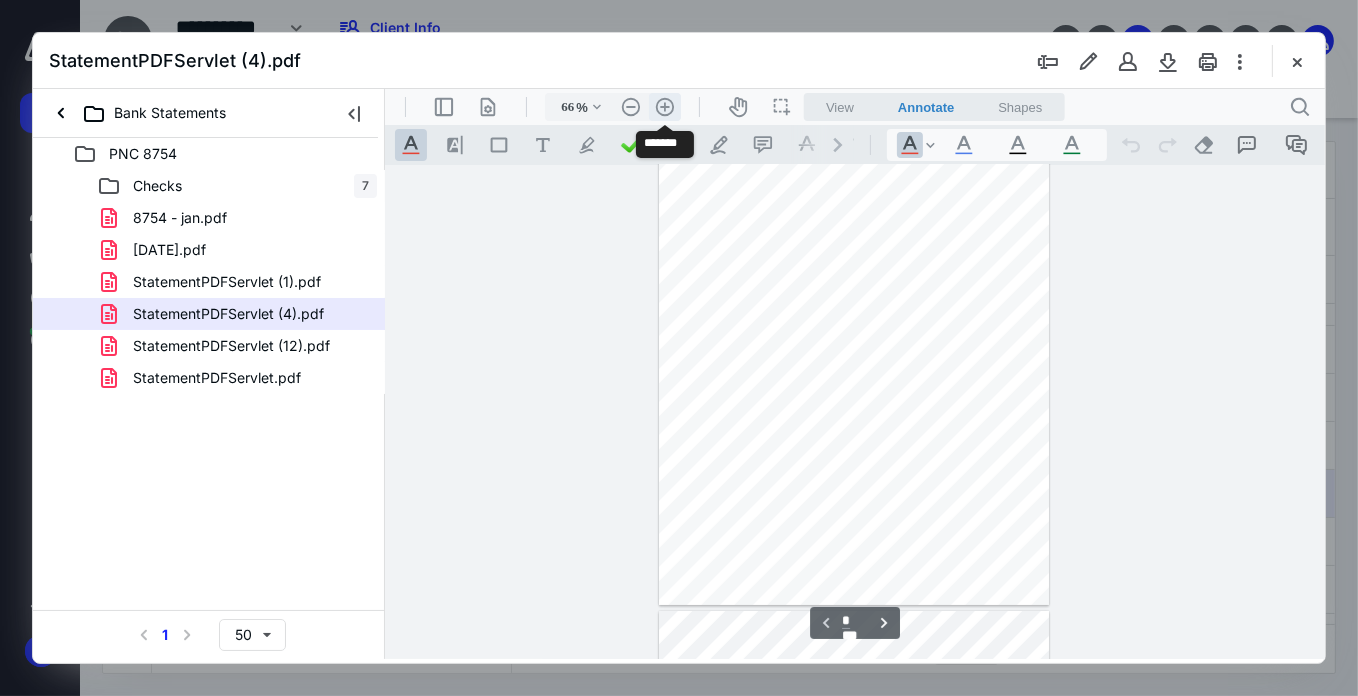 click on ".cls-1{fill:#abb0c4;} icon - header - zoom - in - line" at bounding box center (664, 106) 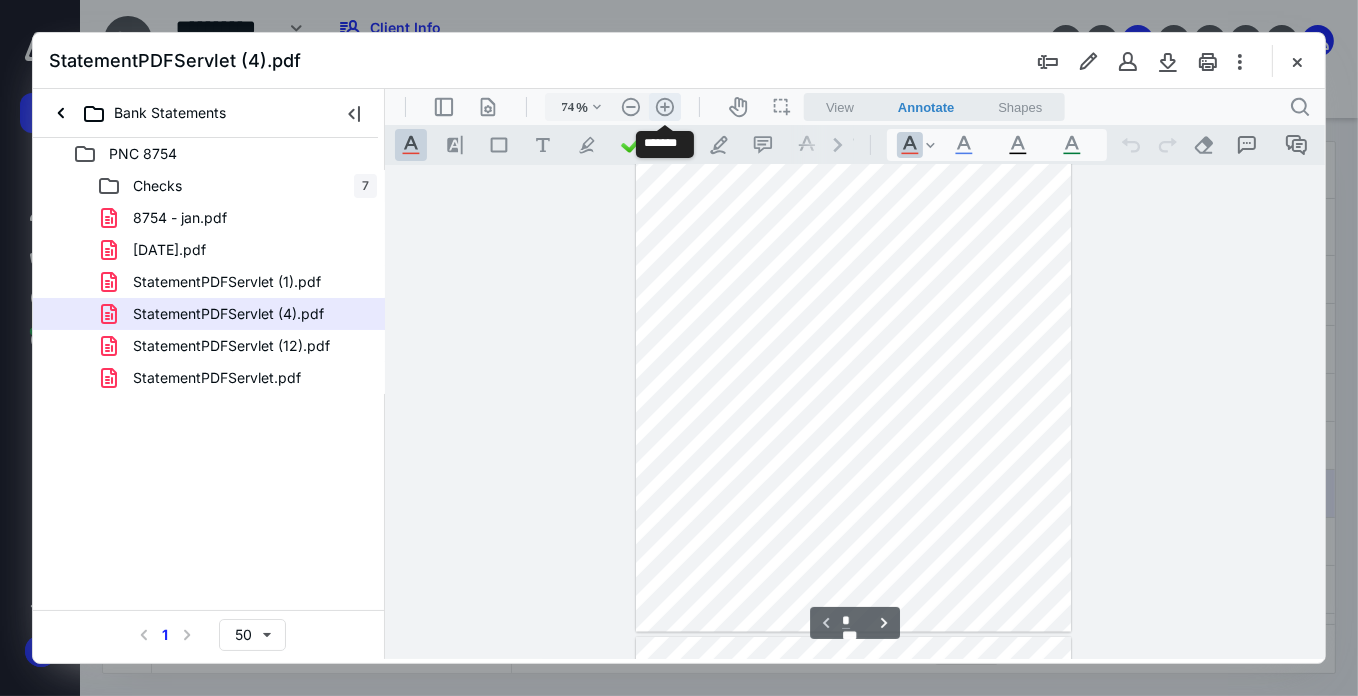 click on ".cls-1{fill:#abb0c4;} icon - header - zoom - in - line" at bounding box center [664, 106] 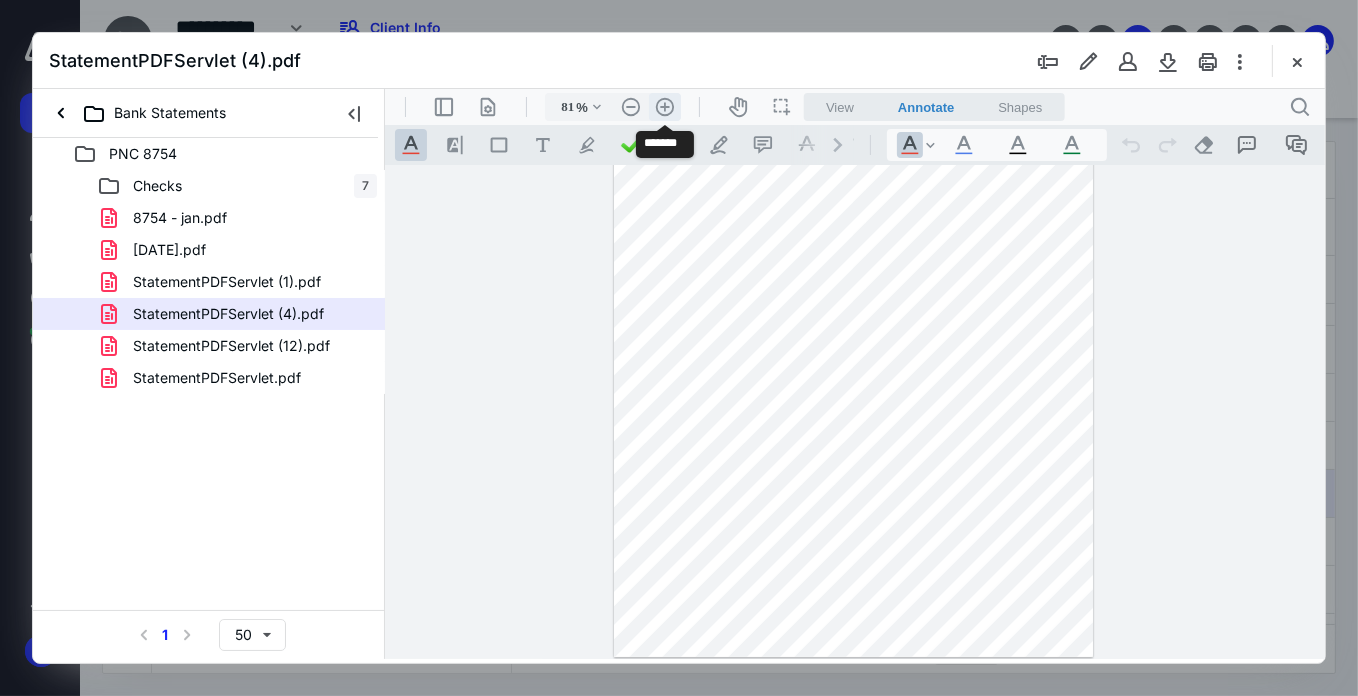 click on ".cls-1{fill:#abb0c4;} icon - header - zoom - in - line" at bounding box center (664, 106) 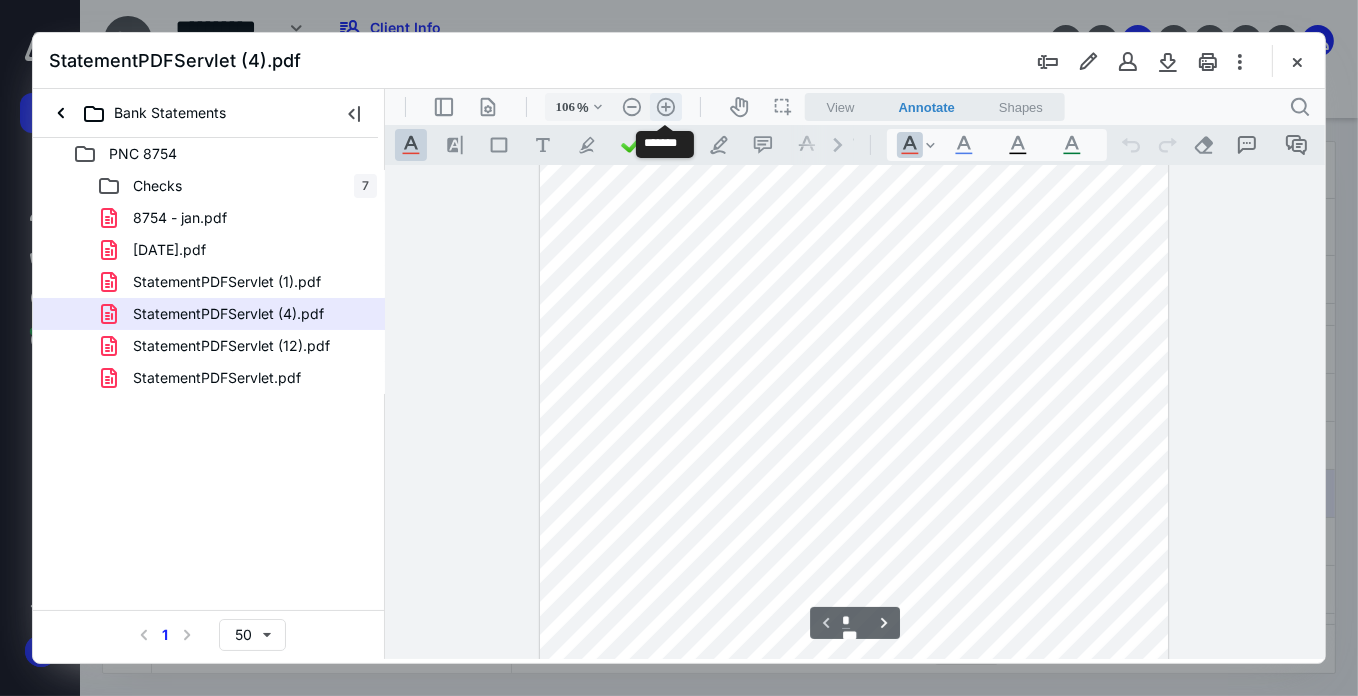 click on ".cls-1{fill:#abb0c4;} icon - header - zoom - in - line" at bounding box center (665, 106) 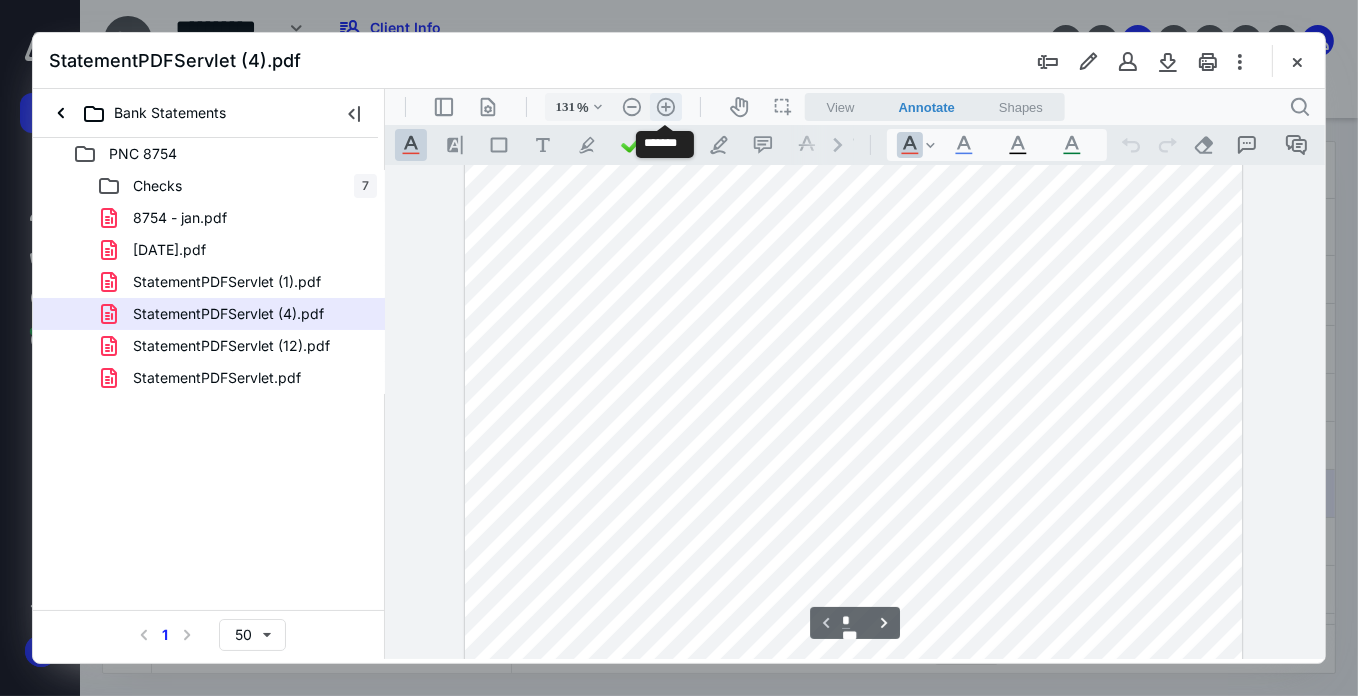scroll, scrollTop: 436, scrollLeft: 0, axis: vertical 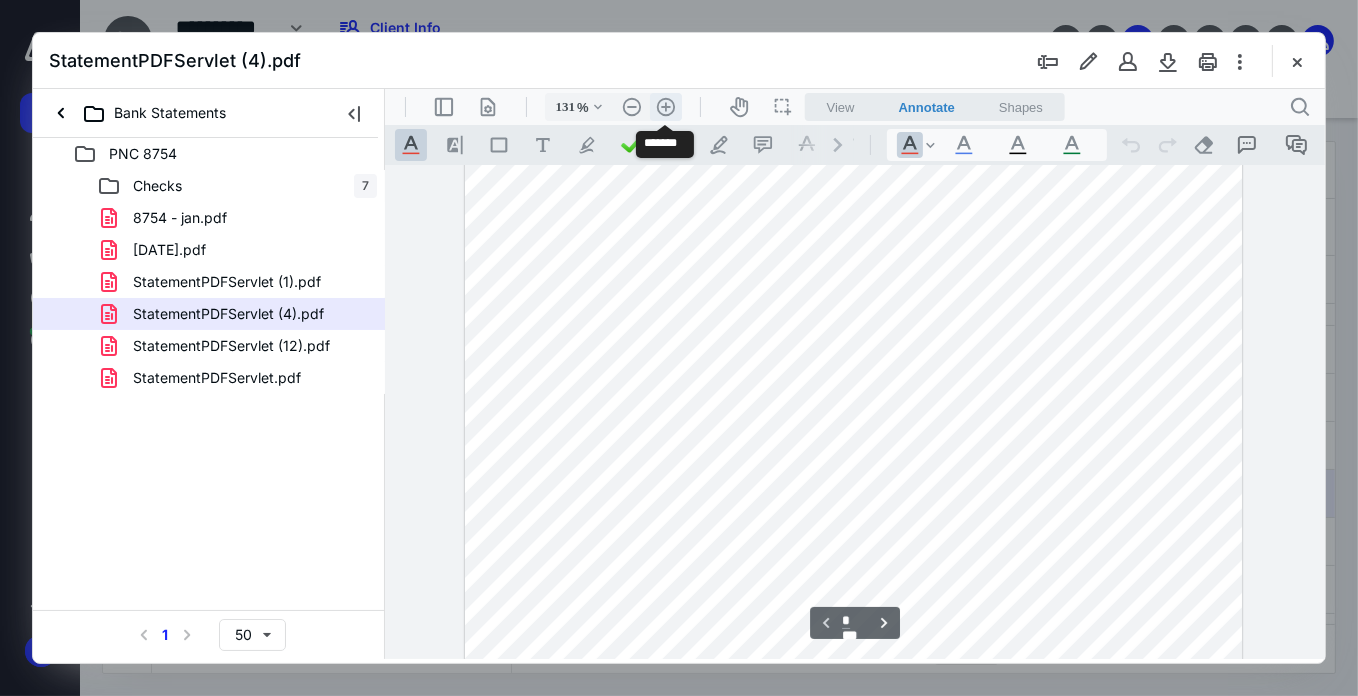 click on ".cls-1{fill:#abb0c4;} icon - header - zoom - in - line" at bounding box center [665, 106] 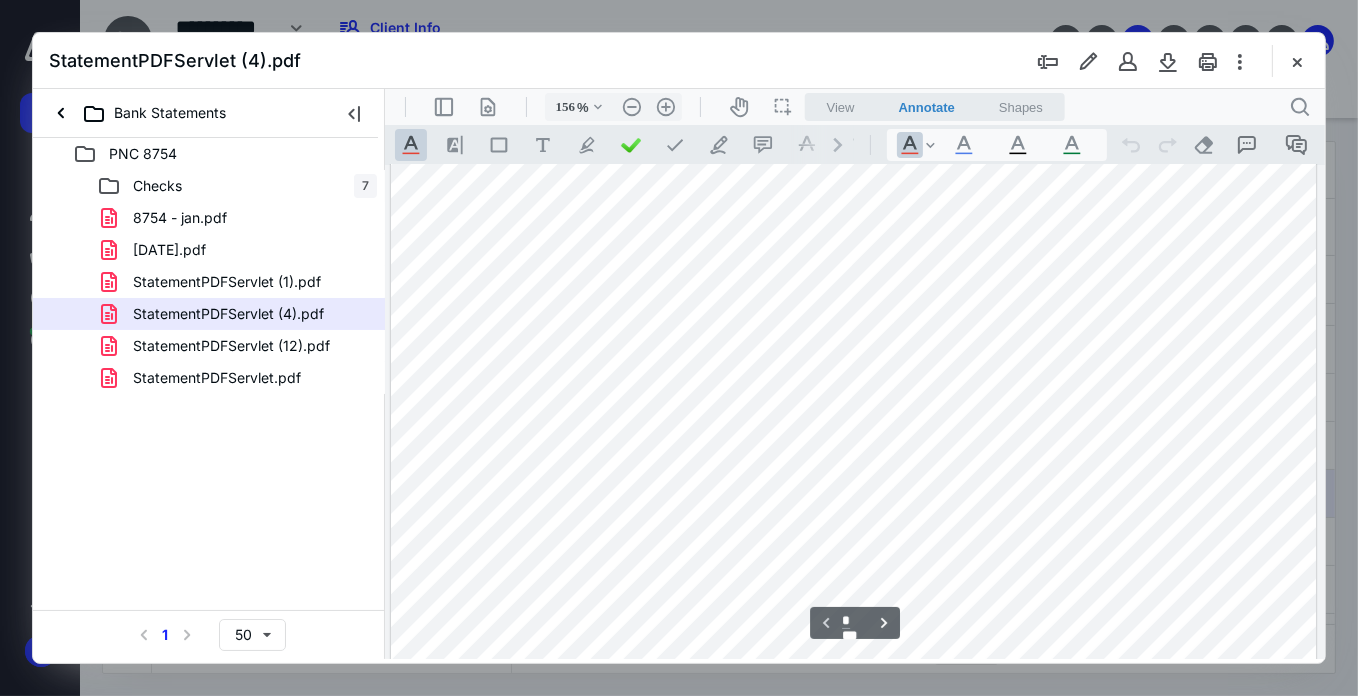 scroll, scrollTop: 0, scrollLeft: 4, axis: horizontal 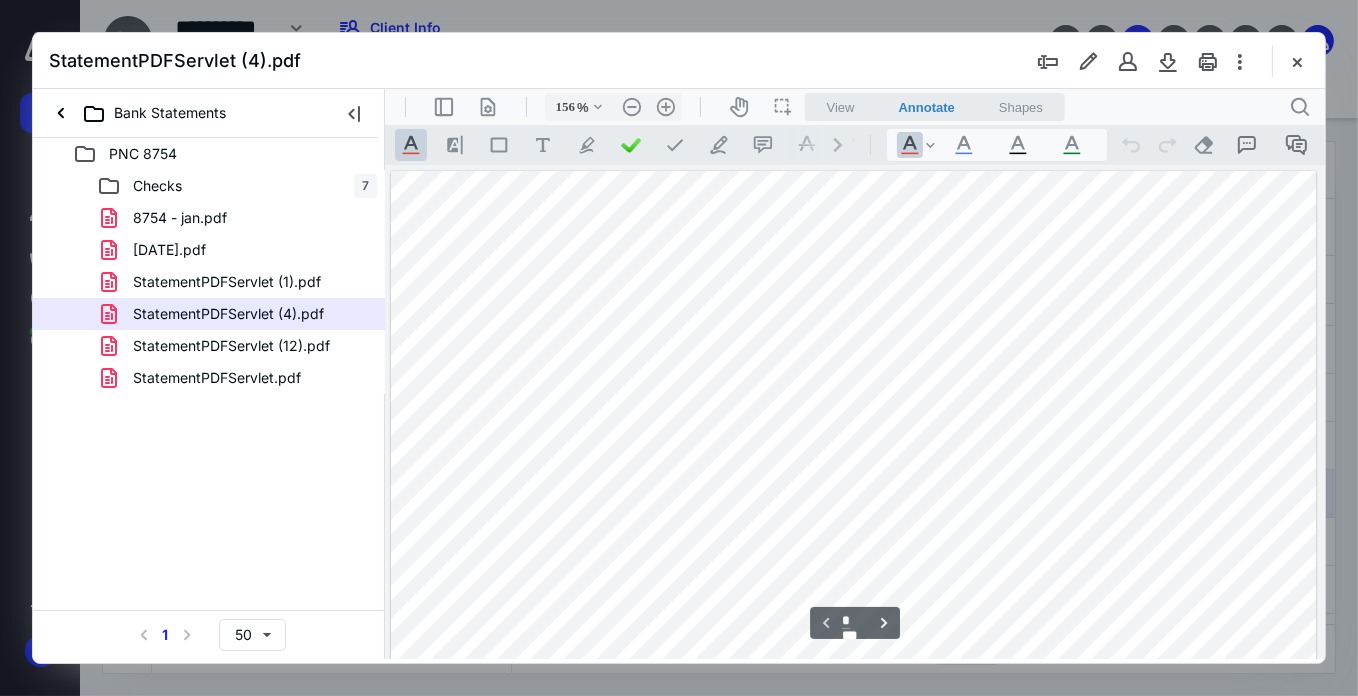 drag, startPoint x: 1304, startPoint y: 59, endPoint x: 1215, endPoint y: 94, distance: 95.63472 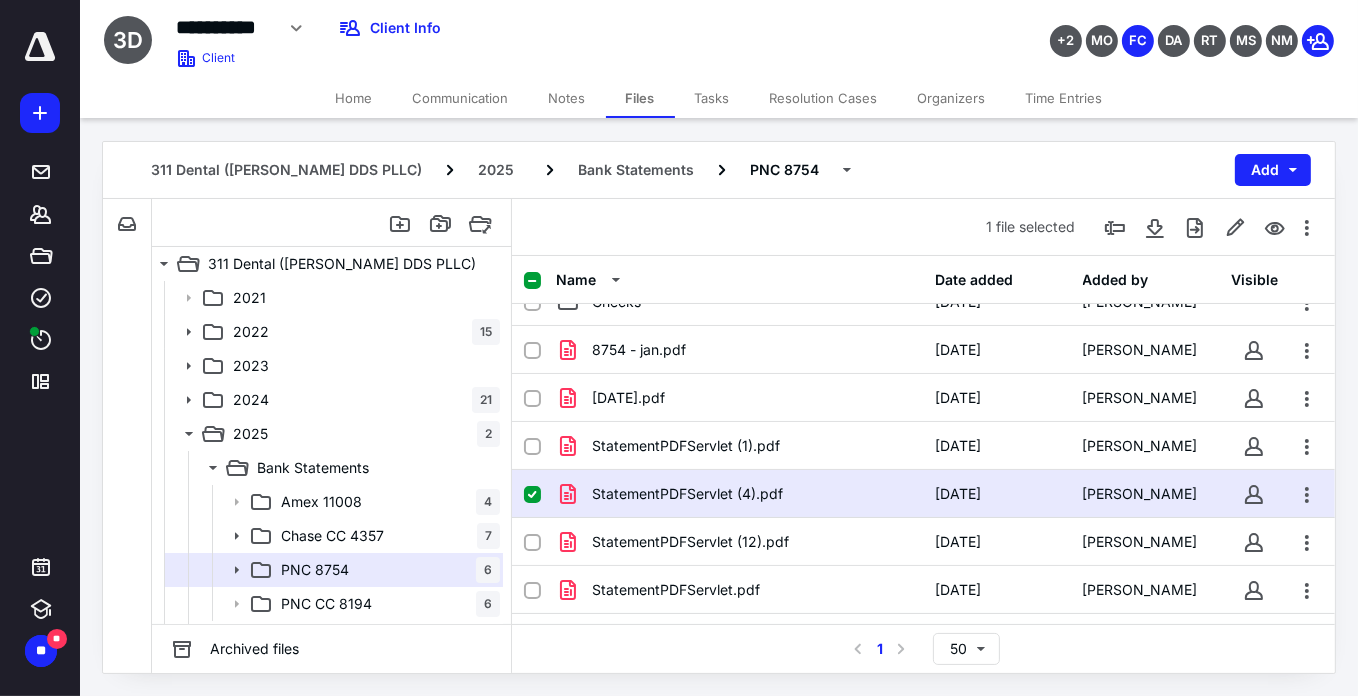 click 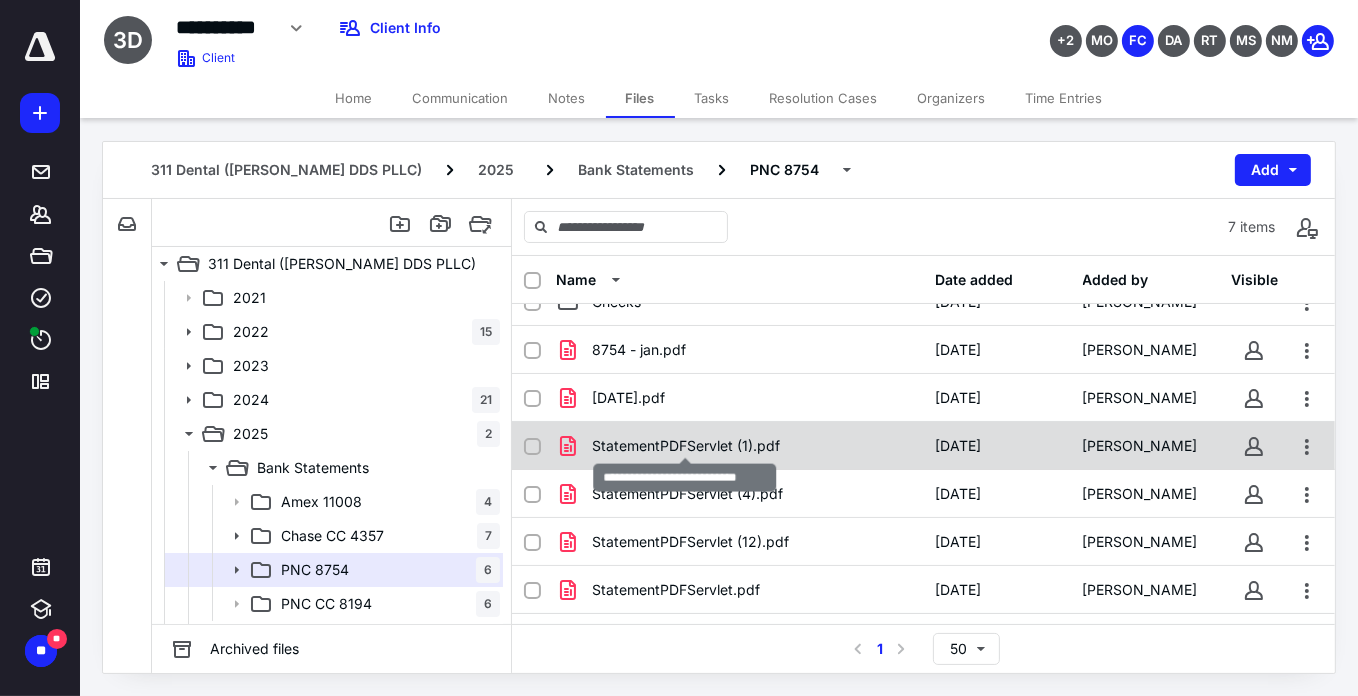 click on "StatementPDFServlet (1).pdf" at bounding box center [686, 446] 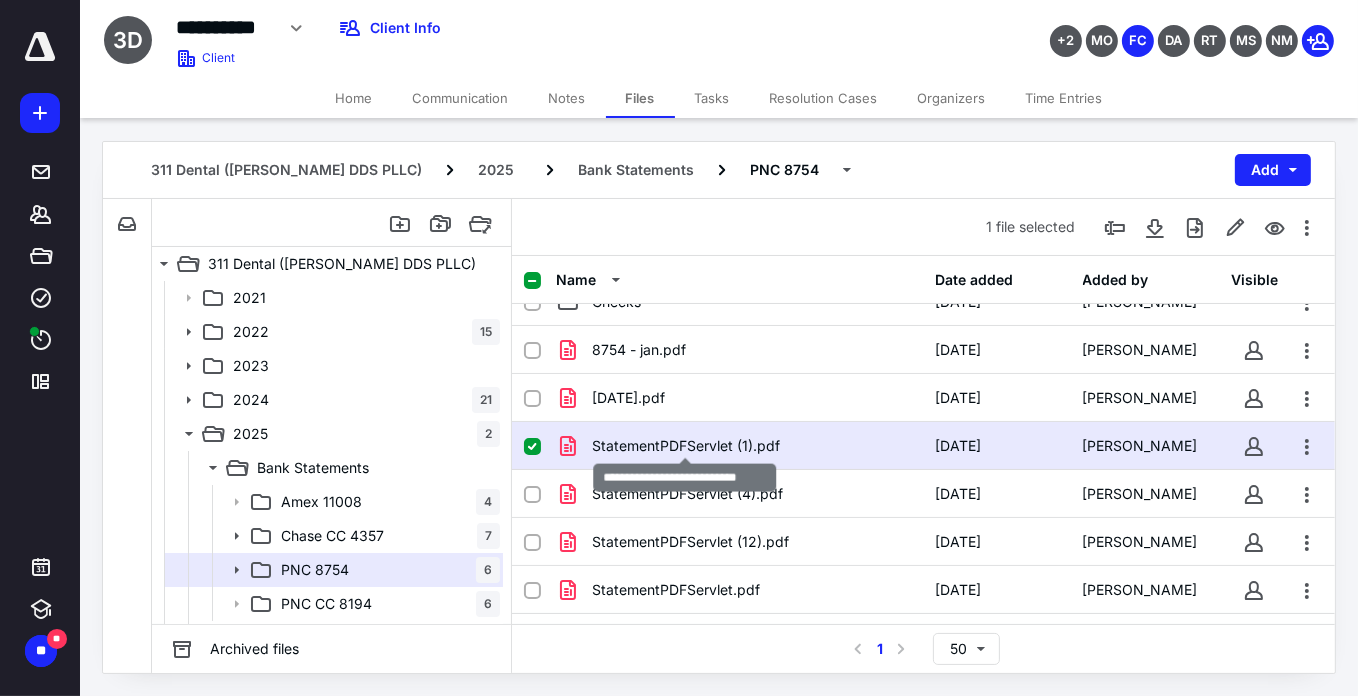 click on "StatementPDFServlet (1).pdf" at bounding box center [686, 446] 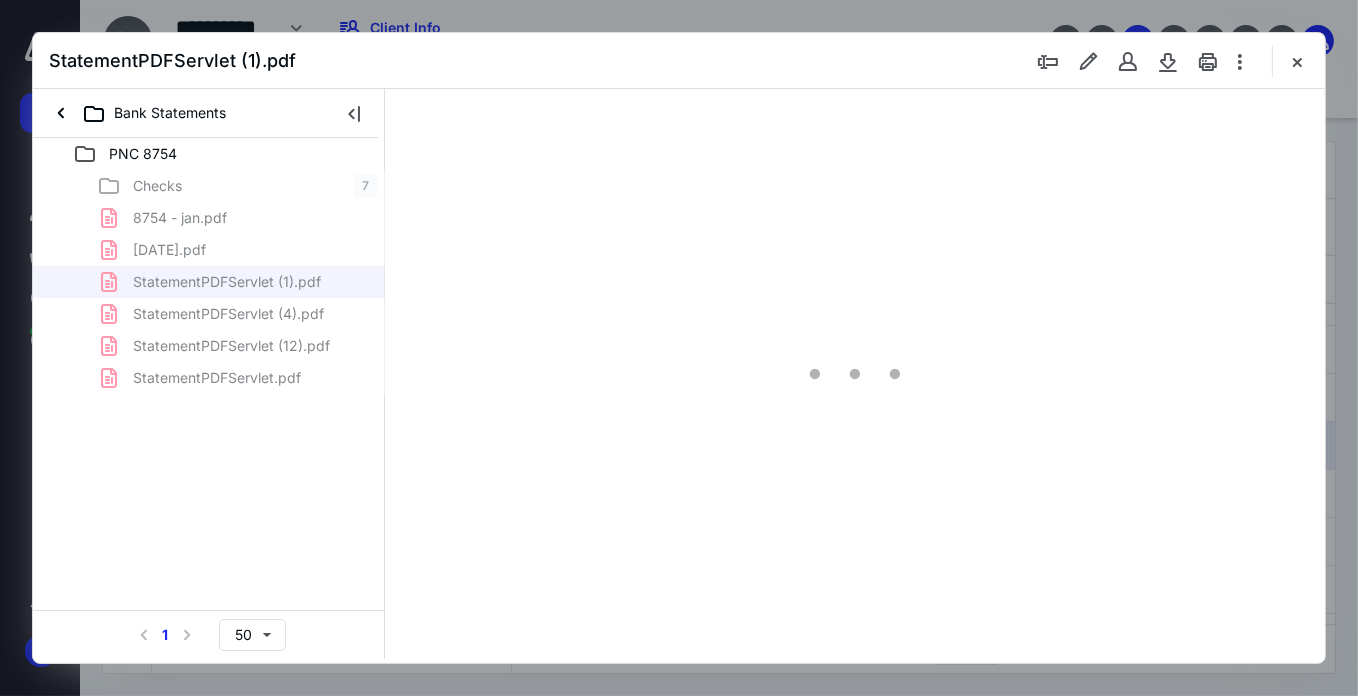 scroll, scrollTop: 0, scrollLeft: 0, axis: both 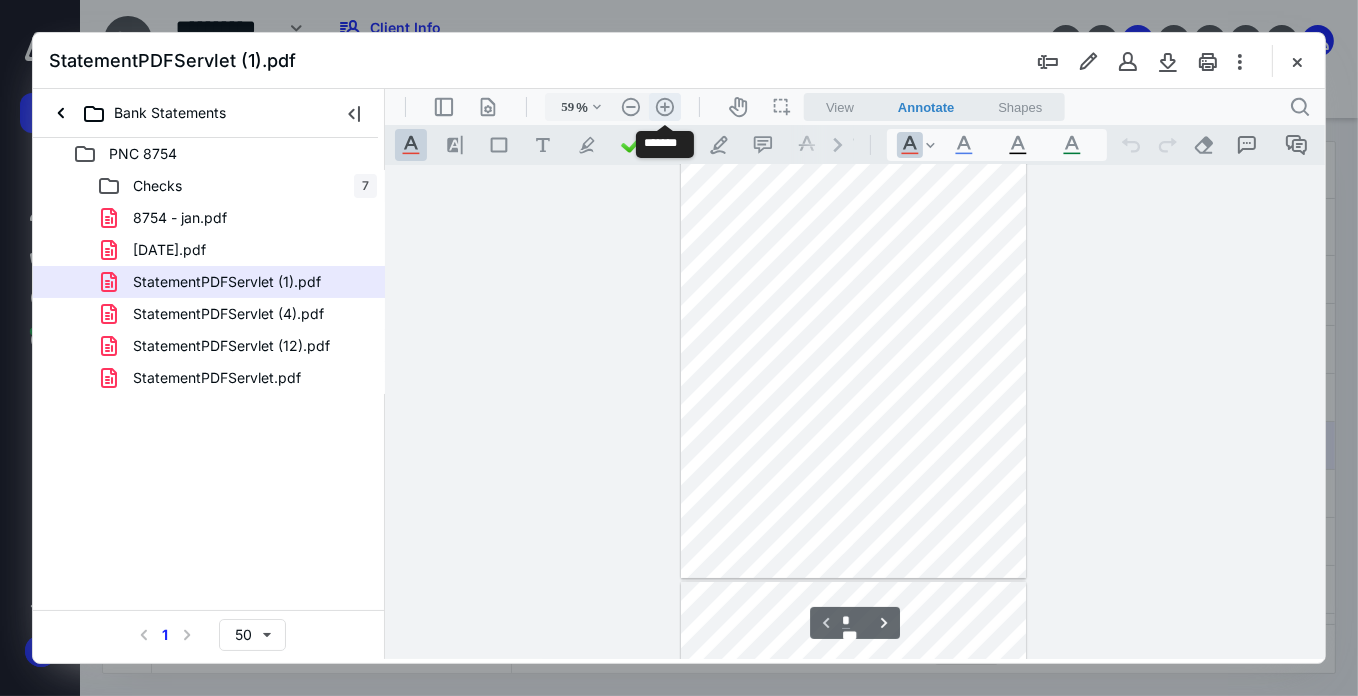 click on ".cls-1{fill:#abb0c4;} icon - header - zoom - in - line" at bounding box center (664, 106) 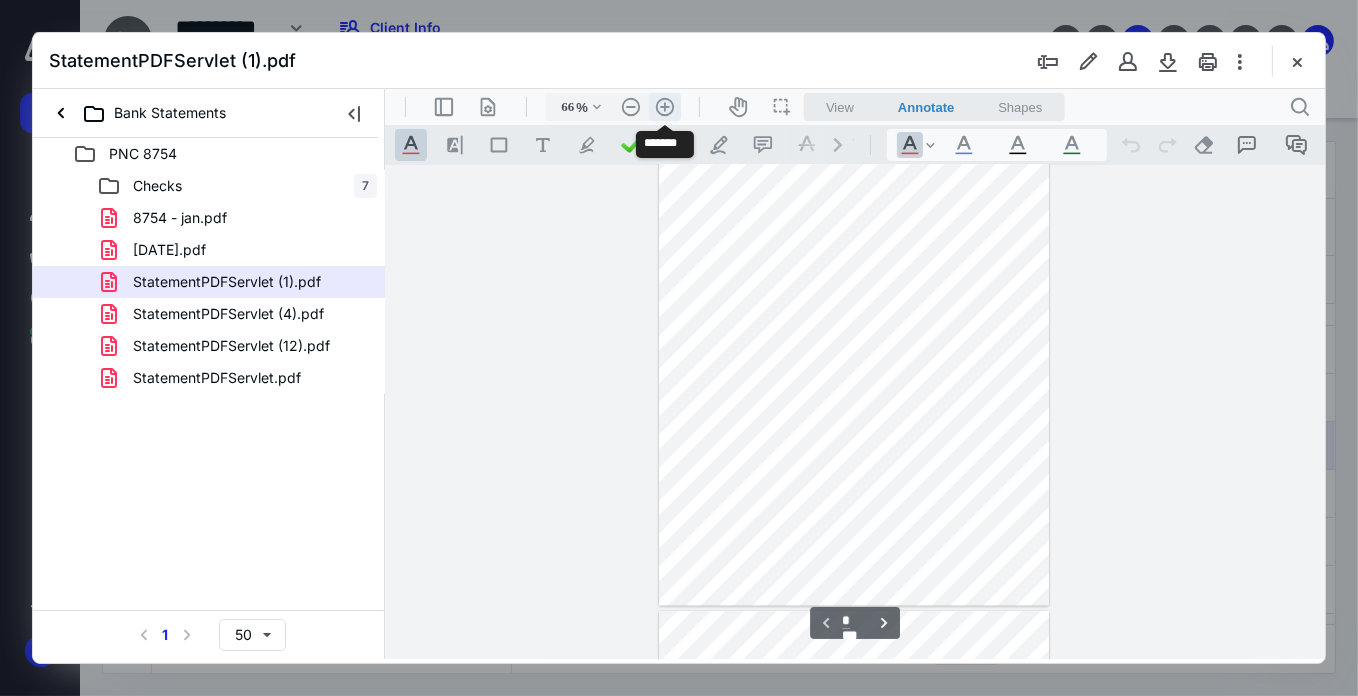 click on ".cls-1{fill:#abb0c4;} icon - header - zoom - in - line" at bounding box center [664, 106] 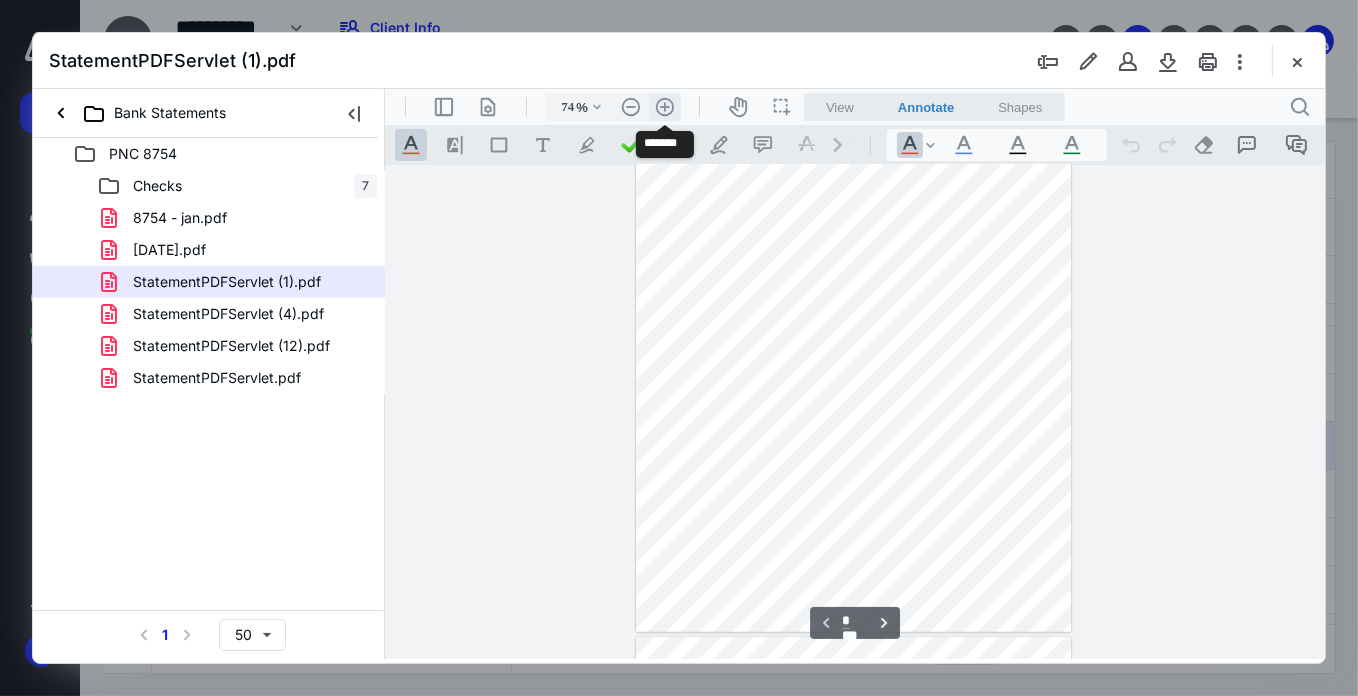 click on ".cls-1{fill:#abb0c4;} icon - header - zoom - in - line" at bounding box center (664, 106) 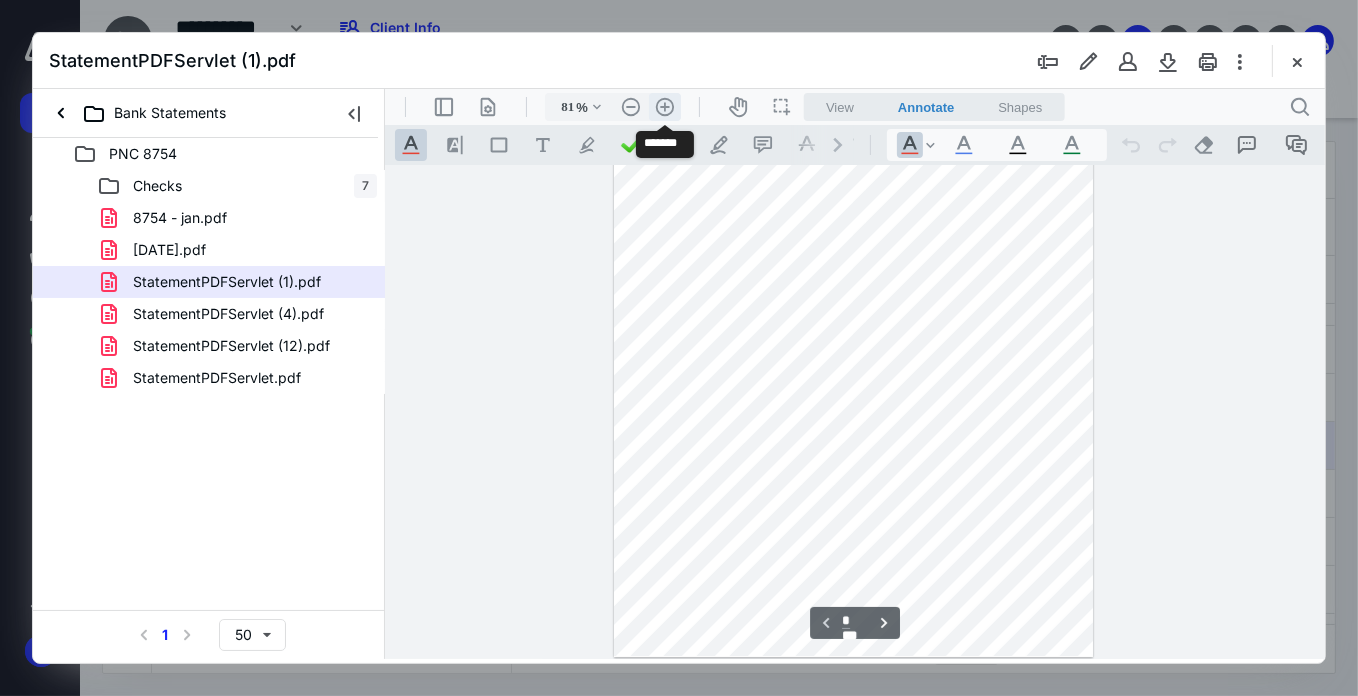 click on ".cls-1{fill:#abb0c4;} icon - header - zoom - in - line" at bounding box center (664, 106) 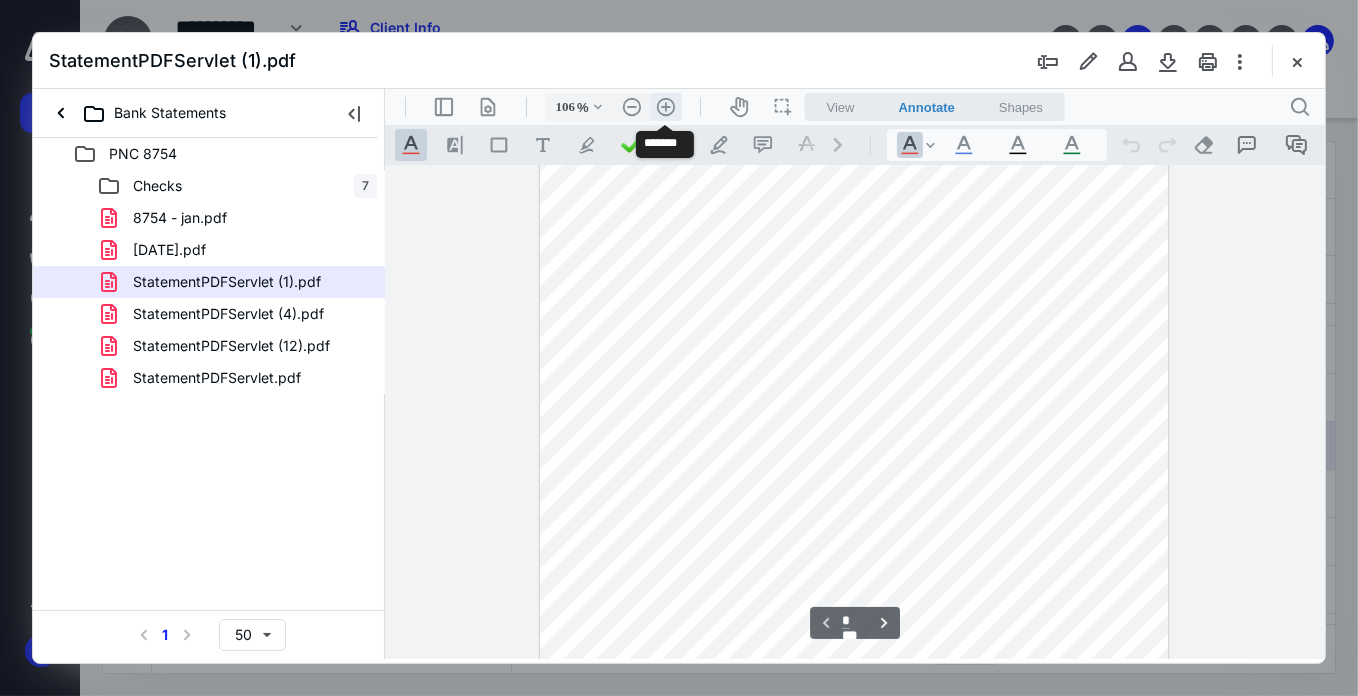 click on ".cls-1{fill:#abb0c4;} icon - header - zoom - in - line" at bounding box center [665, 106] 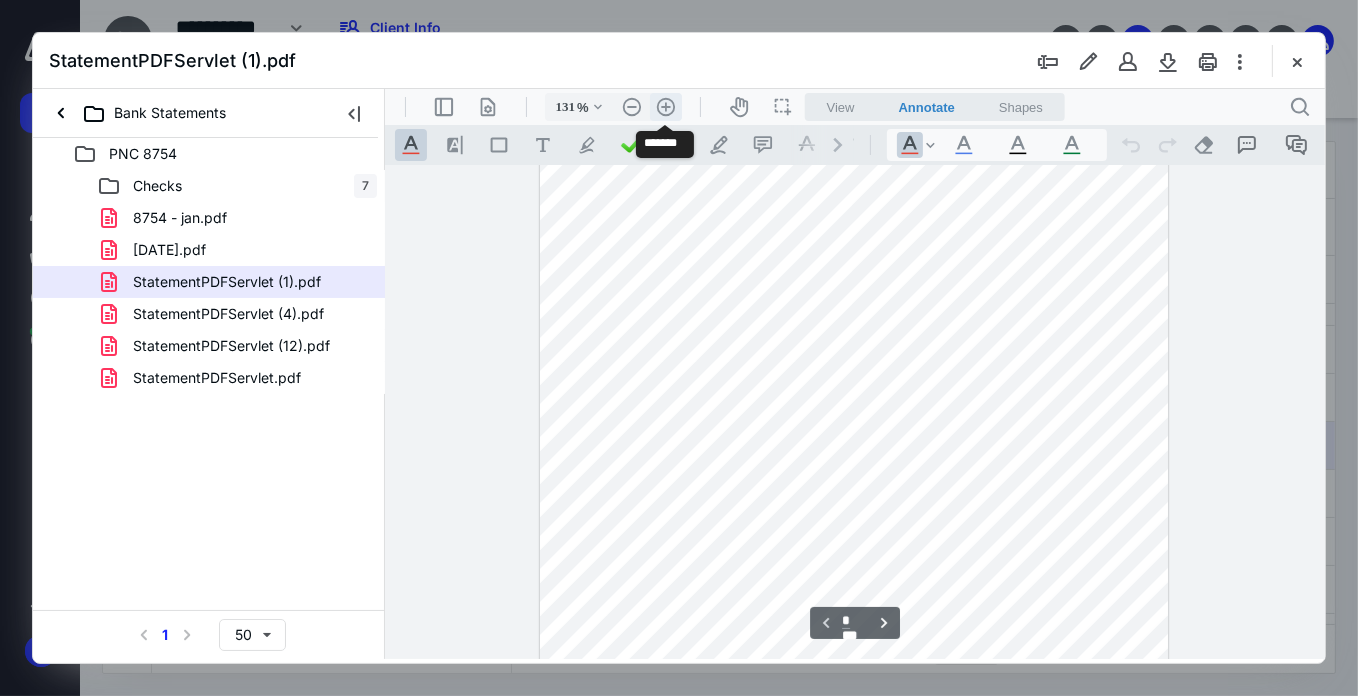 scroll, scrollTop: 436, scrollLeft: 0, axis: vertical 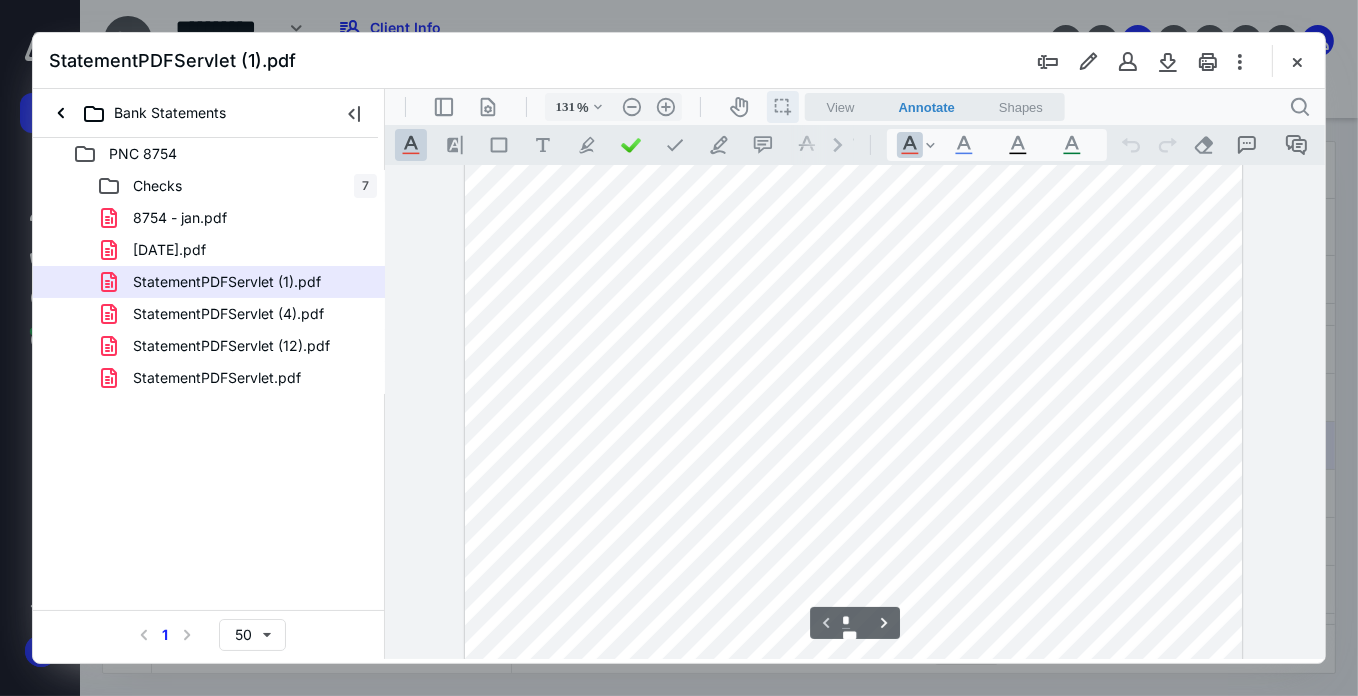 click on "icon / operation / multi select" at bounding box center [782, 106] 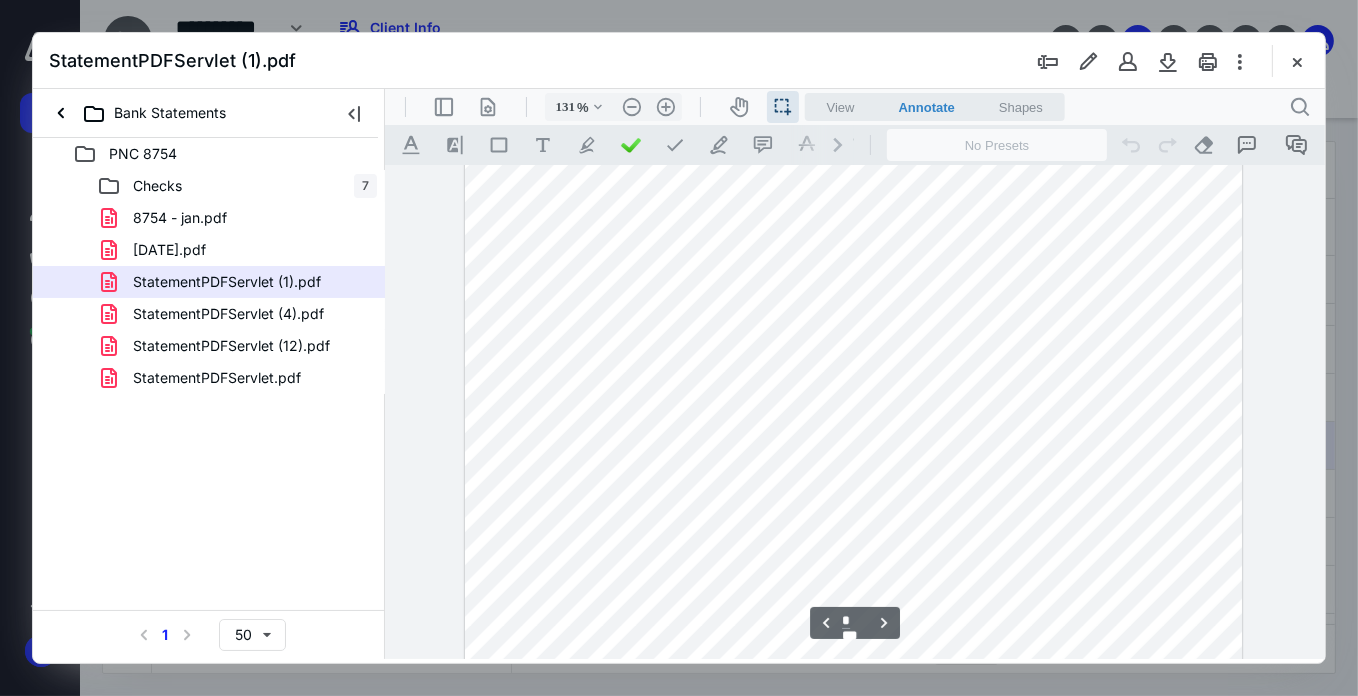 scroll, scrollTop: 1727, scrollLeft: 0, axis: vertical 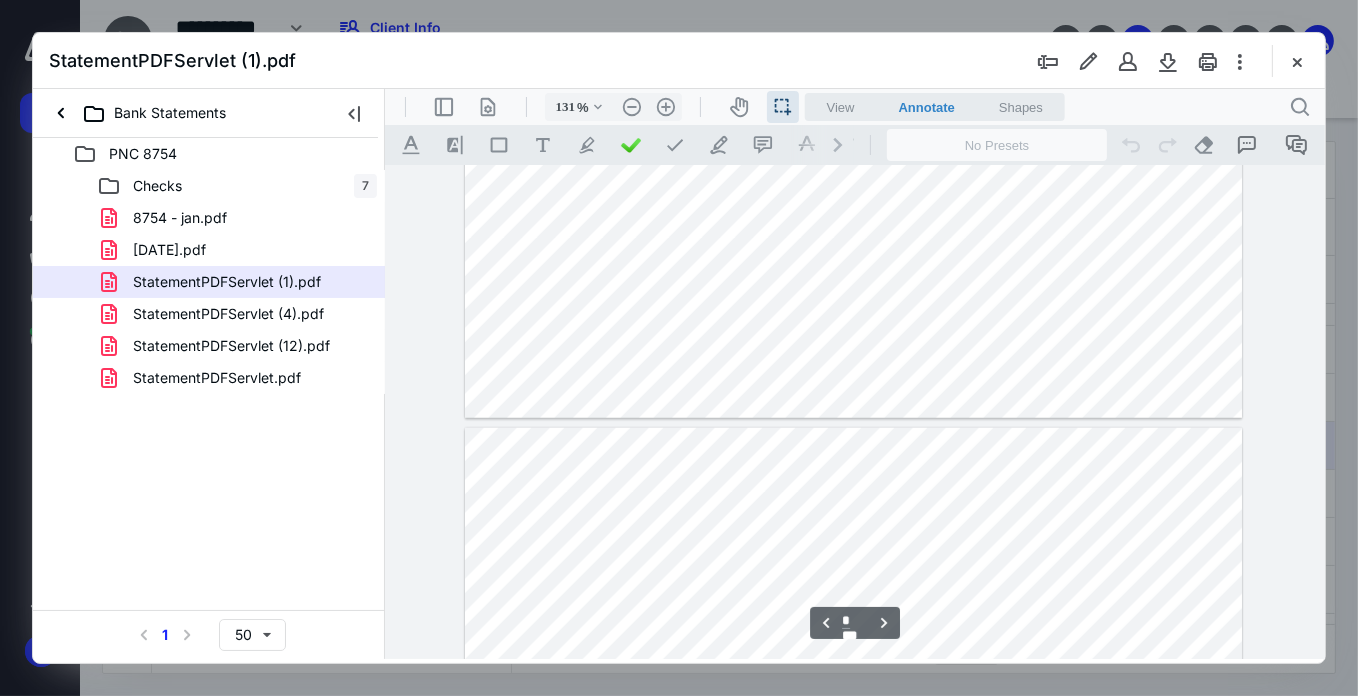 type on "*" 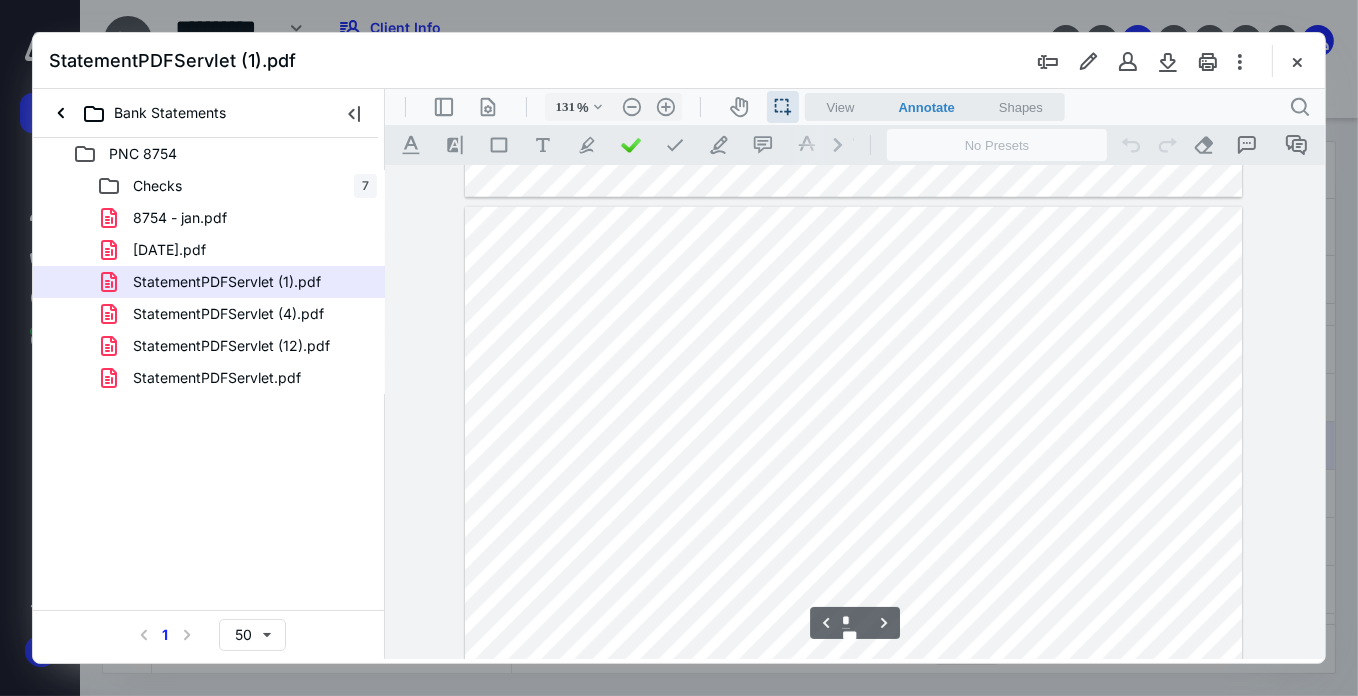scroll, scrollTop: 2363, scrollLeft: 0, axis: vertical 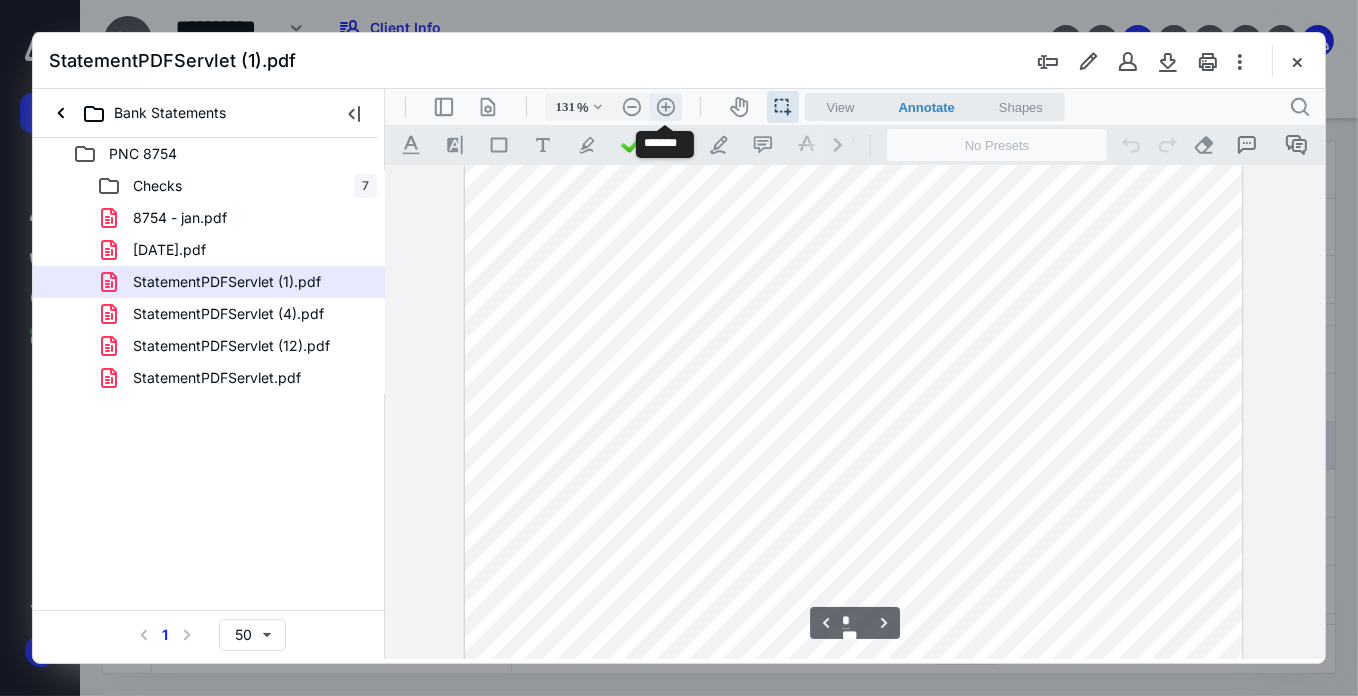 click on ".cls-1{fill:#abb0c4;} icon - header - zoom - in - line" at bounding box center (665, 106) 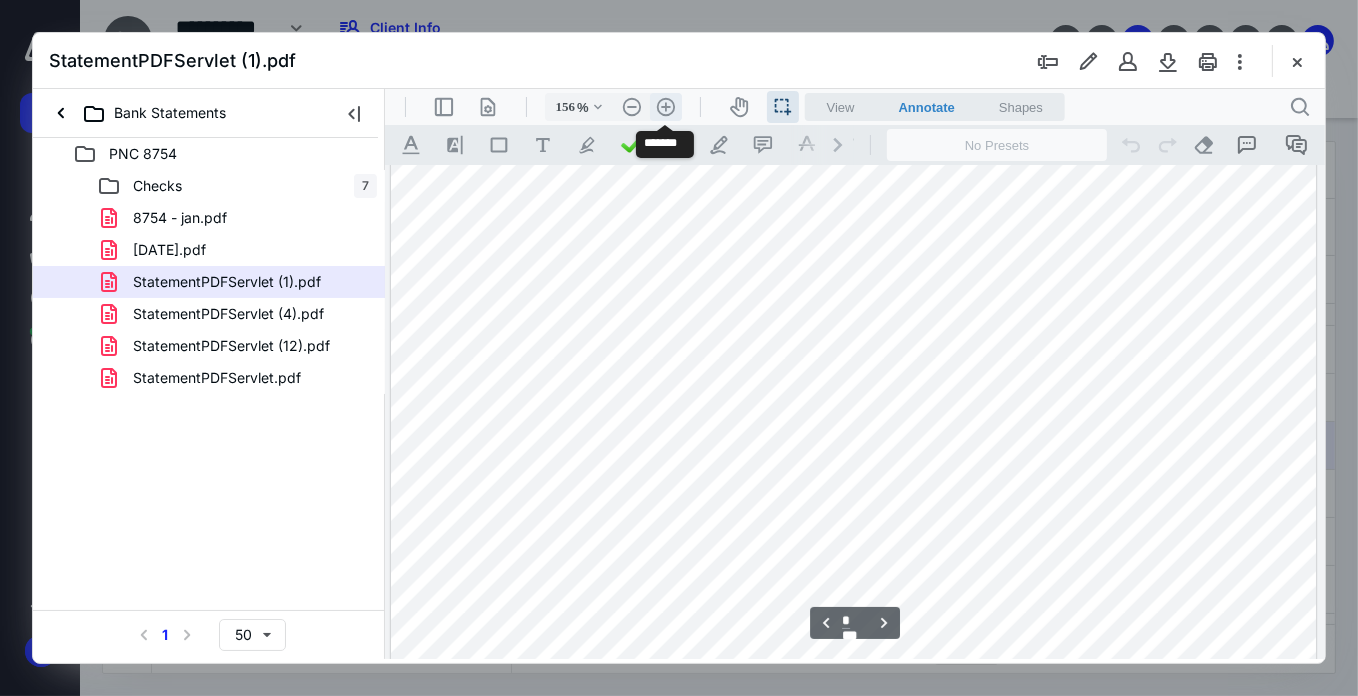 click on ".cls-1{fill:#abb0c4;} icon - header - zoom - in - line" at bounding box center (665, 106) 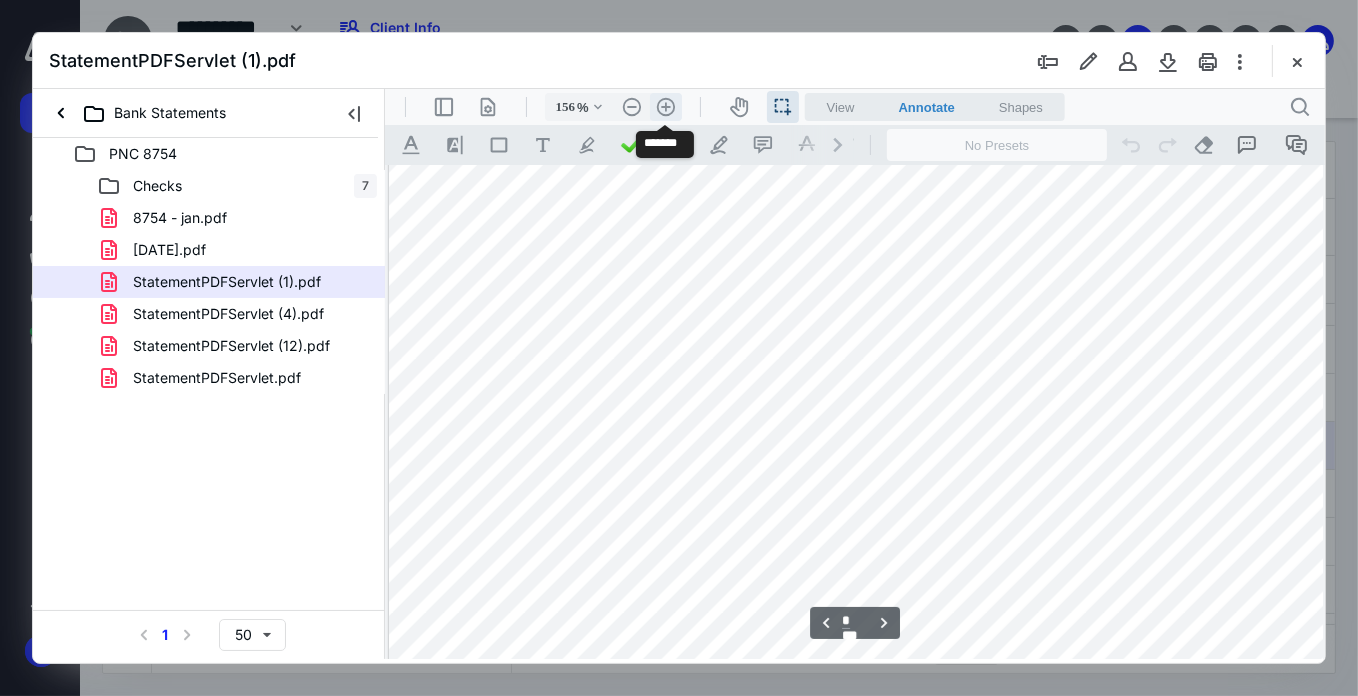 type on "206" 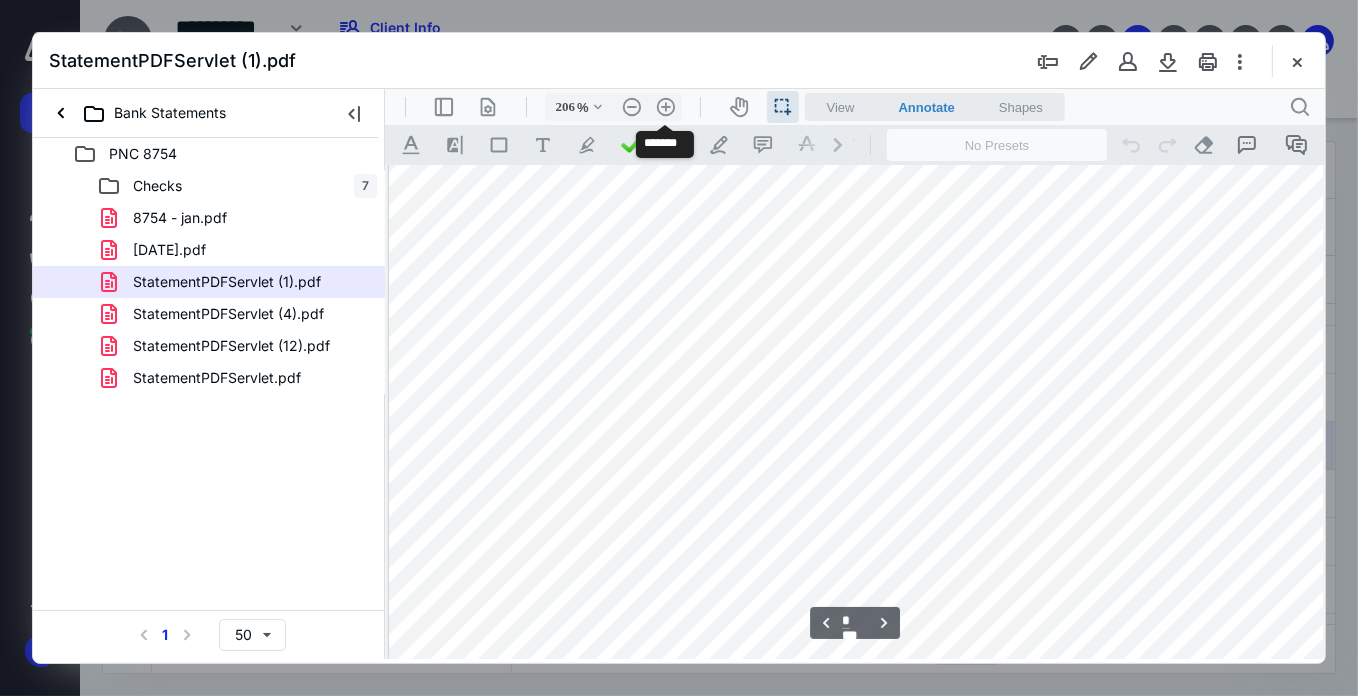 scroll, scrollTop: 3840, scrollLeft: 156, axis: both 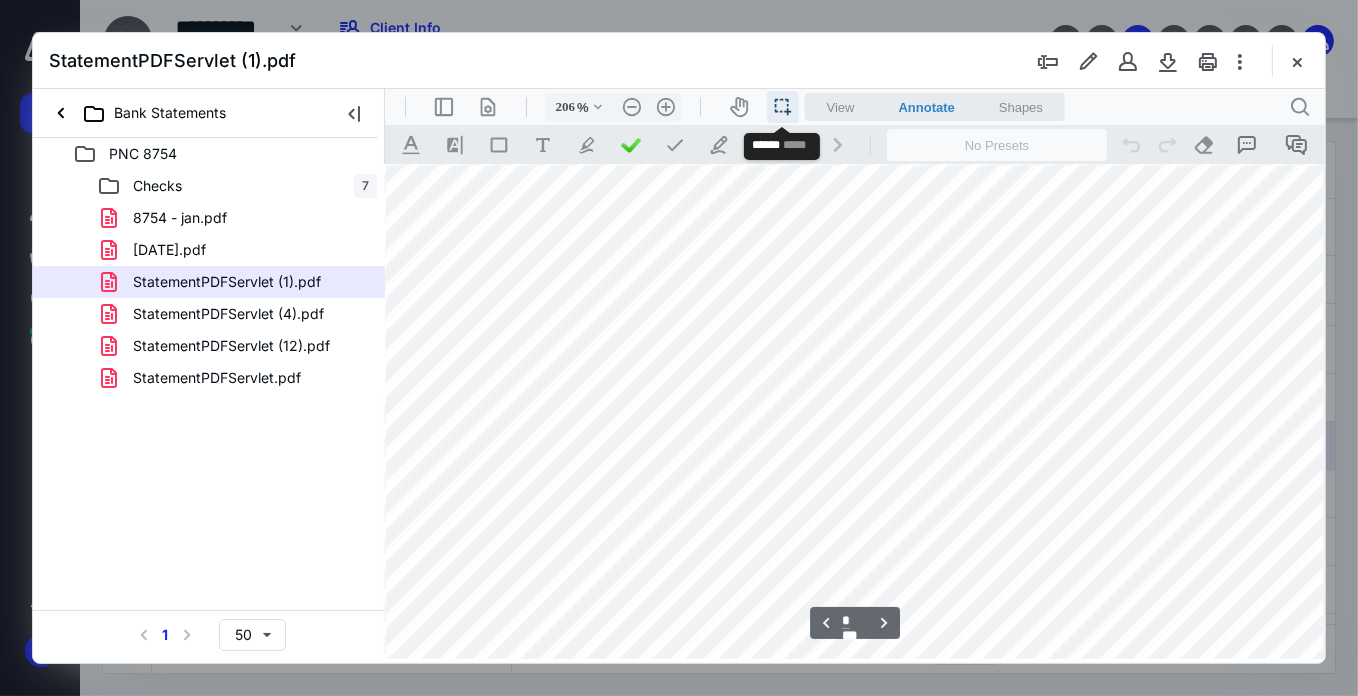 click on "icon / operation / multi select" at bounding box center (782, 106) 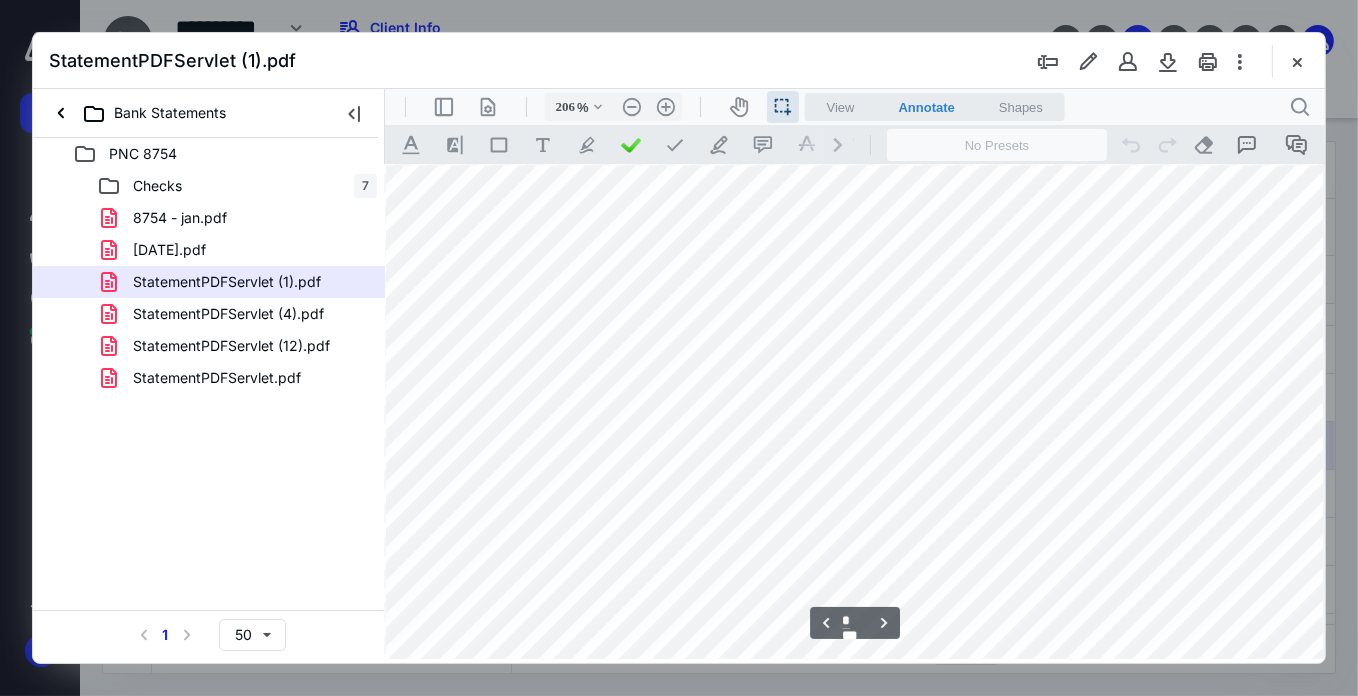 drag, startPoint x: 1136, startPoint y: 406, endPoint x: 1219, endPoint y: 416, distance: 83.60024 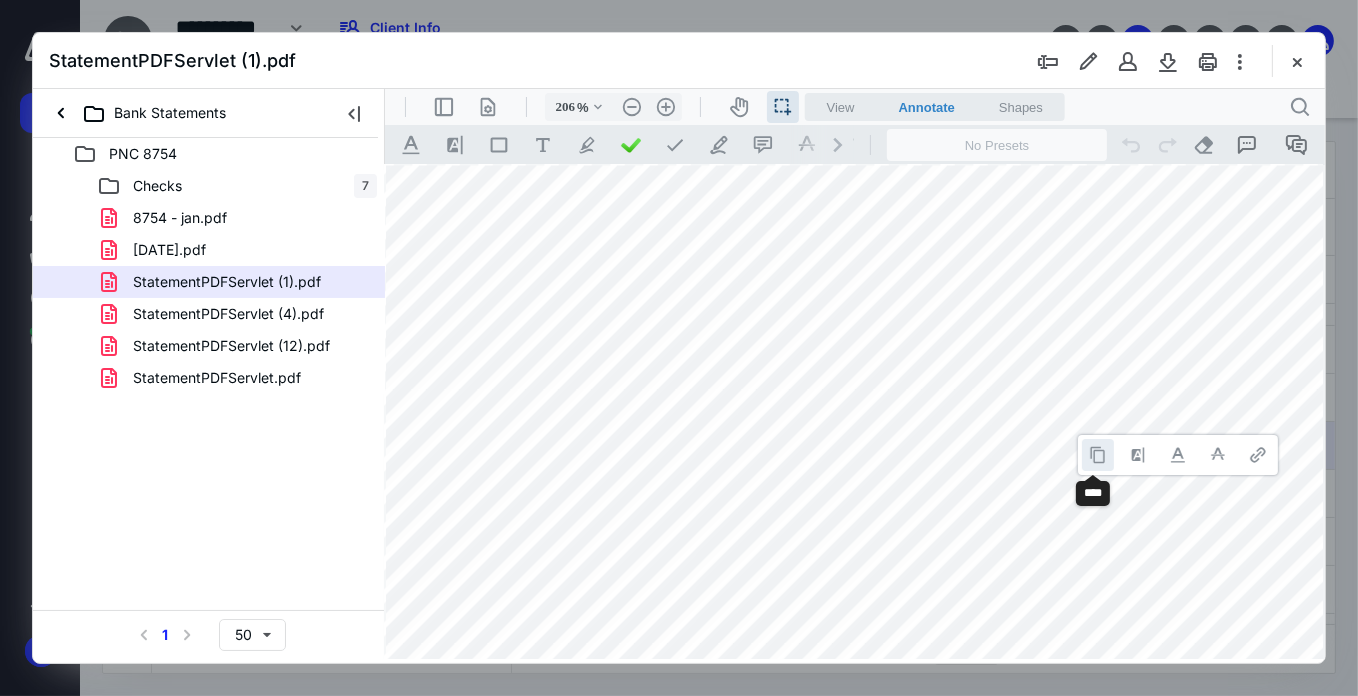 click at bounding box center [1097, 454] 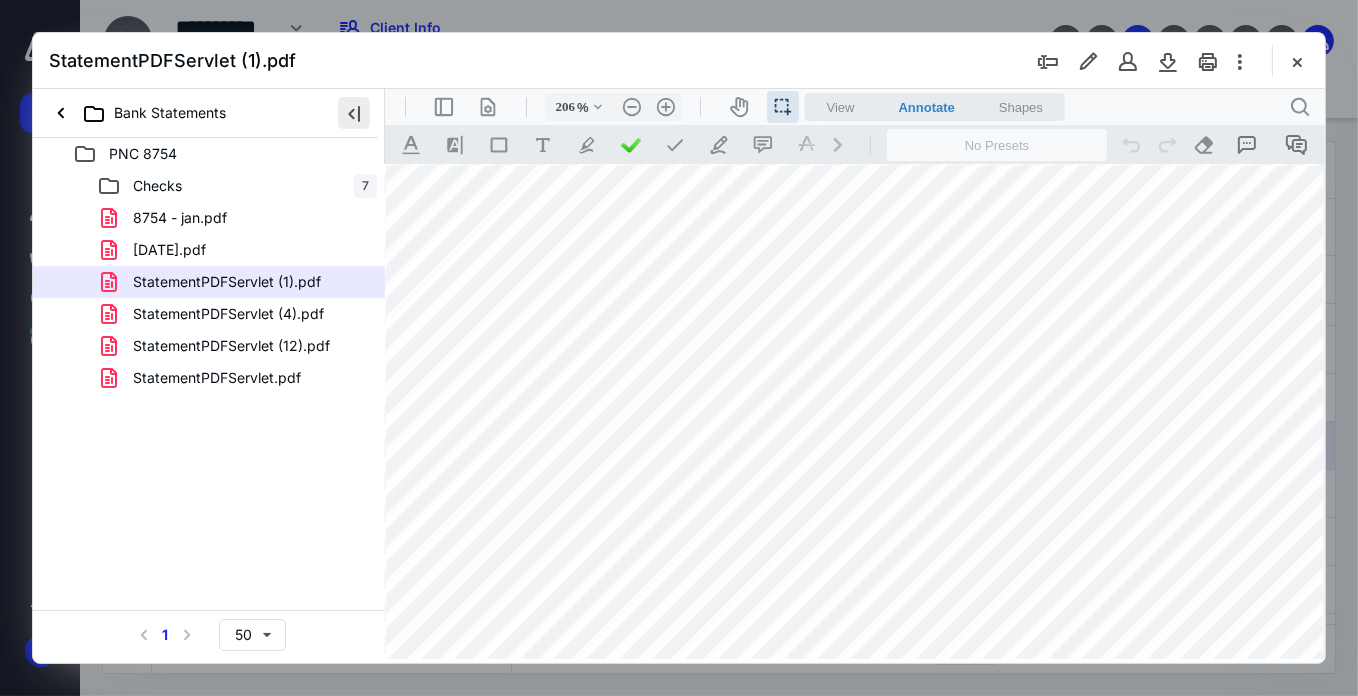 click at bounding box center [354, 113] 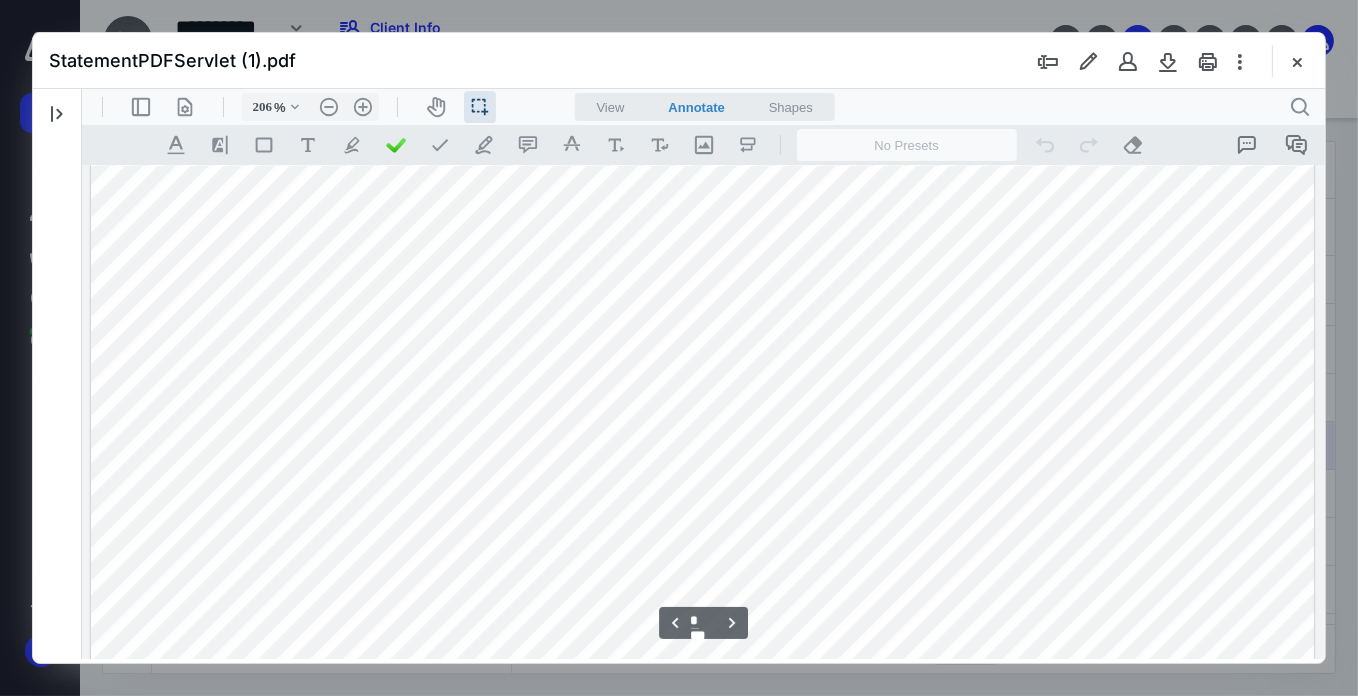 scroll, scrollTop: 7567, scrollLeft: 4, axis: both 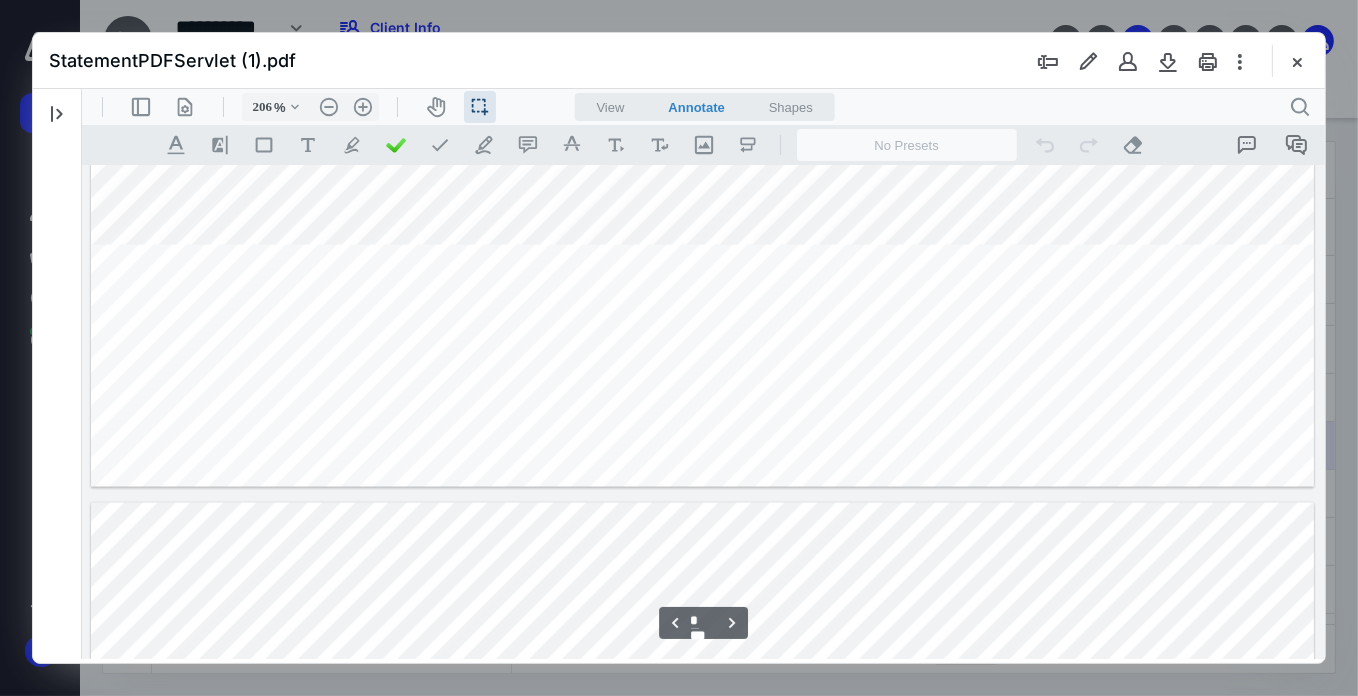 type on "*" 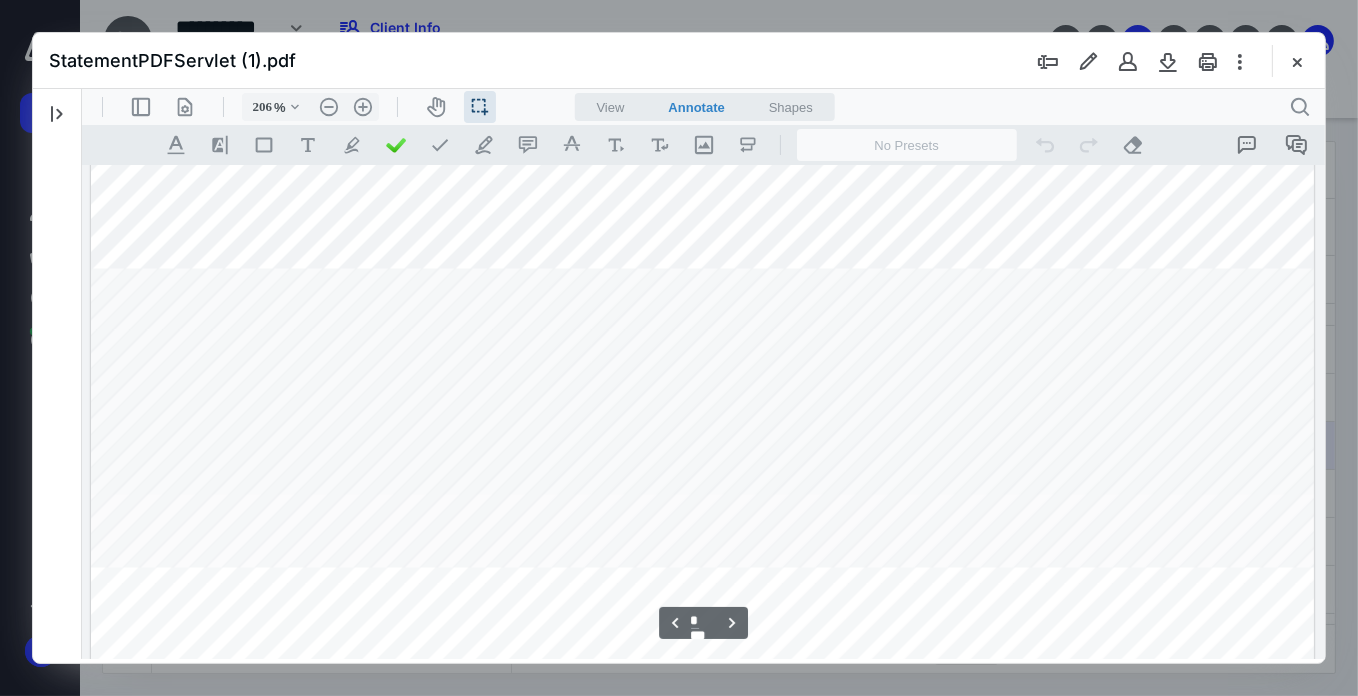 scroll, scrollTop: 3749, scrollLeft: 4, axis: both 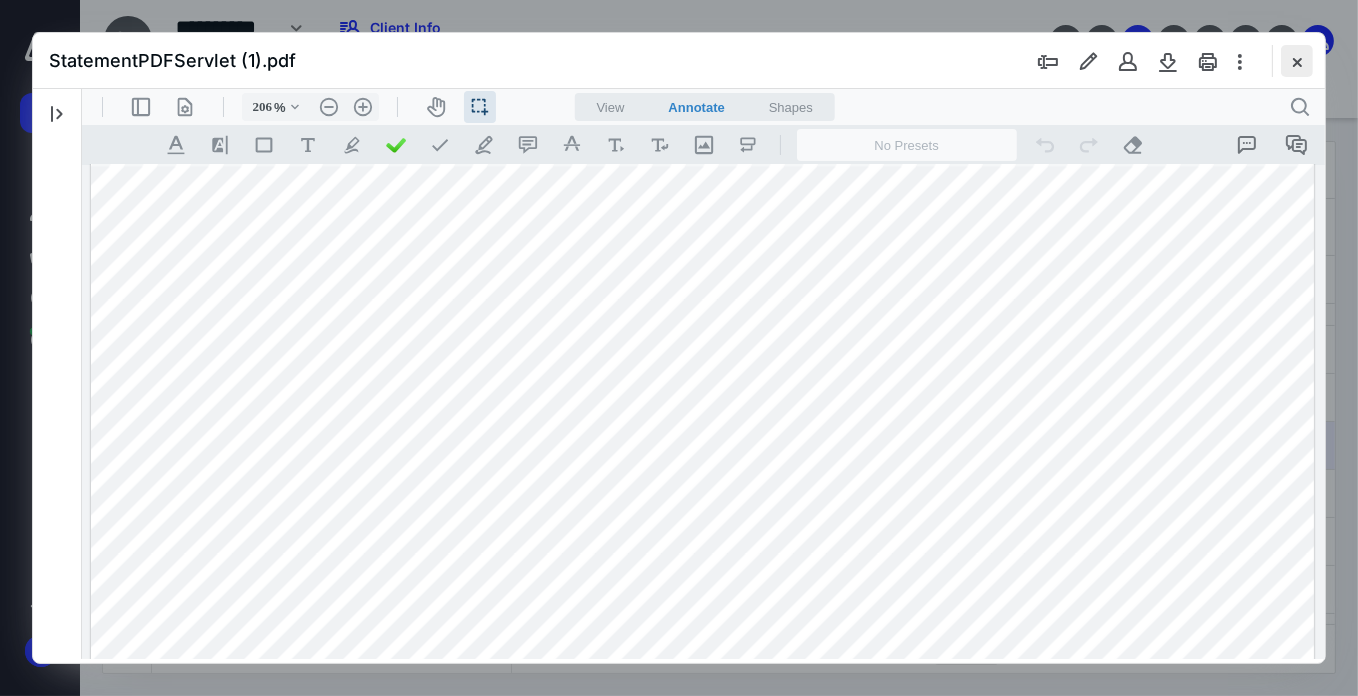 click at bounding box center [1297, 61] 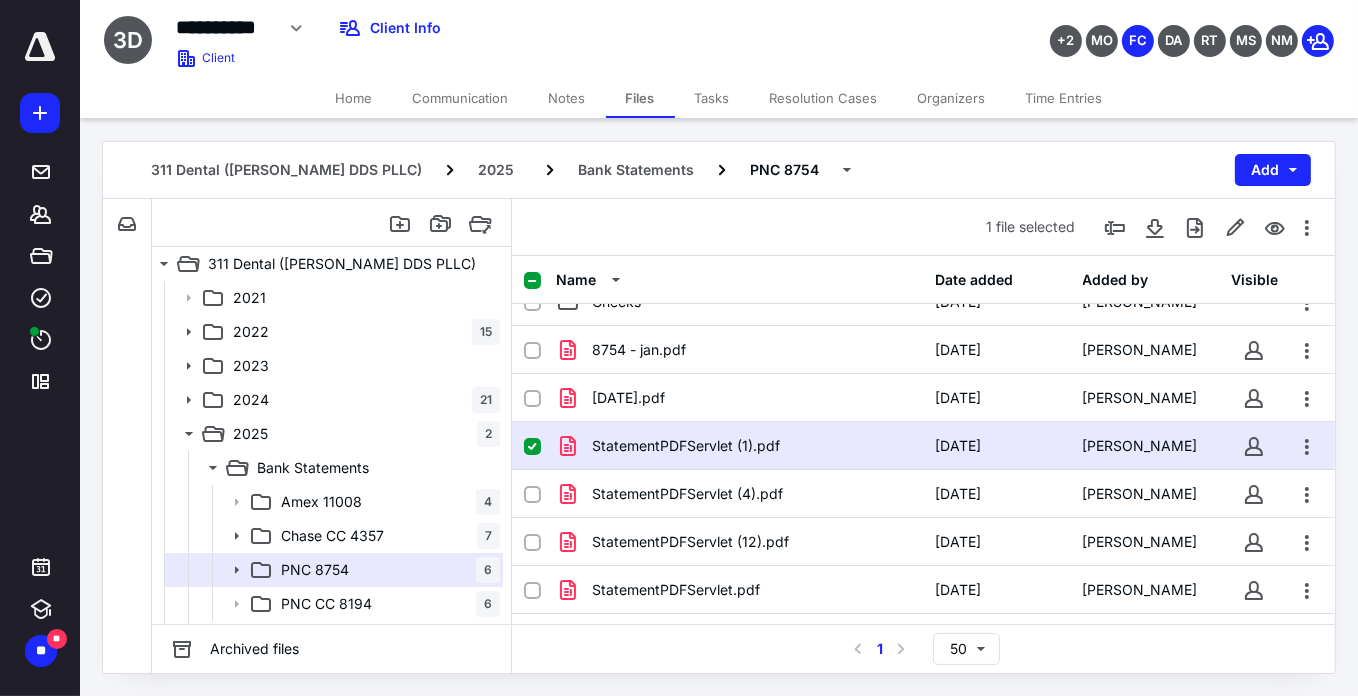 click 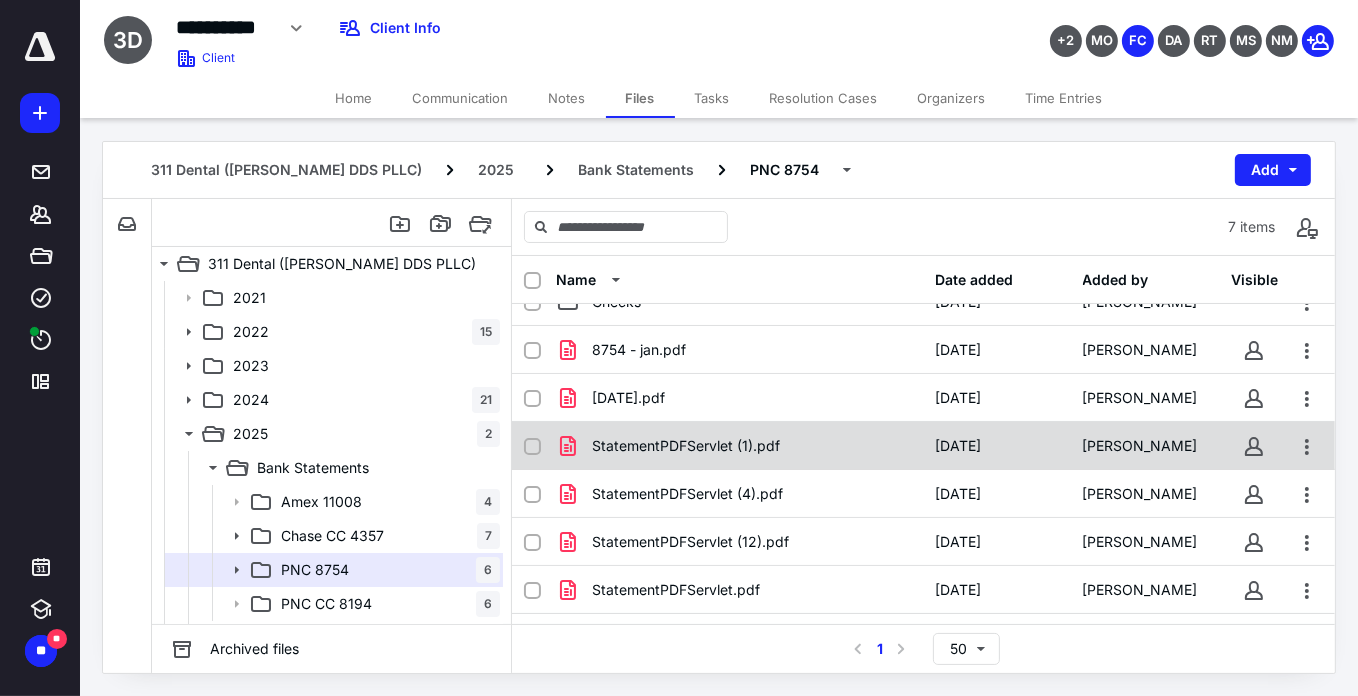 click on "StatementPDFServlet (1).pdf" at bounding box center [686, 446] 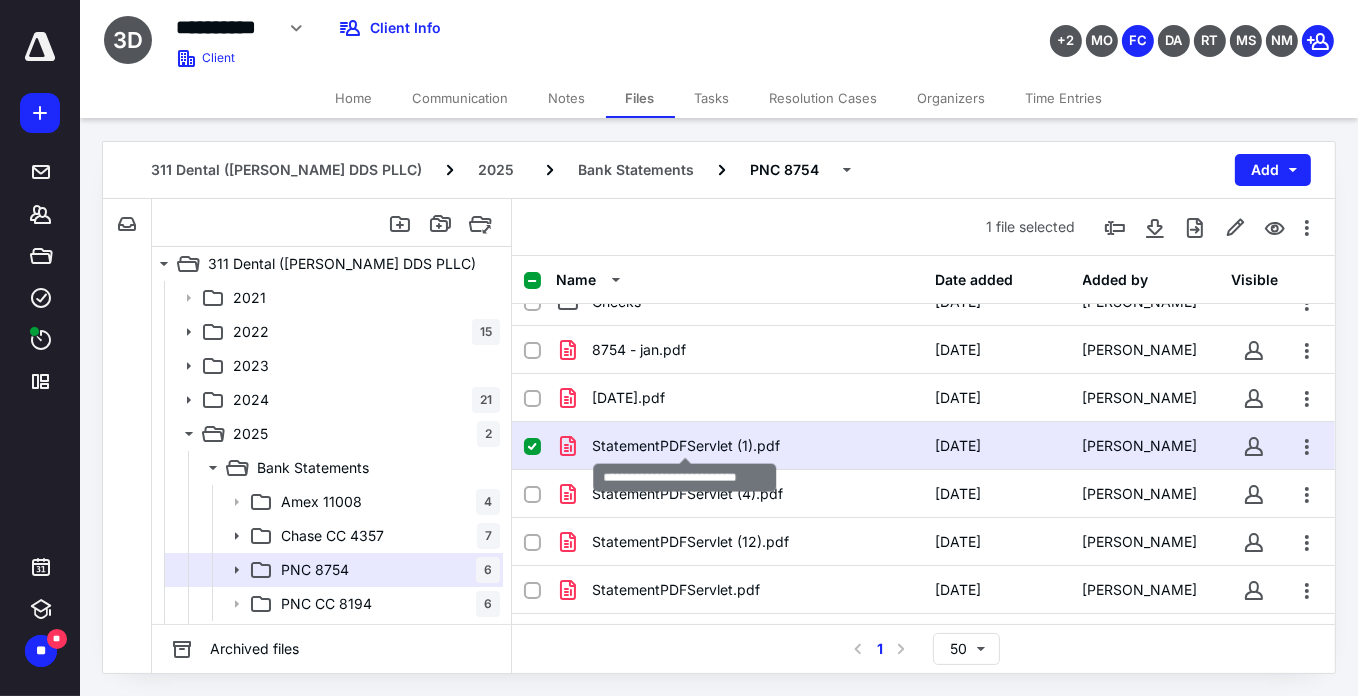 click on "StatementPDFServlet (1).pdf" at bounding box center (686, 446) 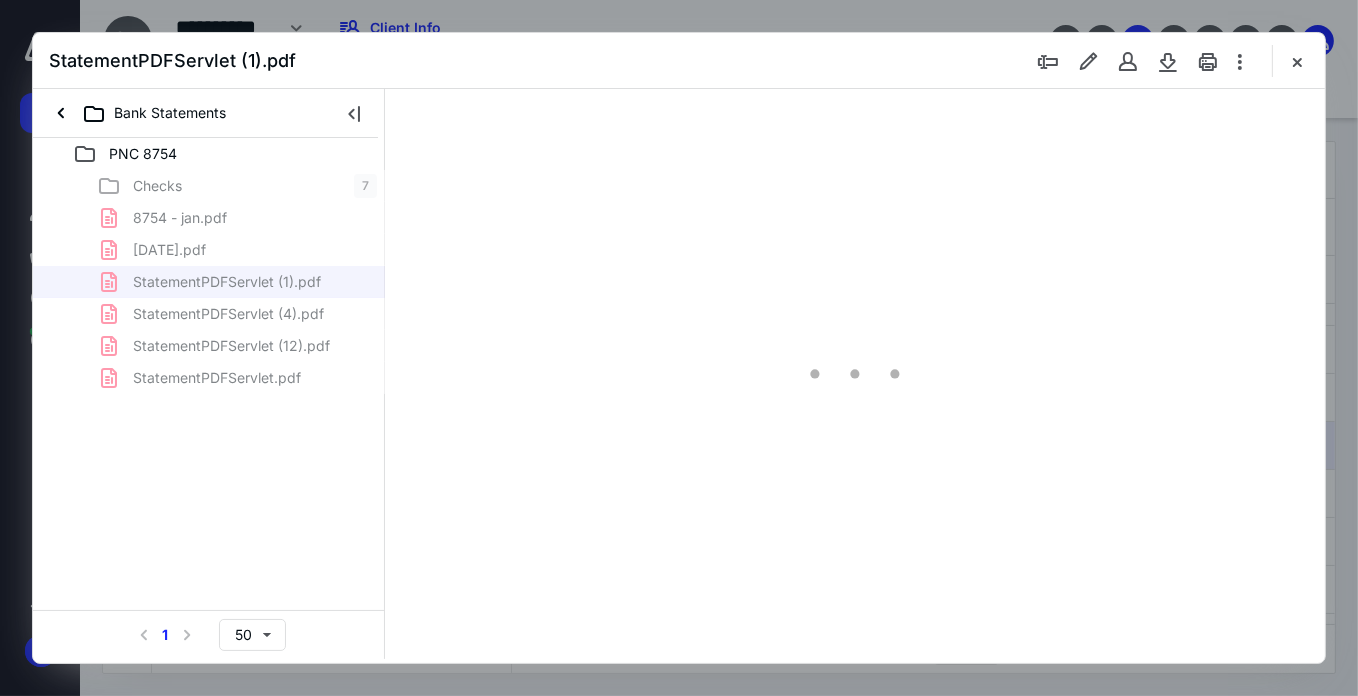scroll, scrollTop: 0, scrollLeft: 0, axis: both 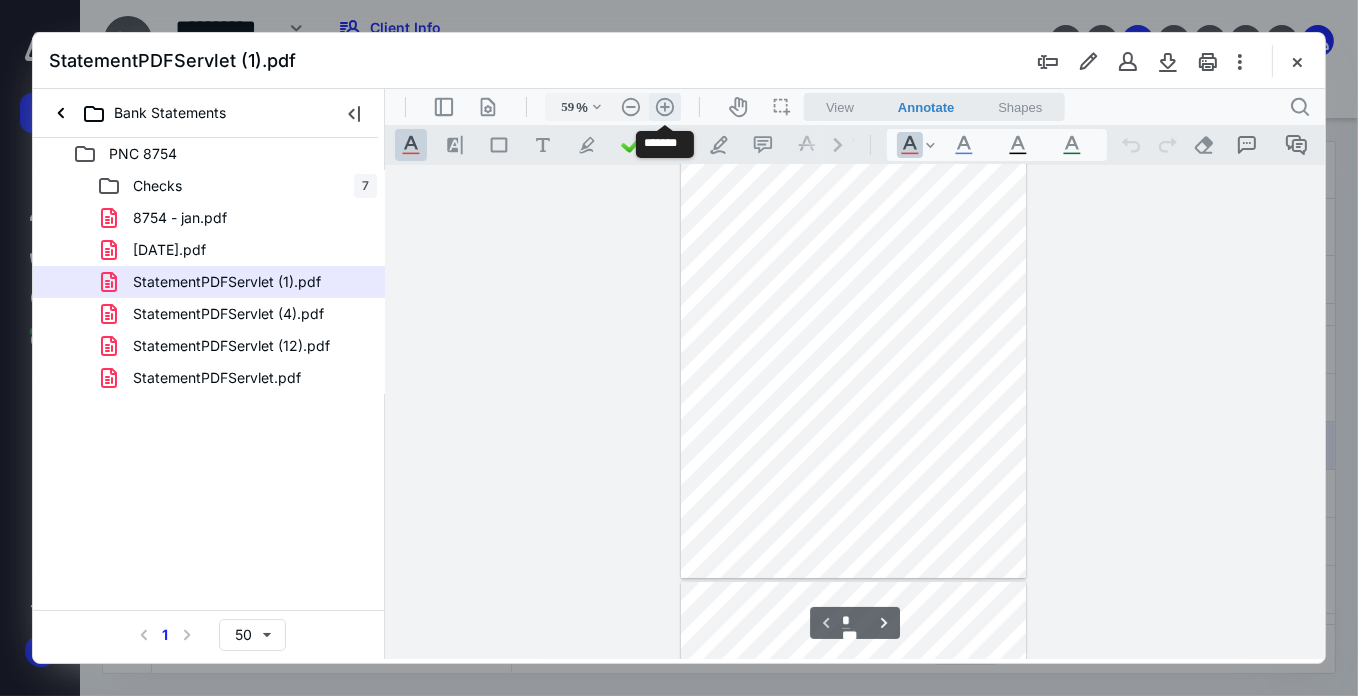 click on ".cls-1{fill:#abb0c4;} icon - header - zoom - in - line" at bounding box center [664, 106] 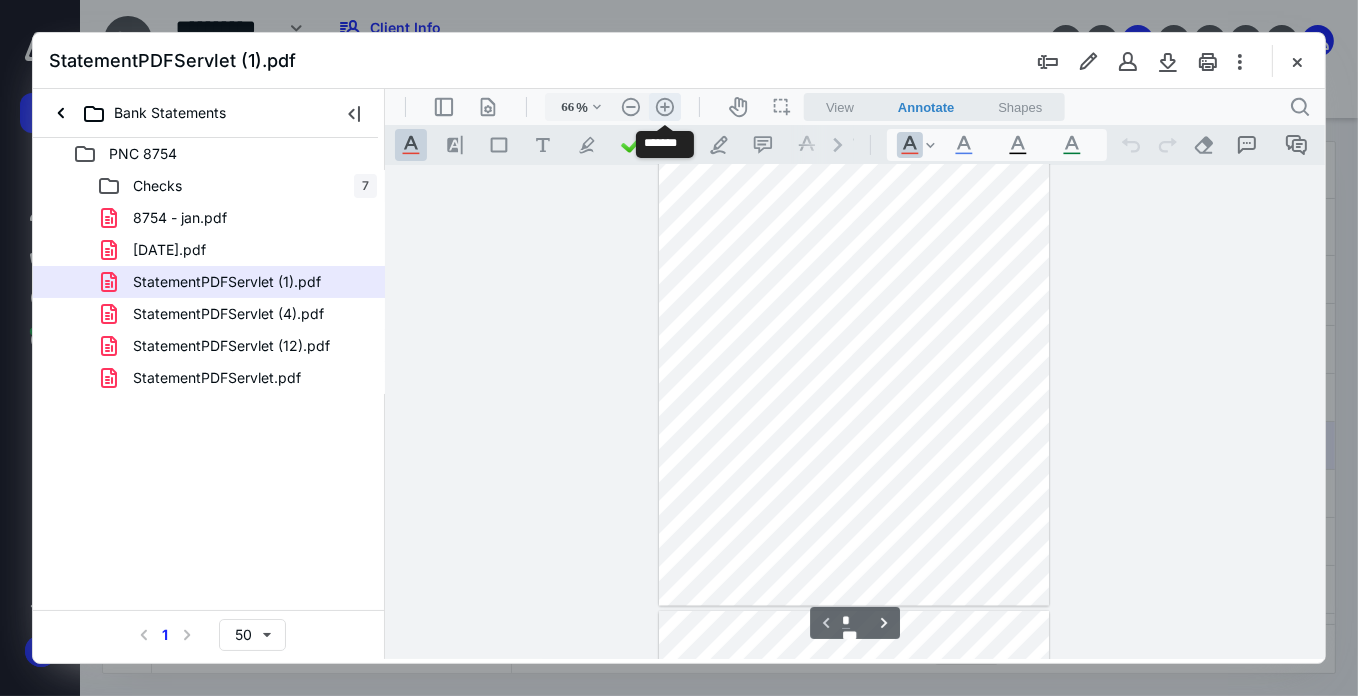 click on ".cls-1{fill:#abb0c4;} icon - header - zoom - in - line" at bounding box center [664, 106] 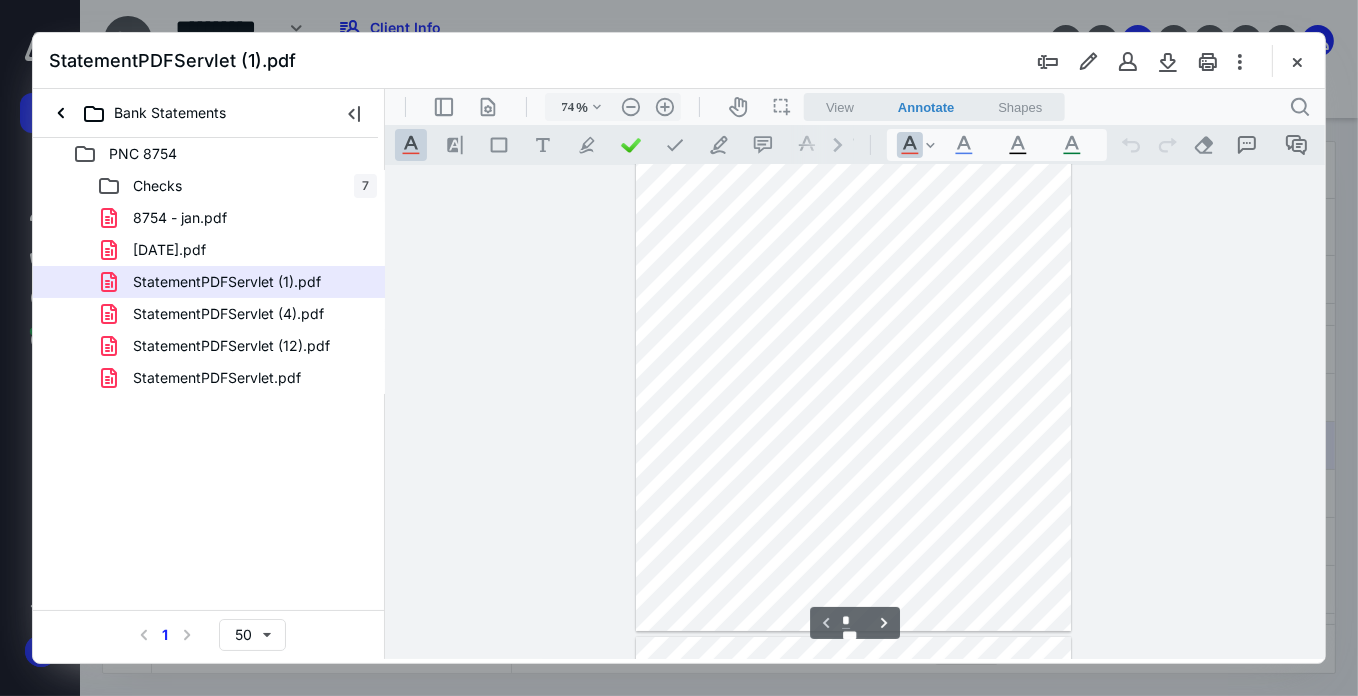 type on "*" 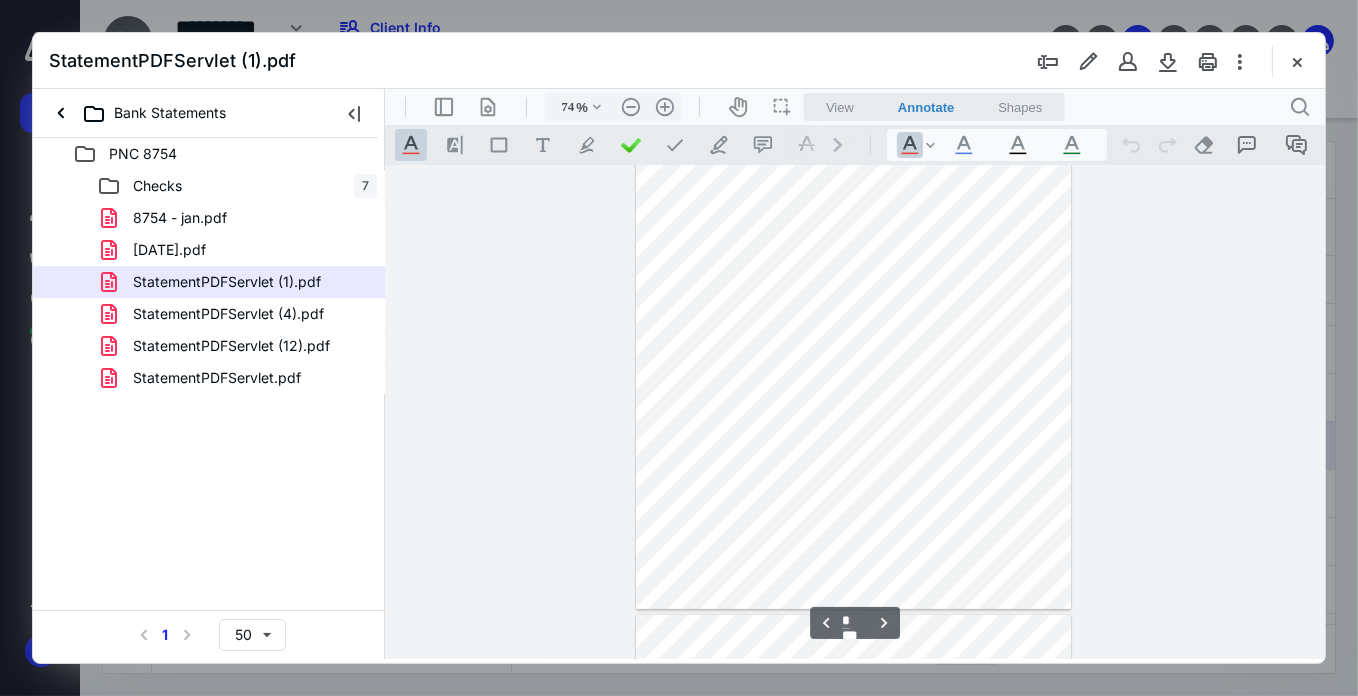 scroll, scrollTop: 970, scrollLeft: 0, axis: vertical 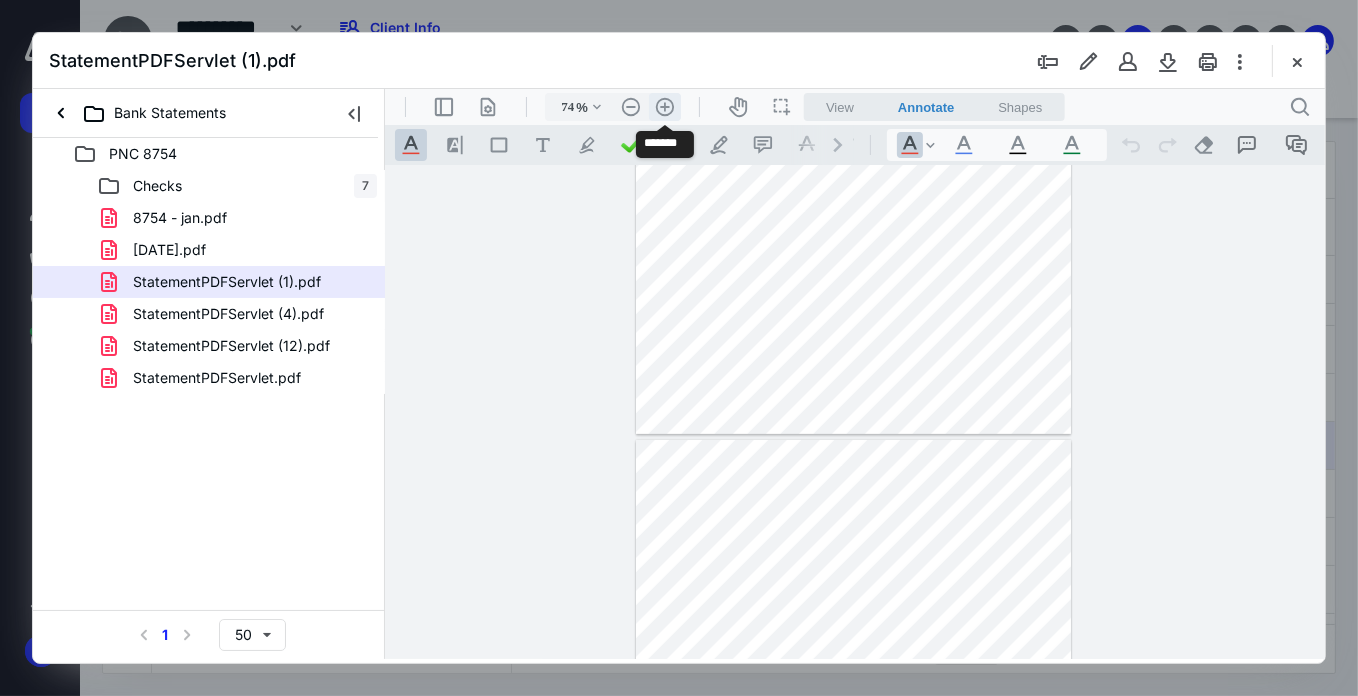 click on ".cls-1{fill:#abb0c4;} icon - header - zoom - in - line" at bounding box center (664, 106) 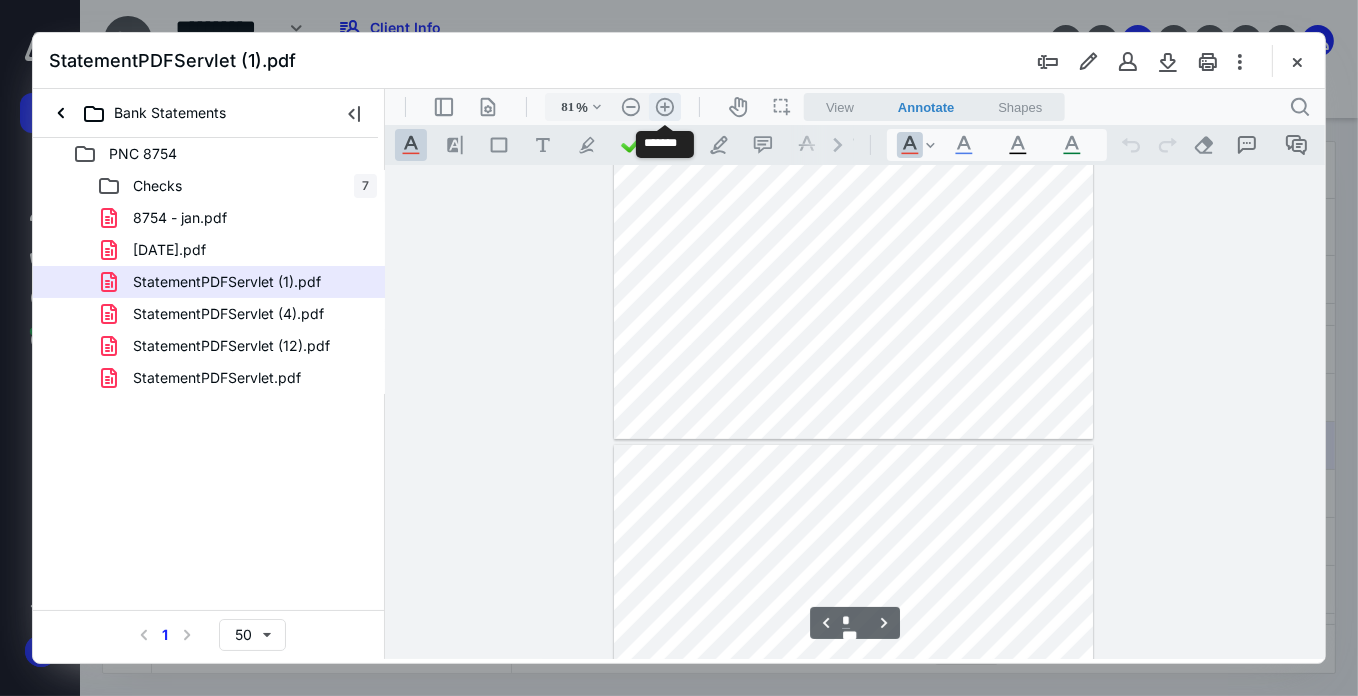 click on ".cls-1{fill:#abb0c4;} icon - header - zoom - in - line" at bounding box center [664, 106] 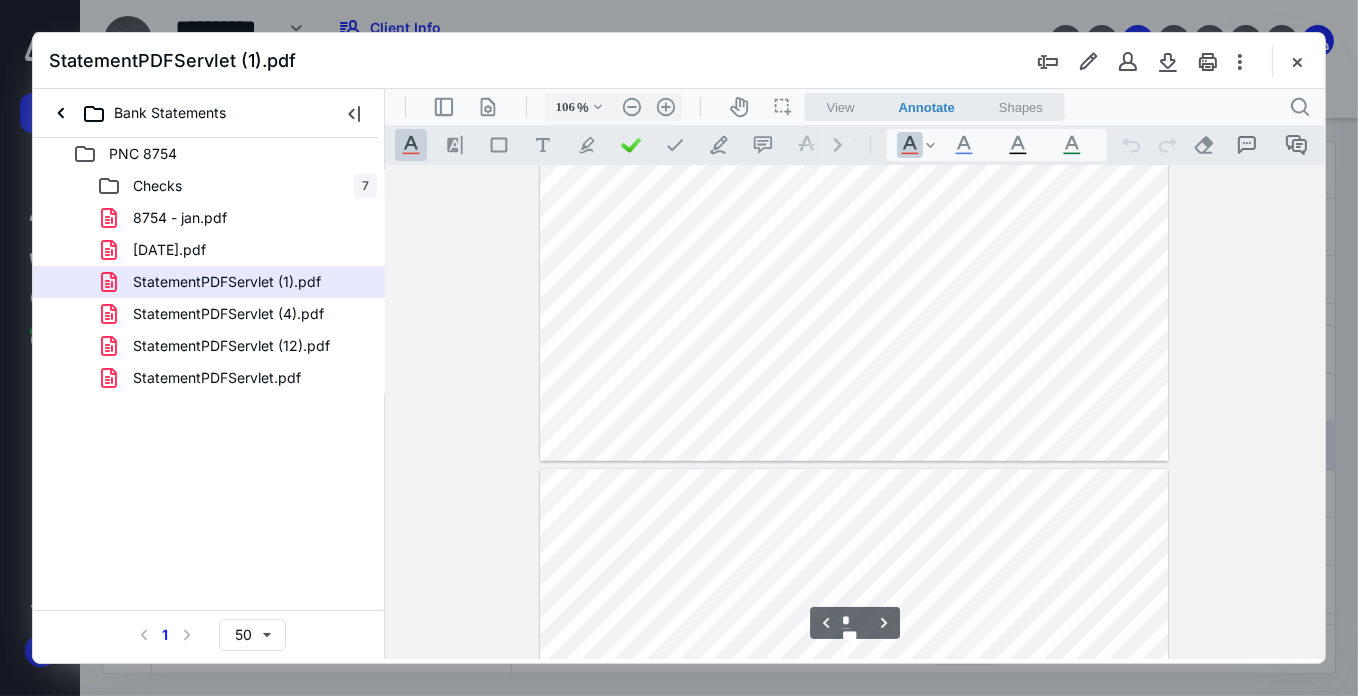 scroll, scrollTop: 1949, scrollLeft: 0, axis: vertical 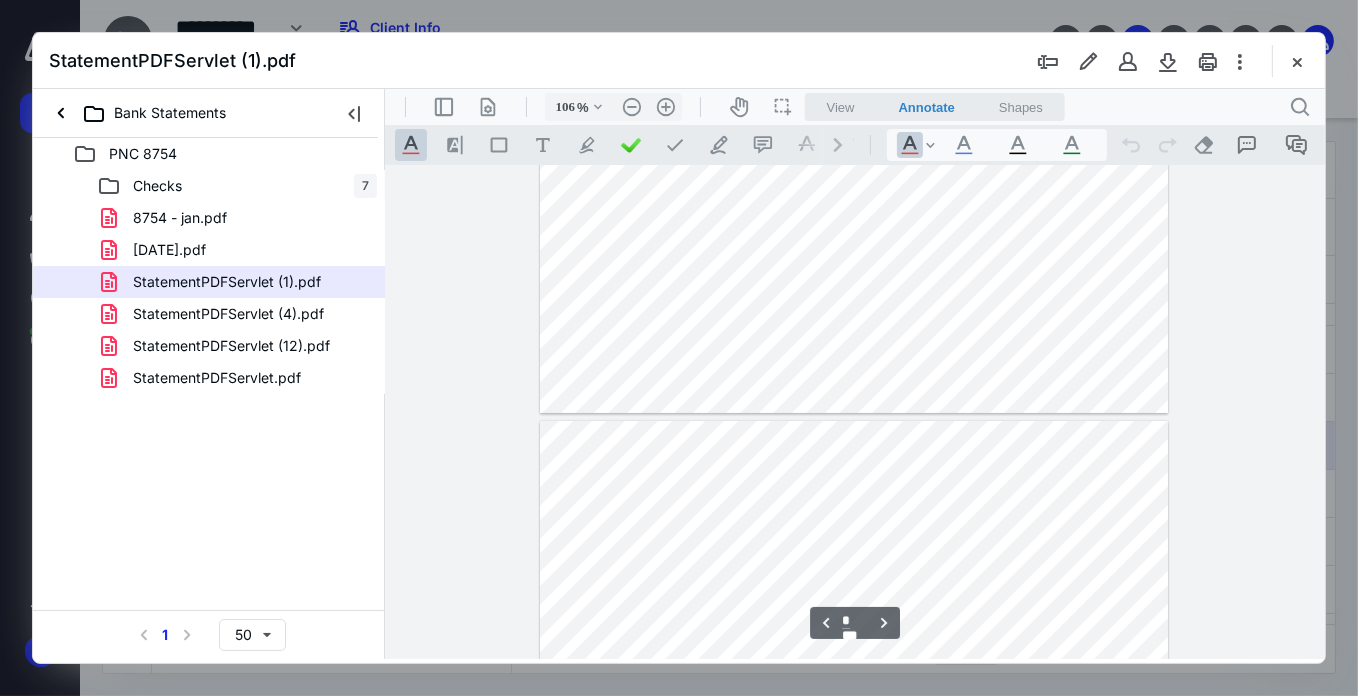 type on "*" 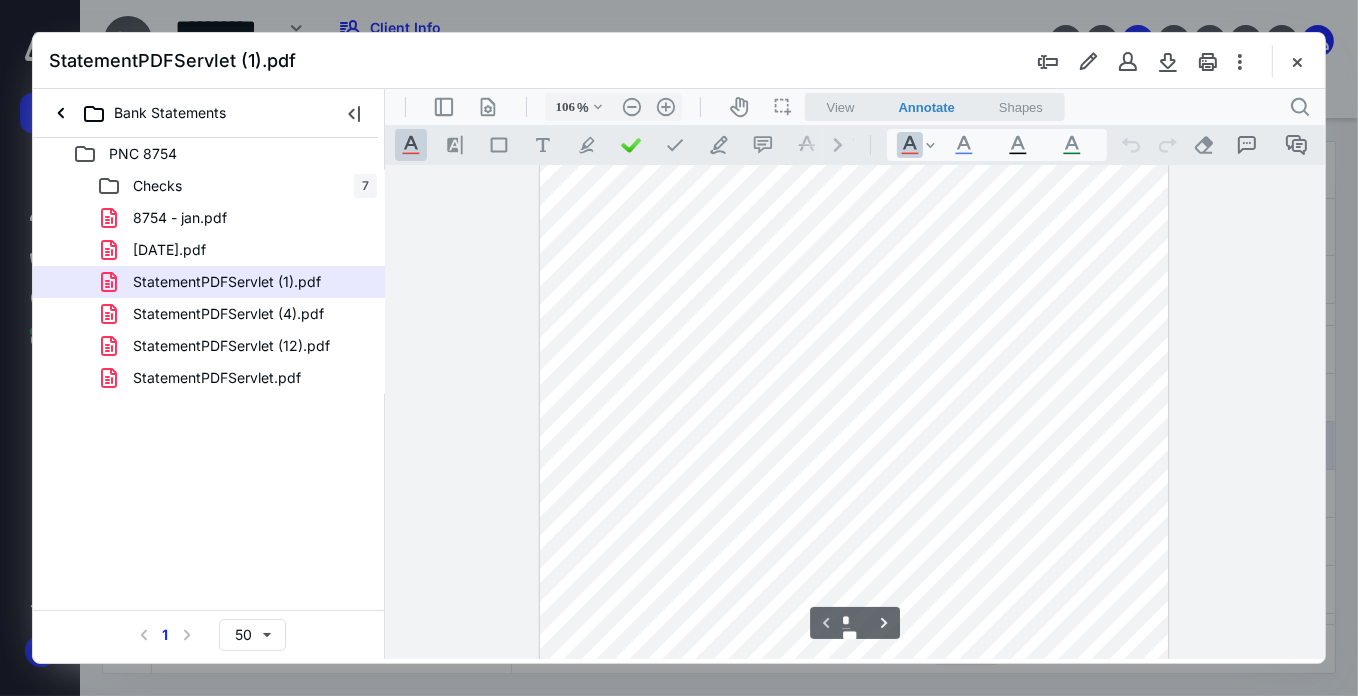 scroll, scrollTop: 0, scrollLeft: 0, axis: both 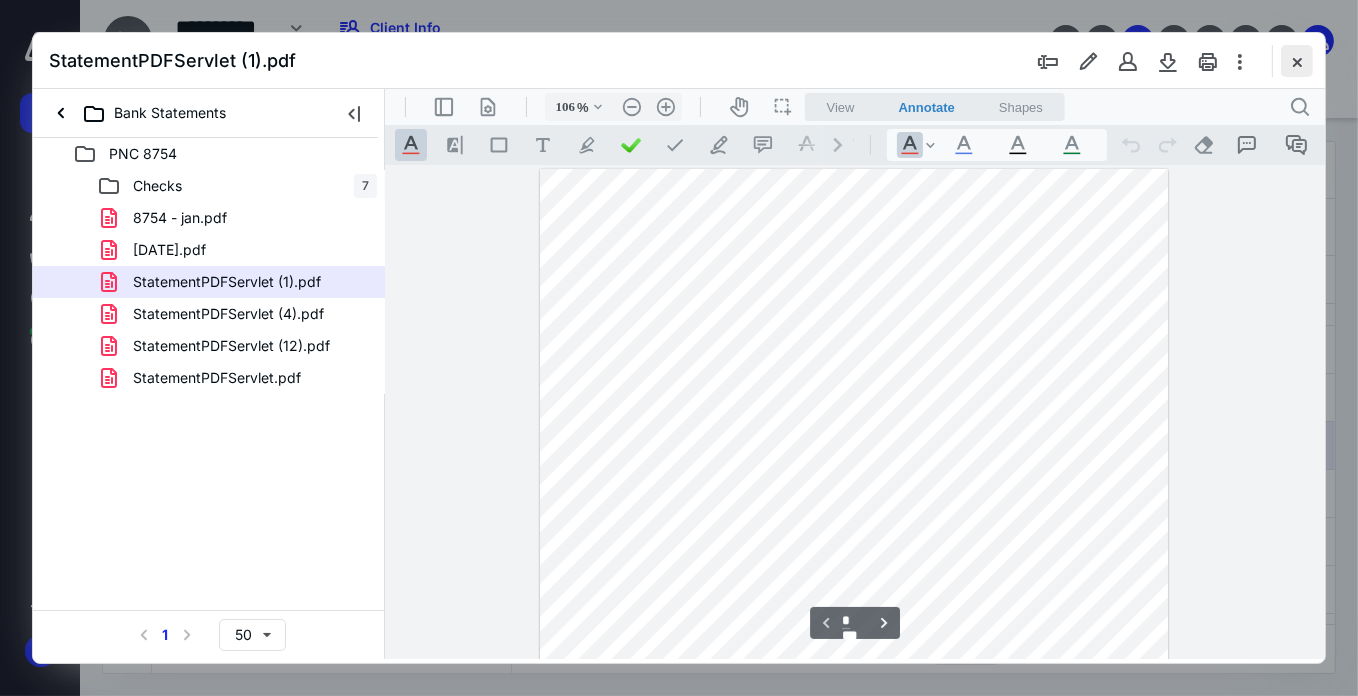 click at bounding box center [1297, 61] 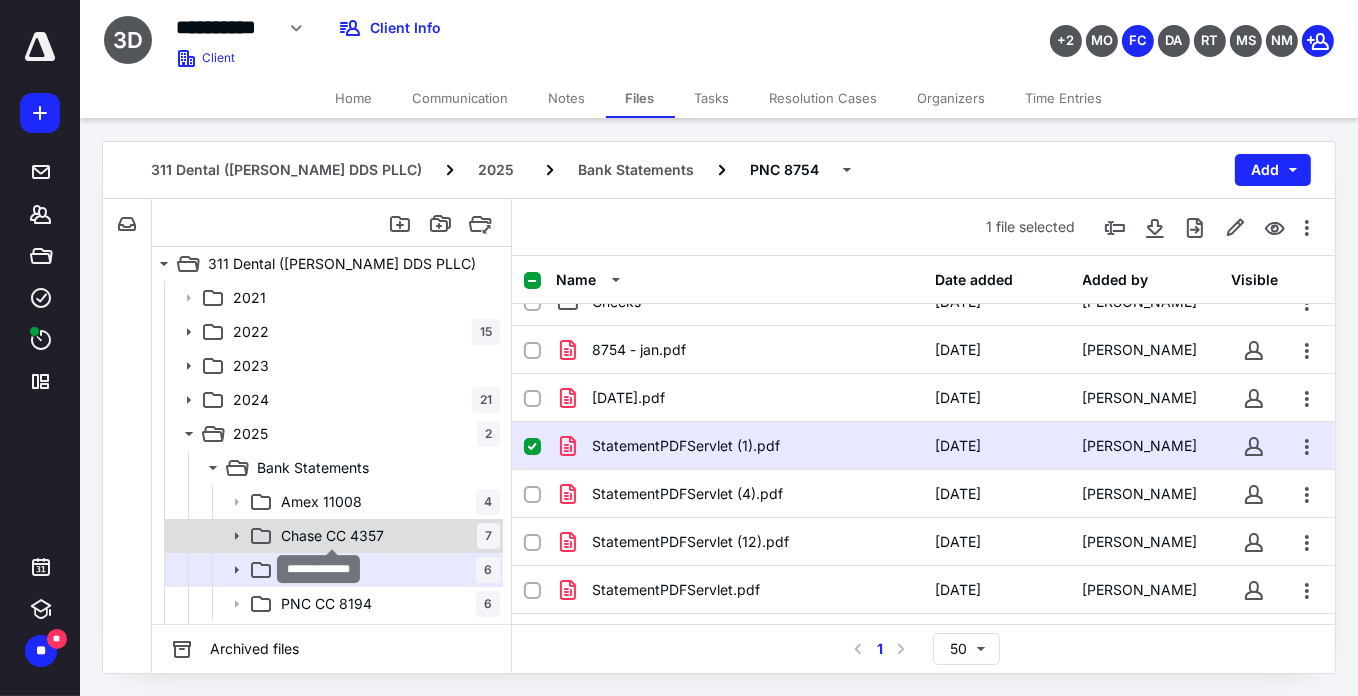 click on "Chase CC 4357" at bounding box center (332, 536) 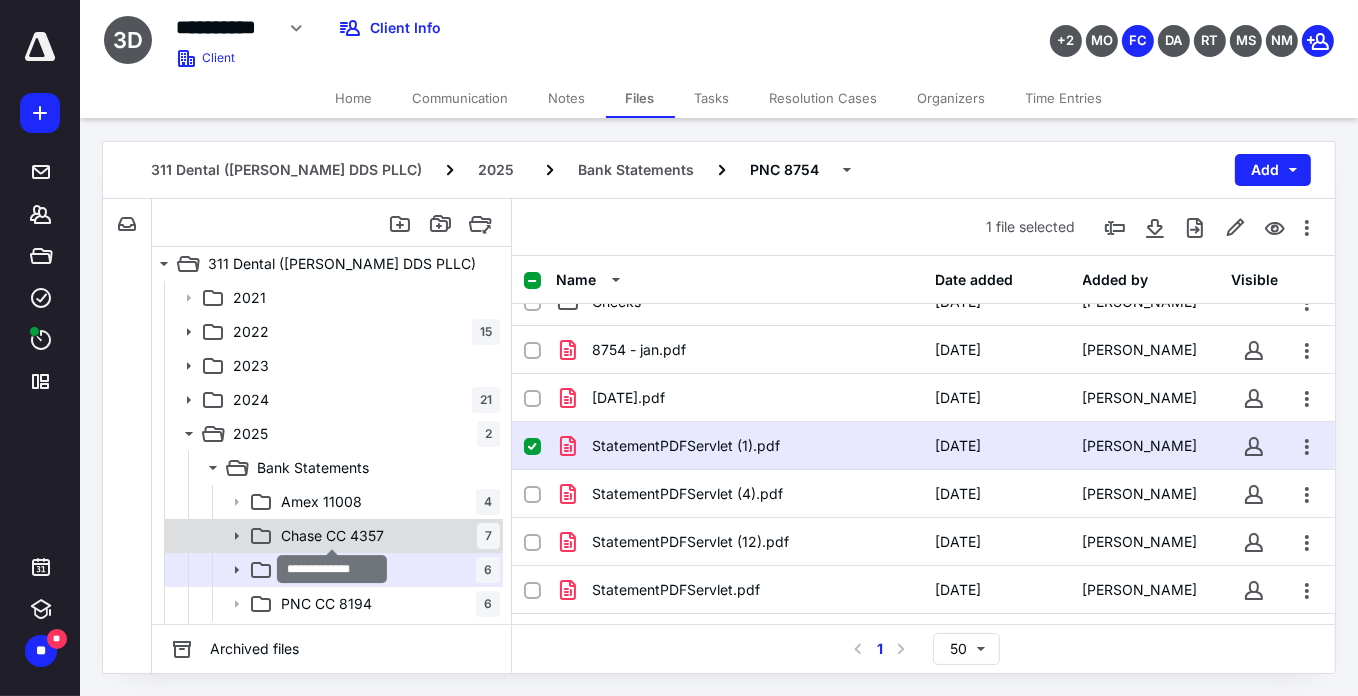 click on "Chase CC 4357" at bounding box center [332, 536] 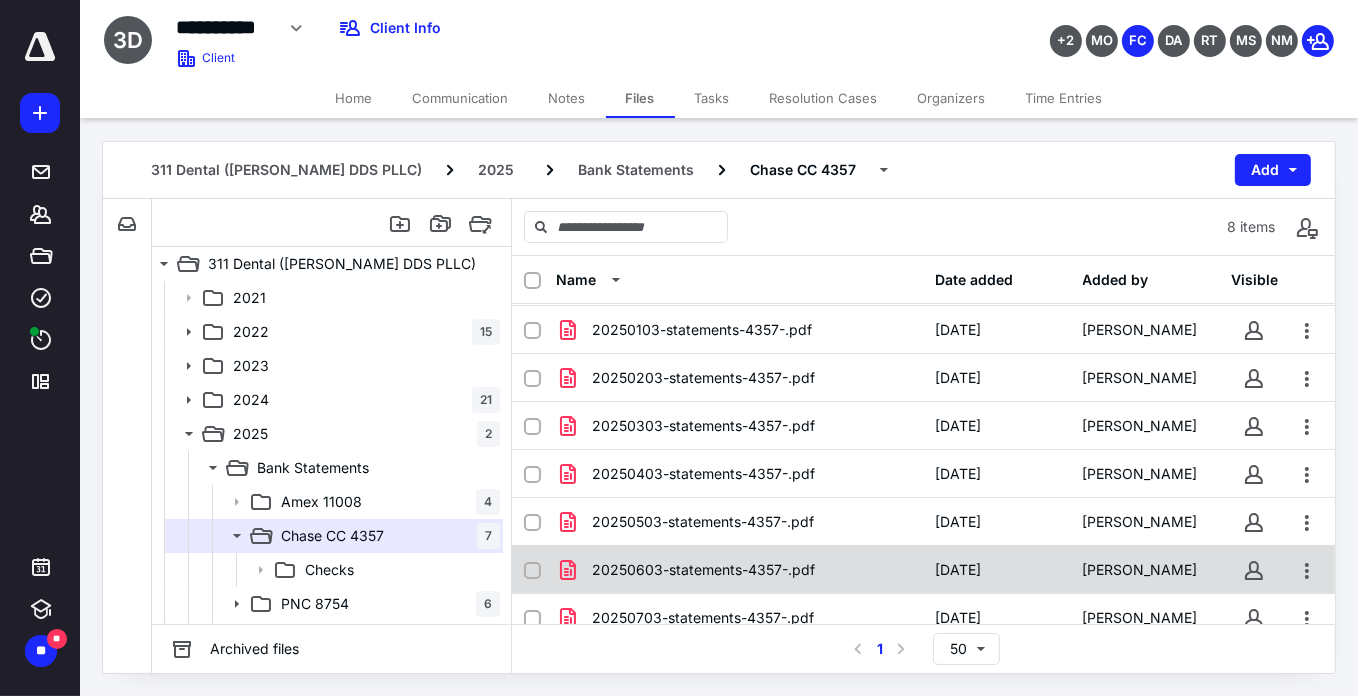 scroll, scrollTop: 59, scrollLeft: 0, axis: vertical 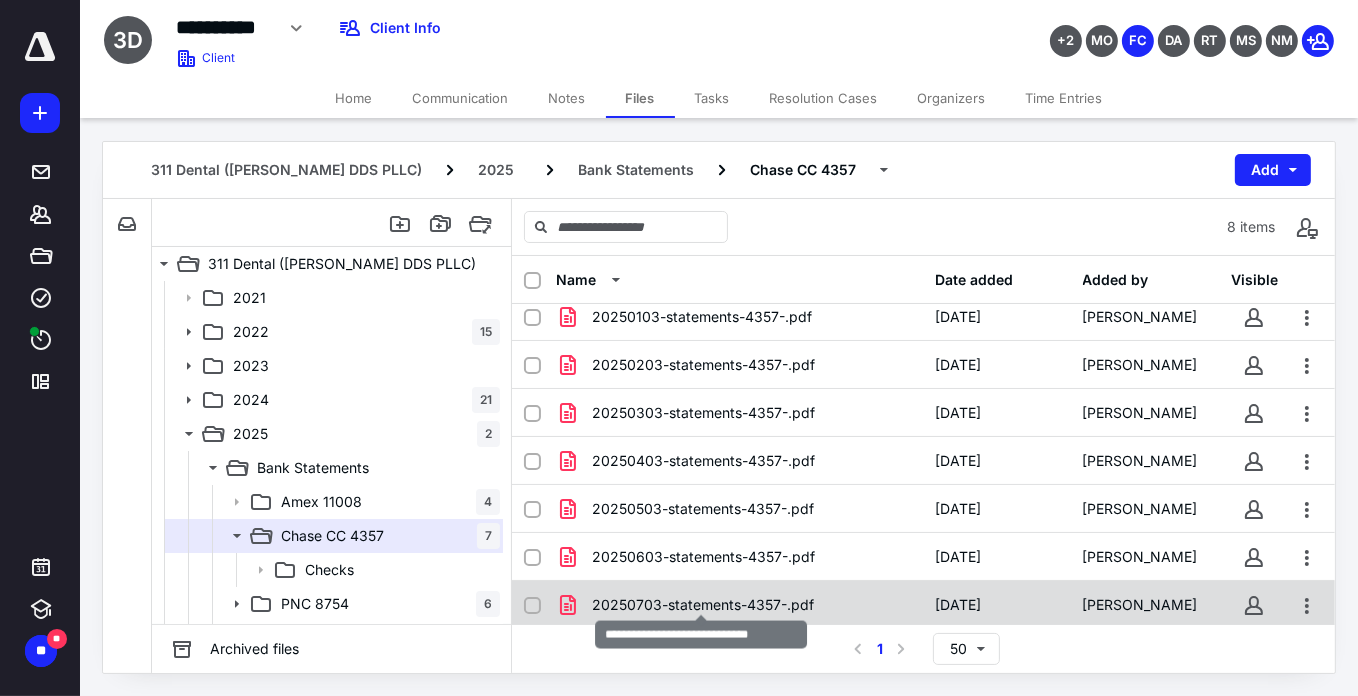 click on "20250703-statements-4357-.pdf" at bounding box center (703, 605) 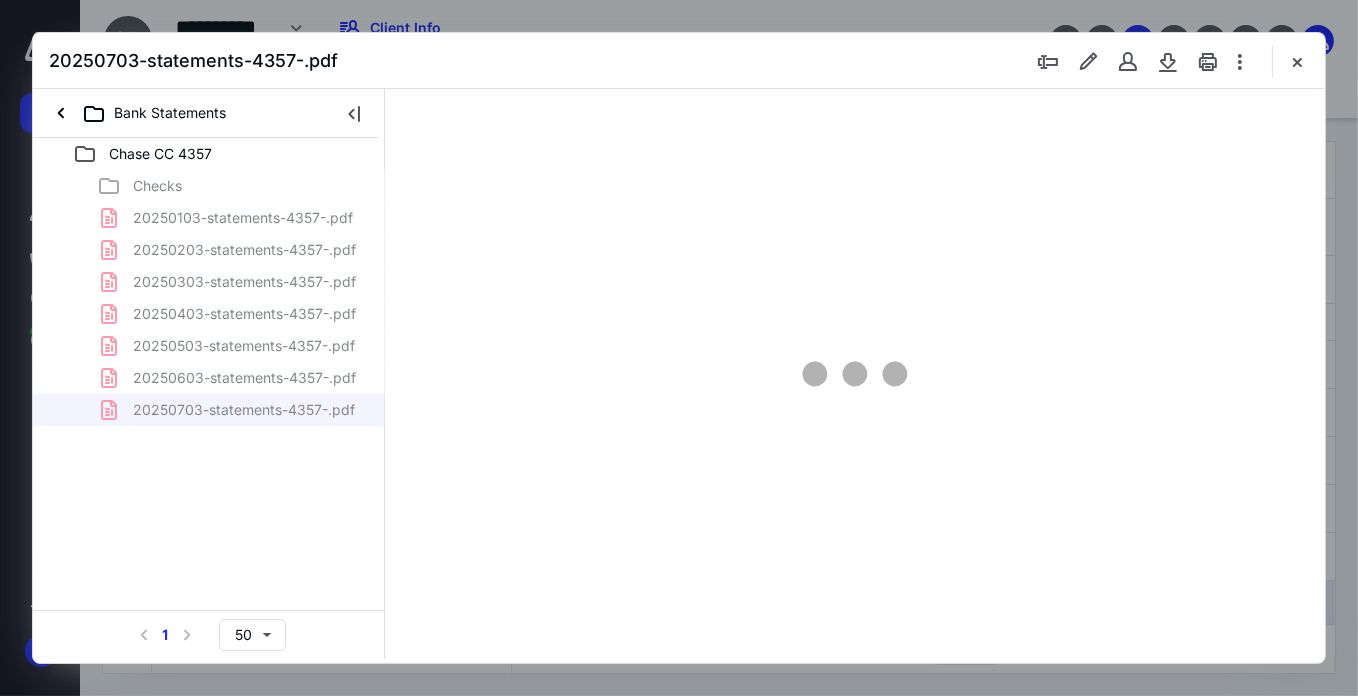 scroll, scrollTop: 0, scrollLeft: 0, axis: both 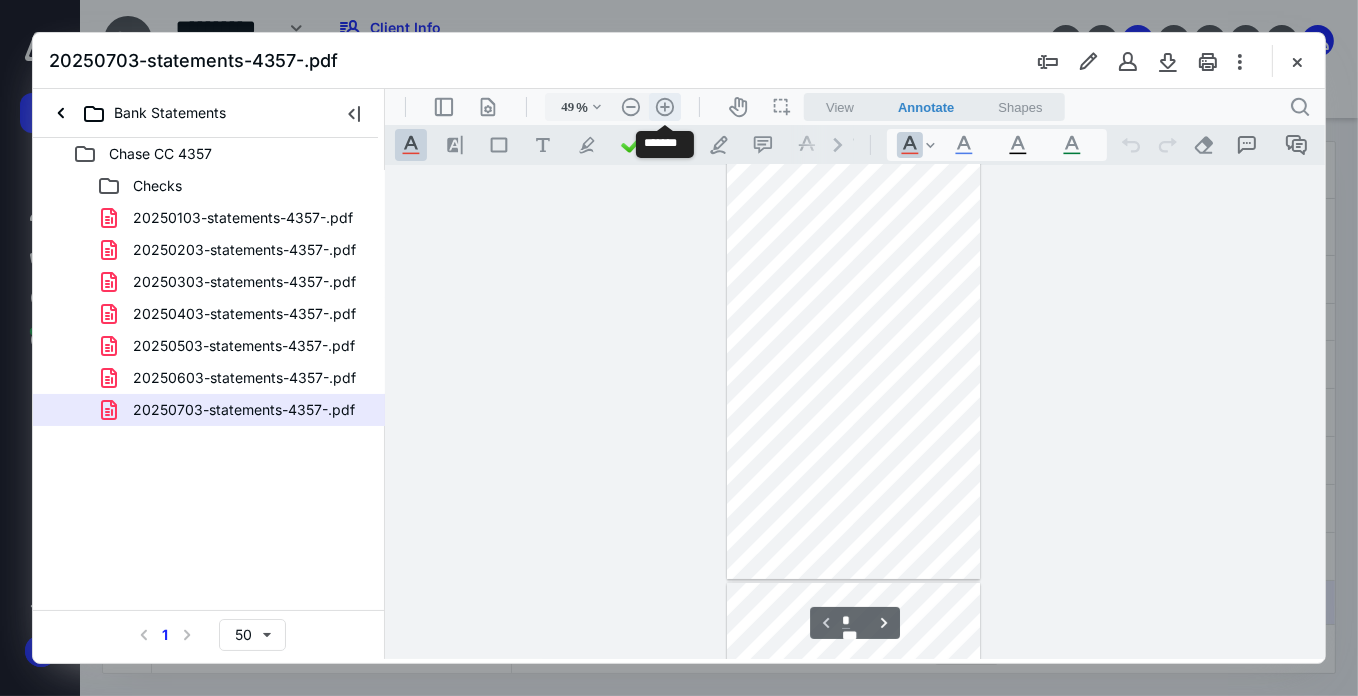 click on ".cls-1{fill:#abb0c4;} icon - header - zoom - in - line" at bounding box center [664, 106] 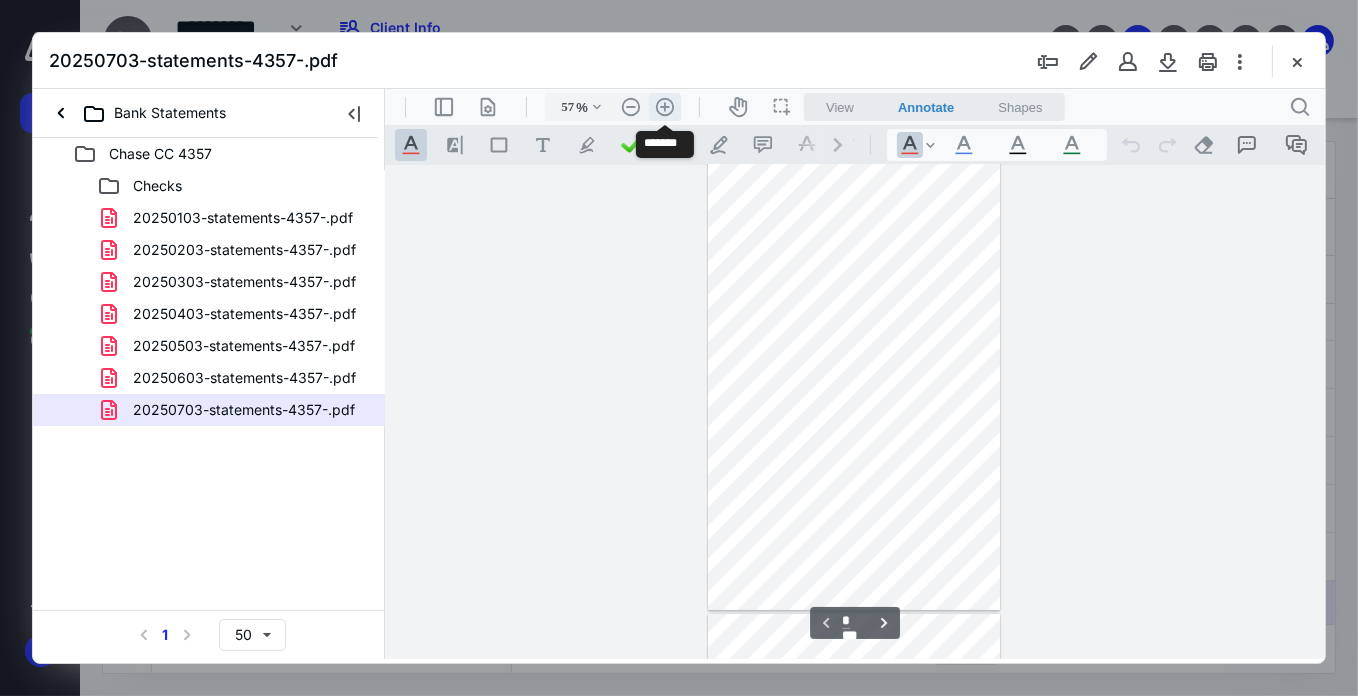 click on ".cls-1{fill:#abb0c4;} icon - header - zoom - in - line" at bounding box center (664, 106) 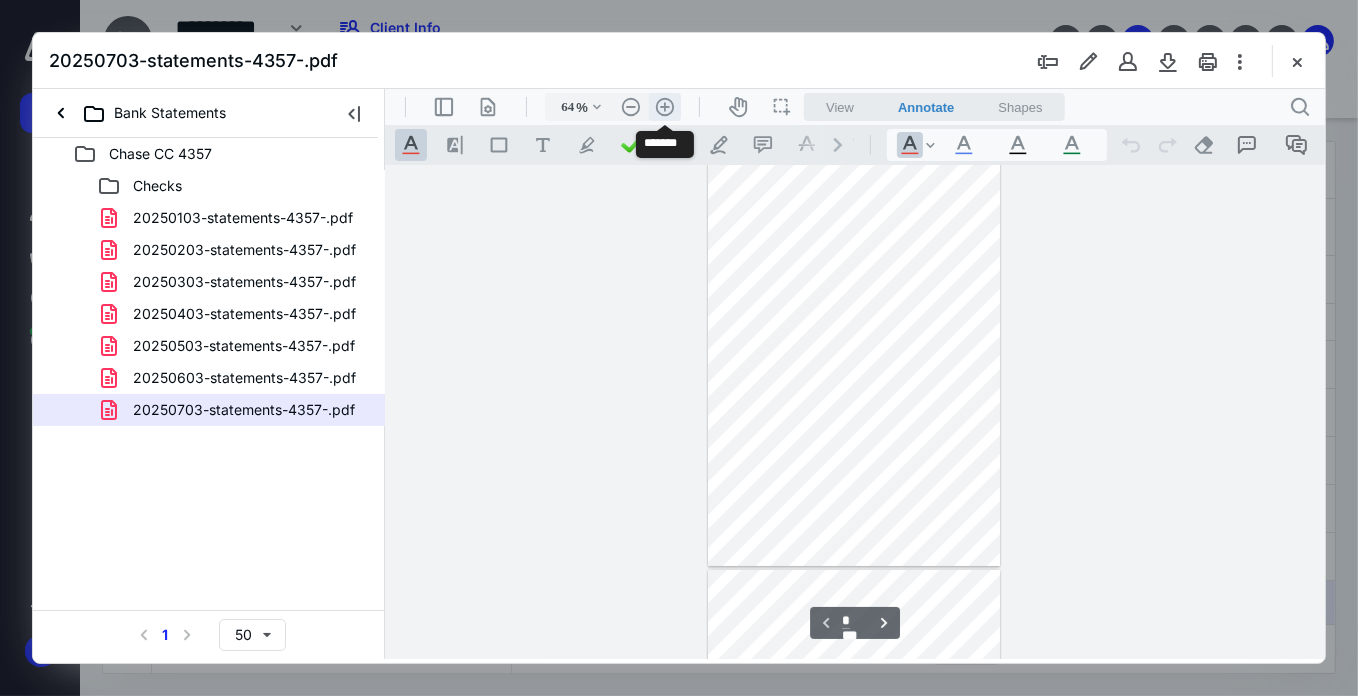 click on ".cls-1{fill:#abb0c4;} icon - header - zoom - in - line" at bounding box center [664, 106] 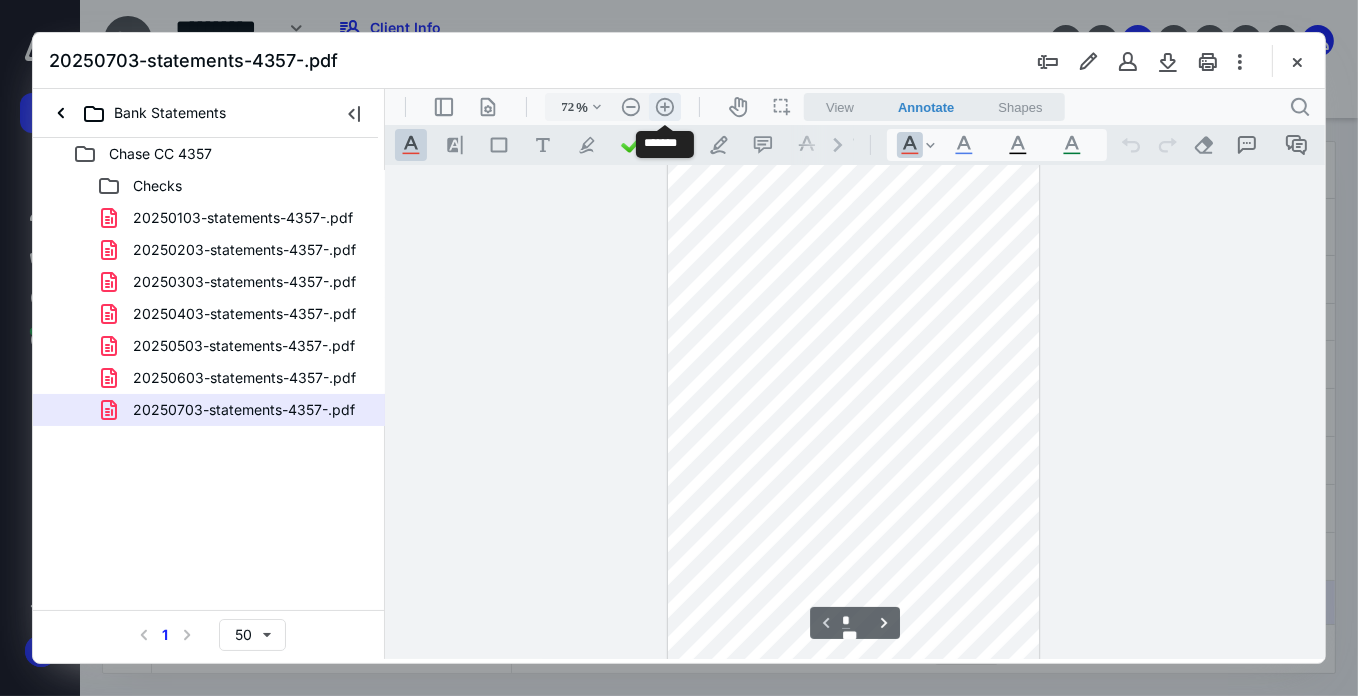 click on ".cls-1{fill:#abb0c4;} icon - header - zoom - in - line" at bounding box center [664, 106] 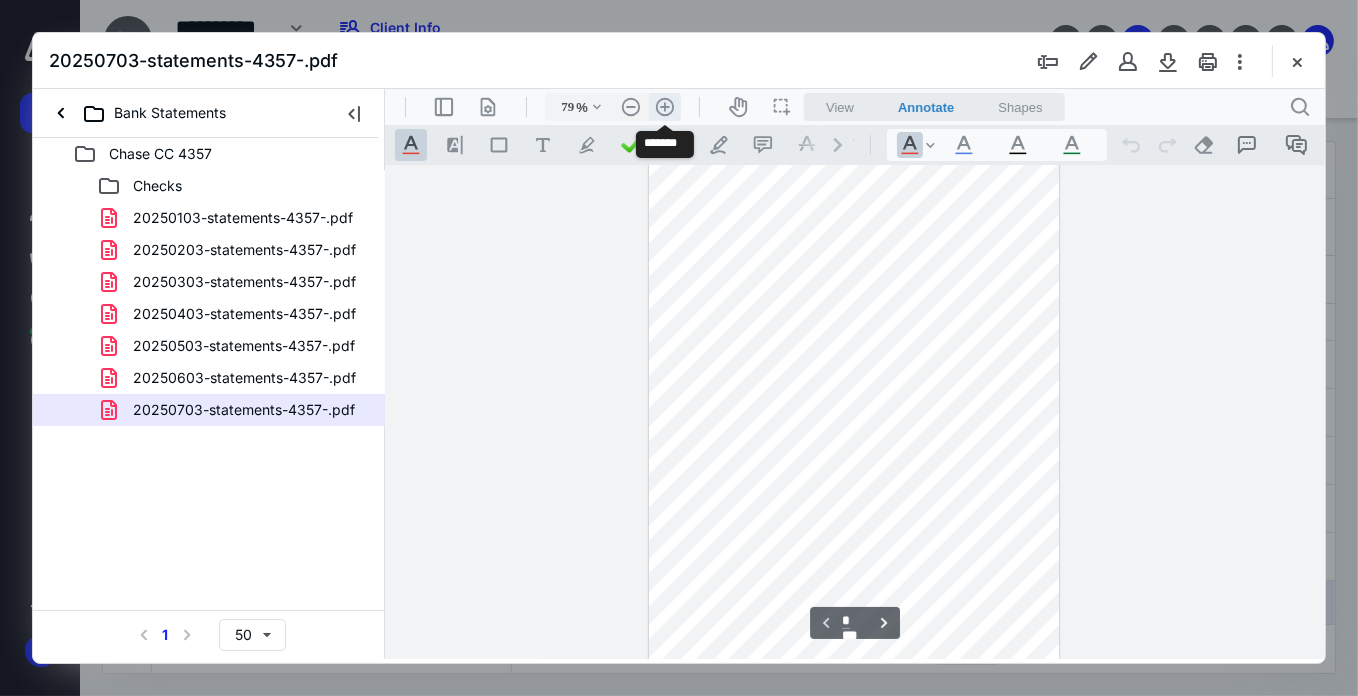 click on ".cls-1{fill:#abb0c4;} icon - header - zoom - in - line" at bounding box center [664, 106] 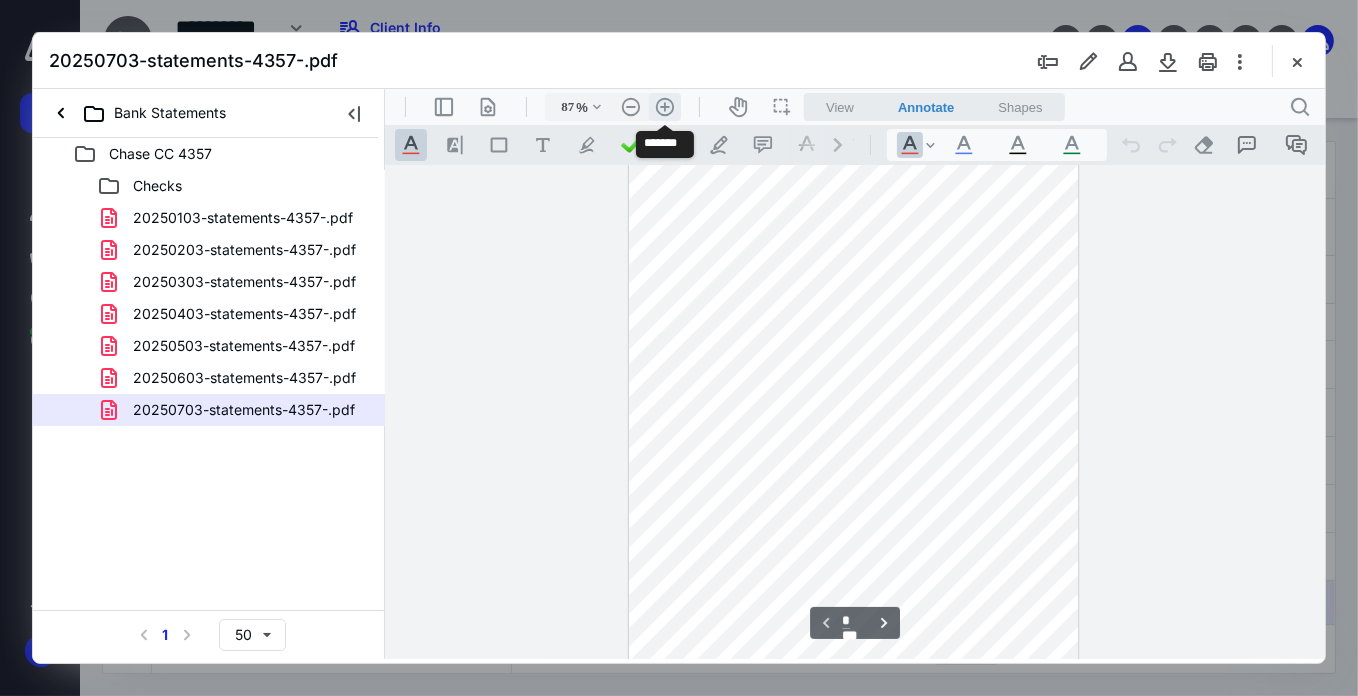 click on ".cls-1{fill:#abb0c4;} icon - header - zoom - in - line" at bounding box center [664, 106] 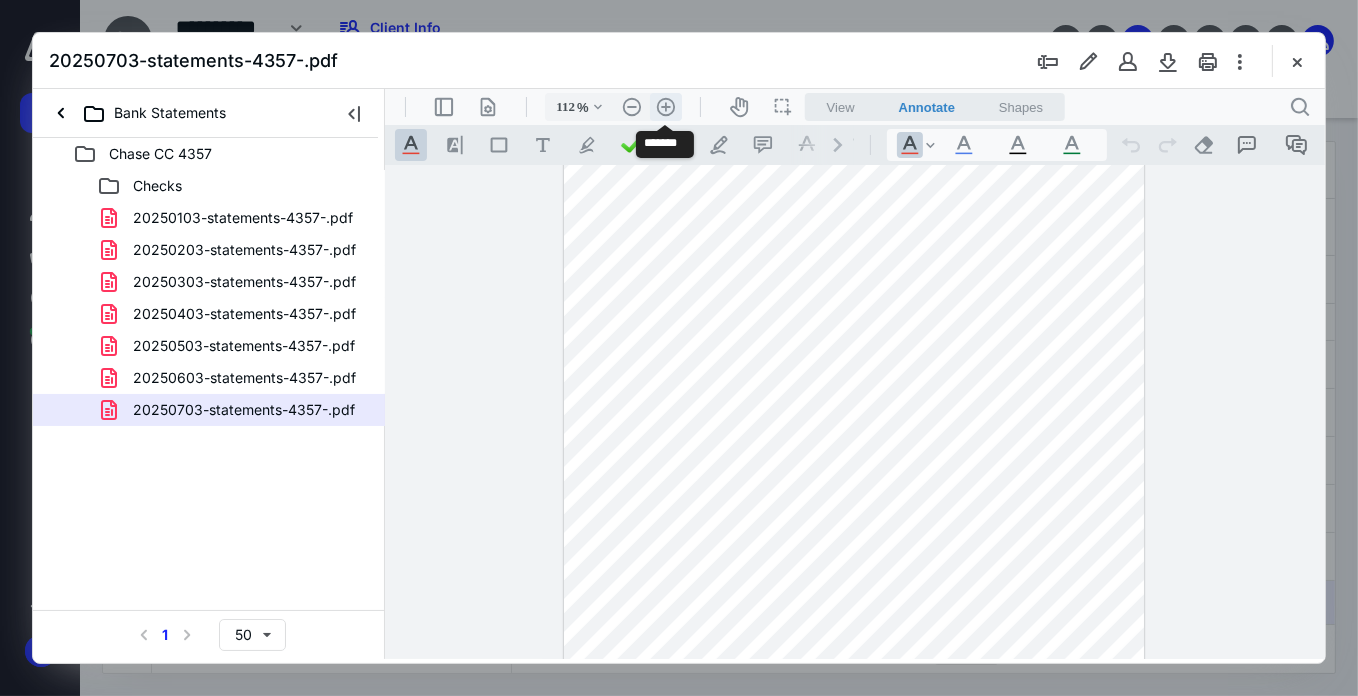 click on ".cls-1{fill:#abb0c4;} icon - header - zoom - in - line" at bounding box center (665, 106) 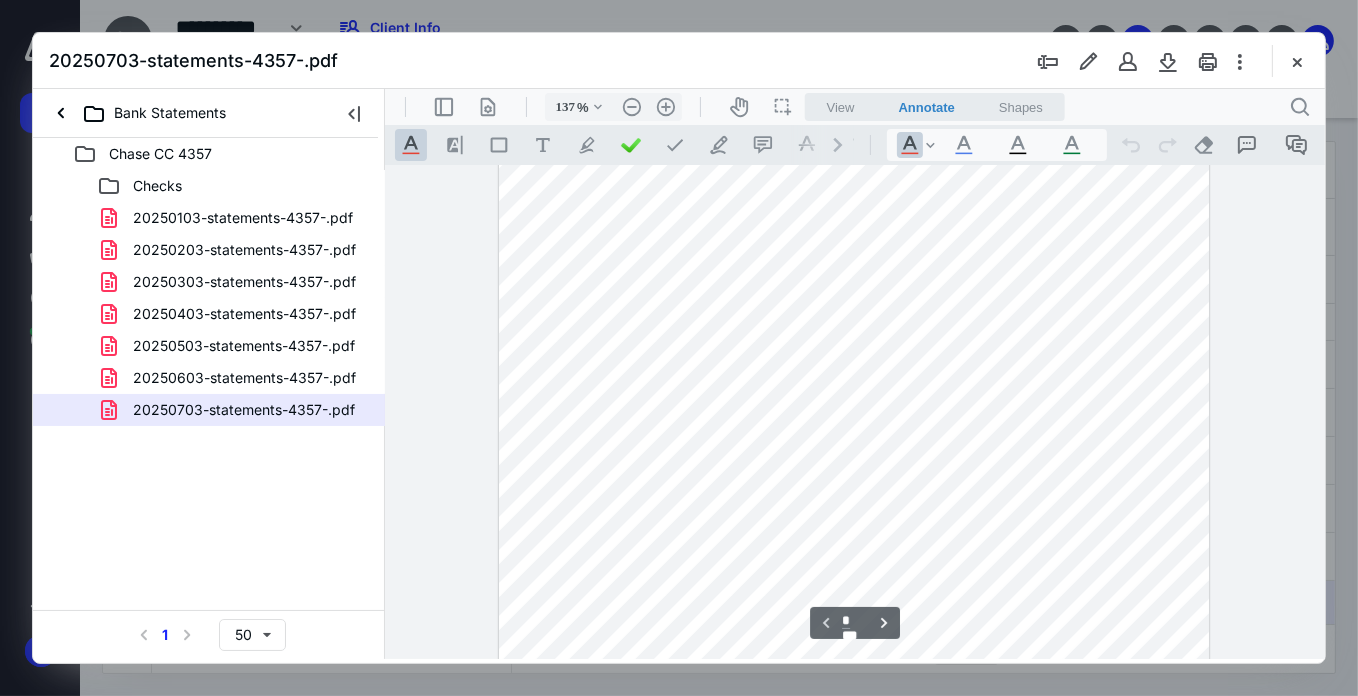 scroll, scrollTop: 322, scrollLeft: 0, axis: vertical 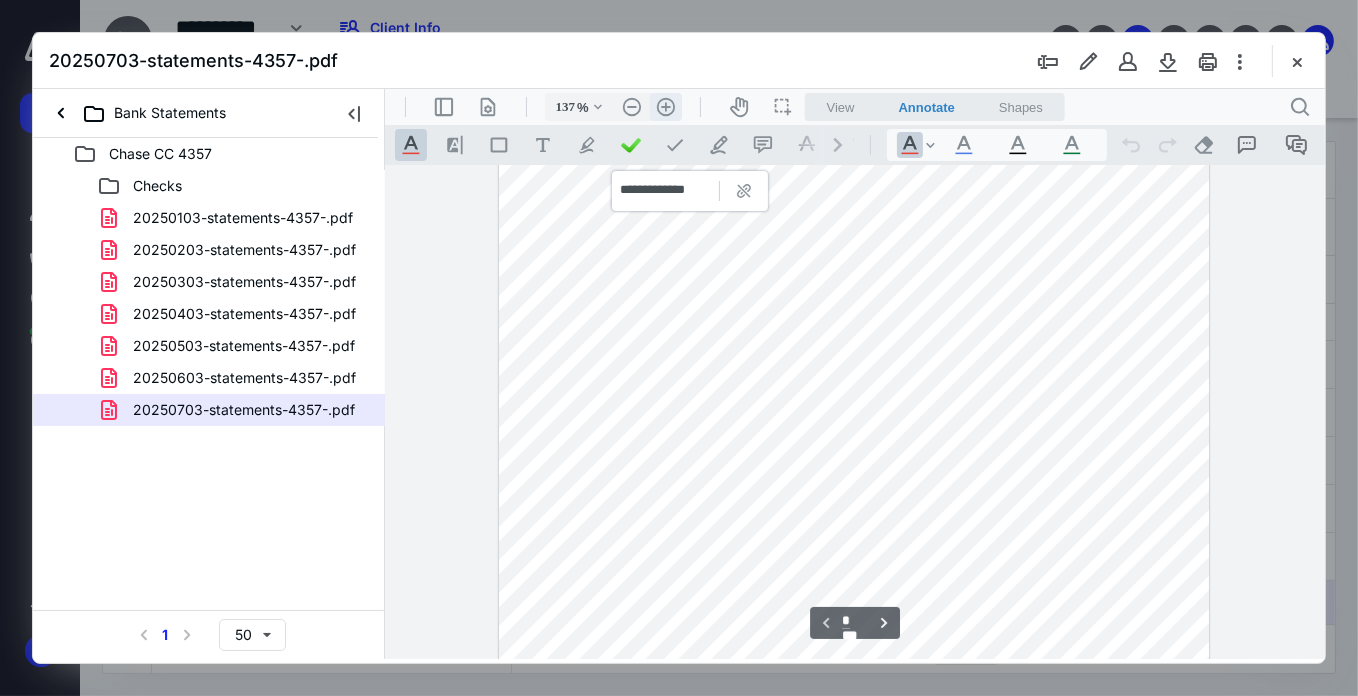 click on ".cls-1{fill:#abb0c4;} icon - header - zoom - in - line" at bounding box center (665, 106) 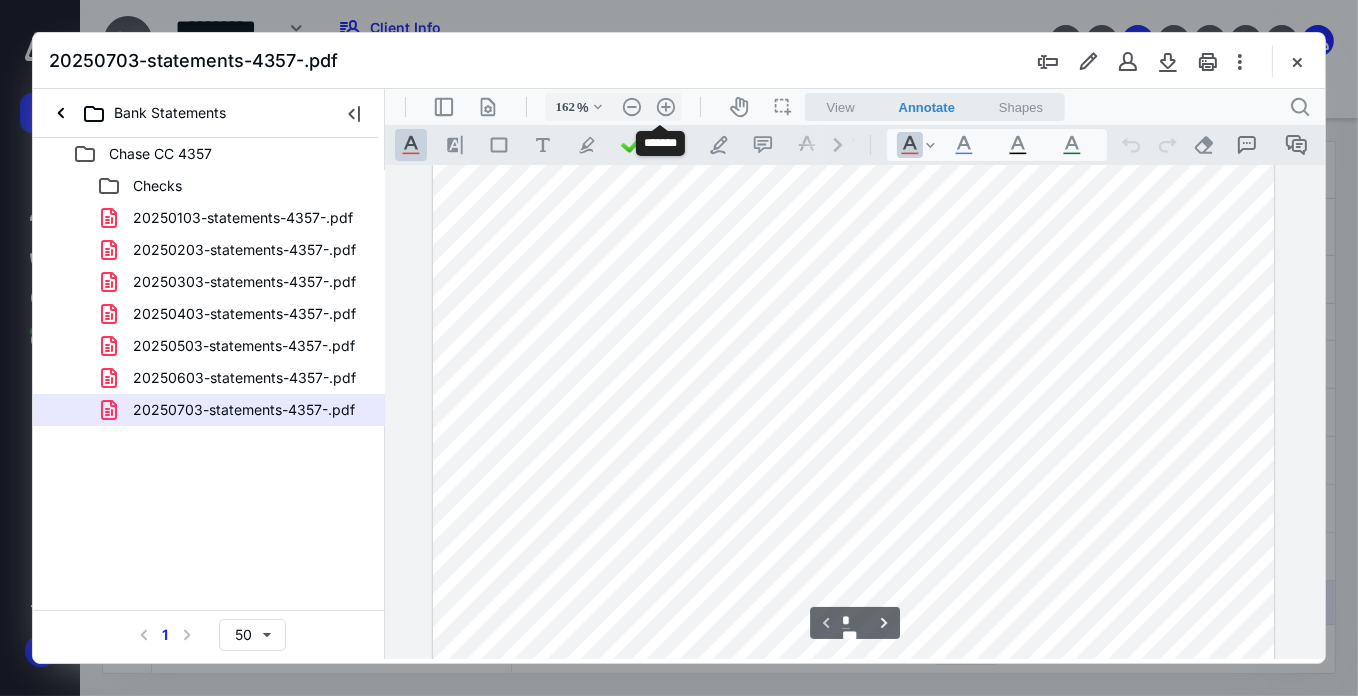 scroll, scrollTop: 419, scrollLeft: 0, axis: vertical 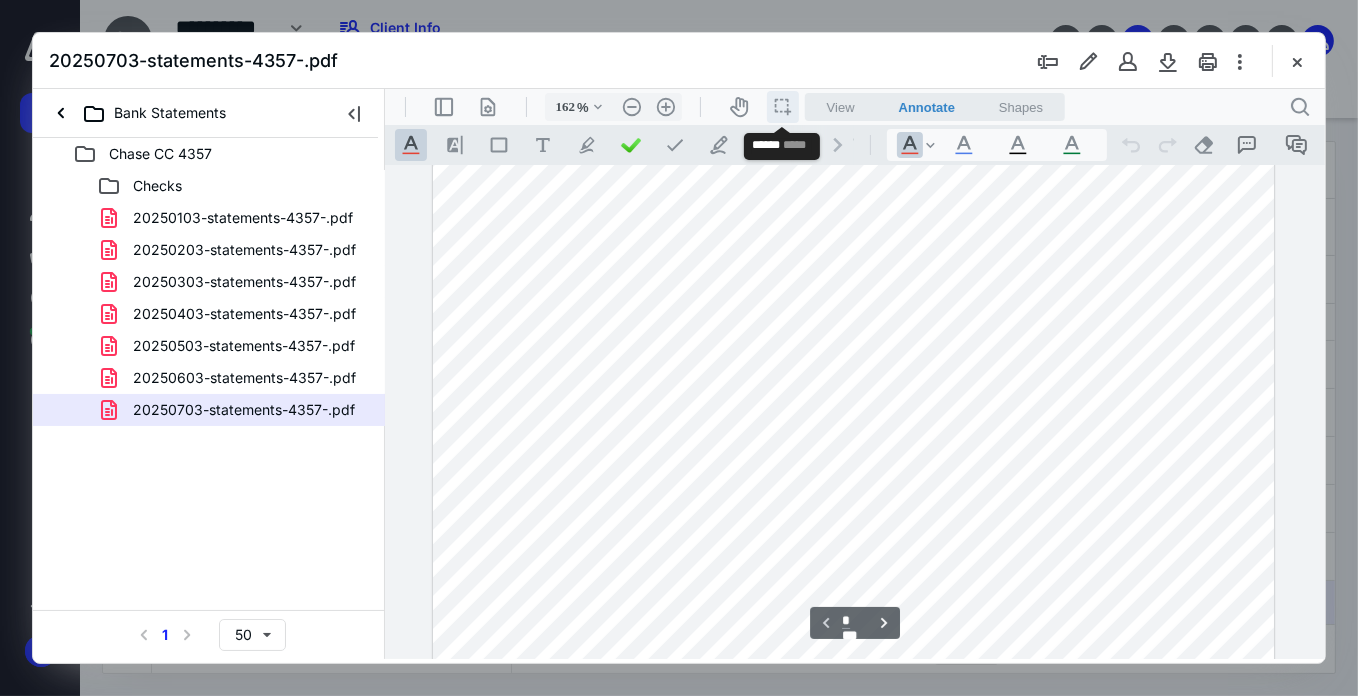 click on "icon / operation / multi select" at bounding box center (782, 106) 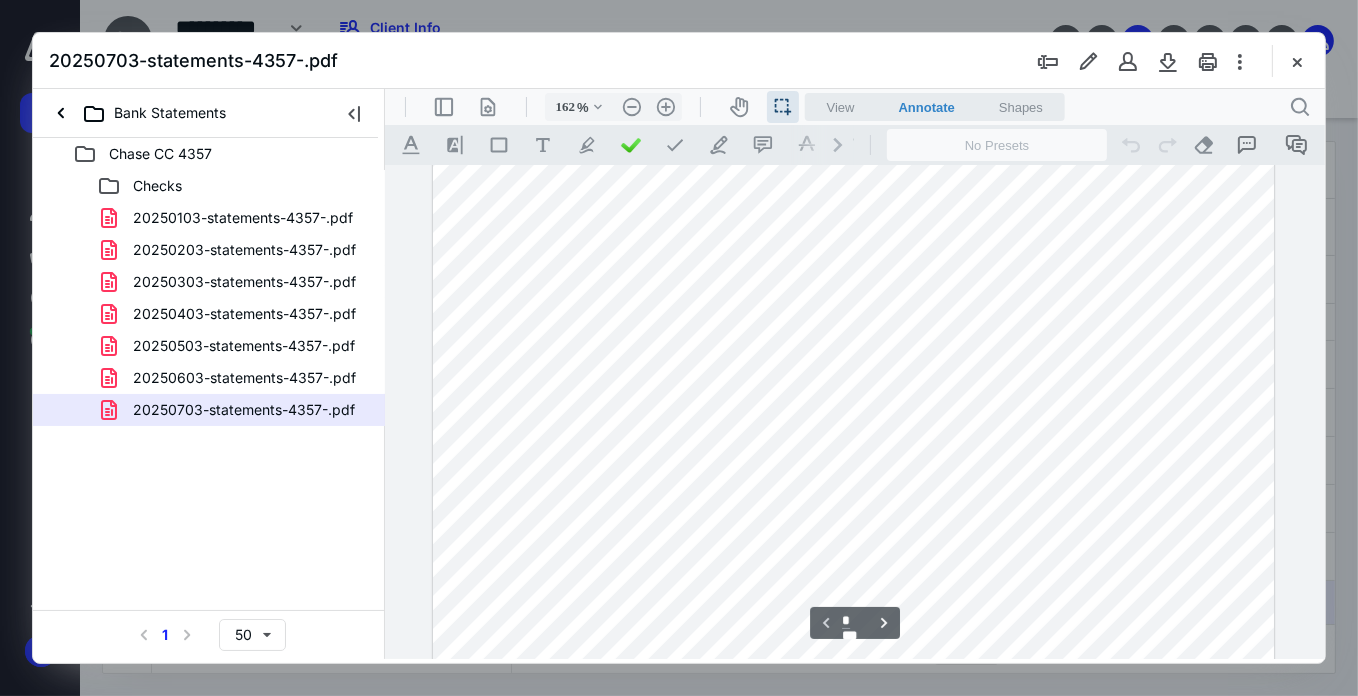 drag, startPoint x: 778, startPoint y: 362, endPoint x: 827, endPoint y: 365, distance: 49.09175 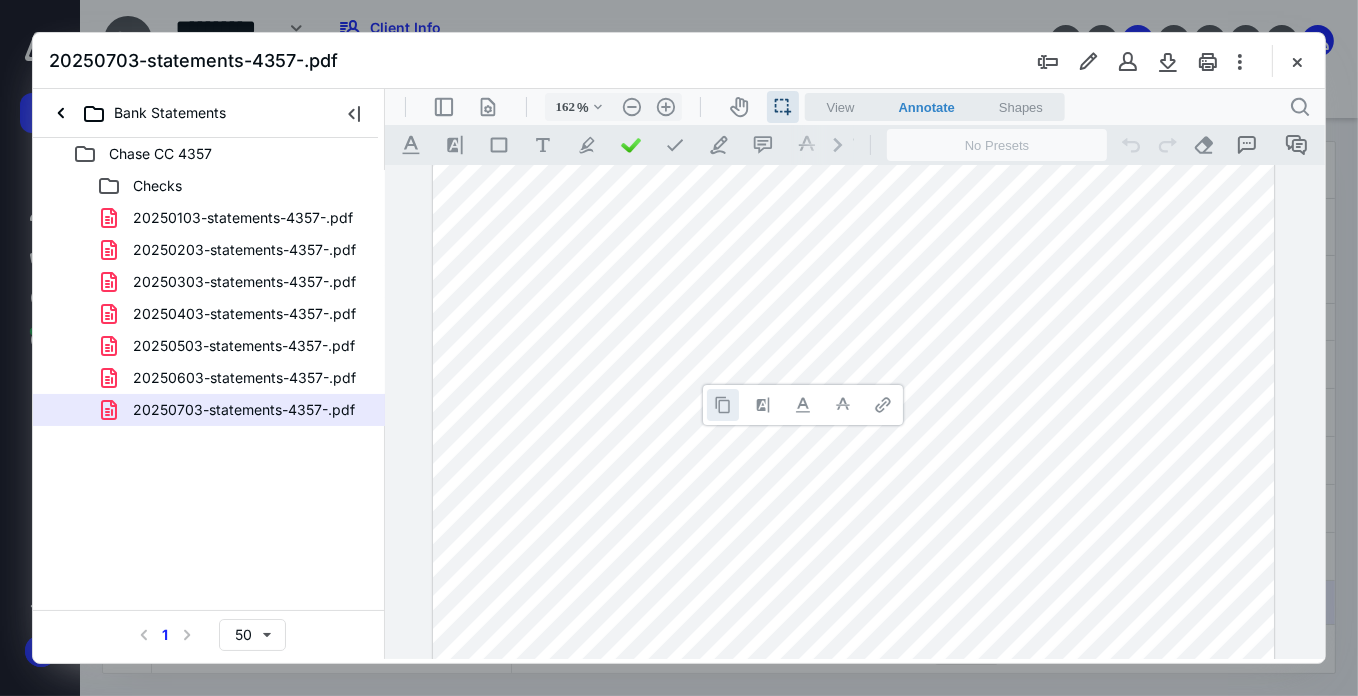click at bounding box center [722, 404] 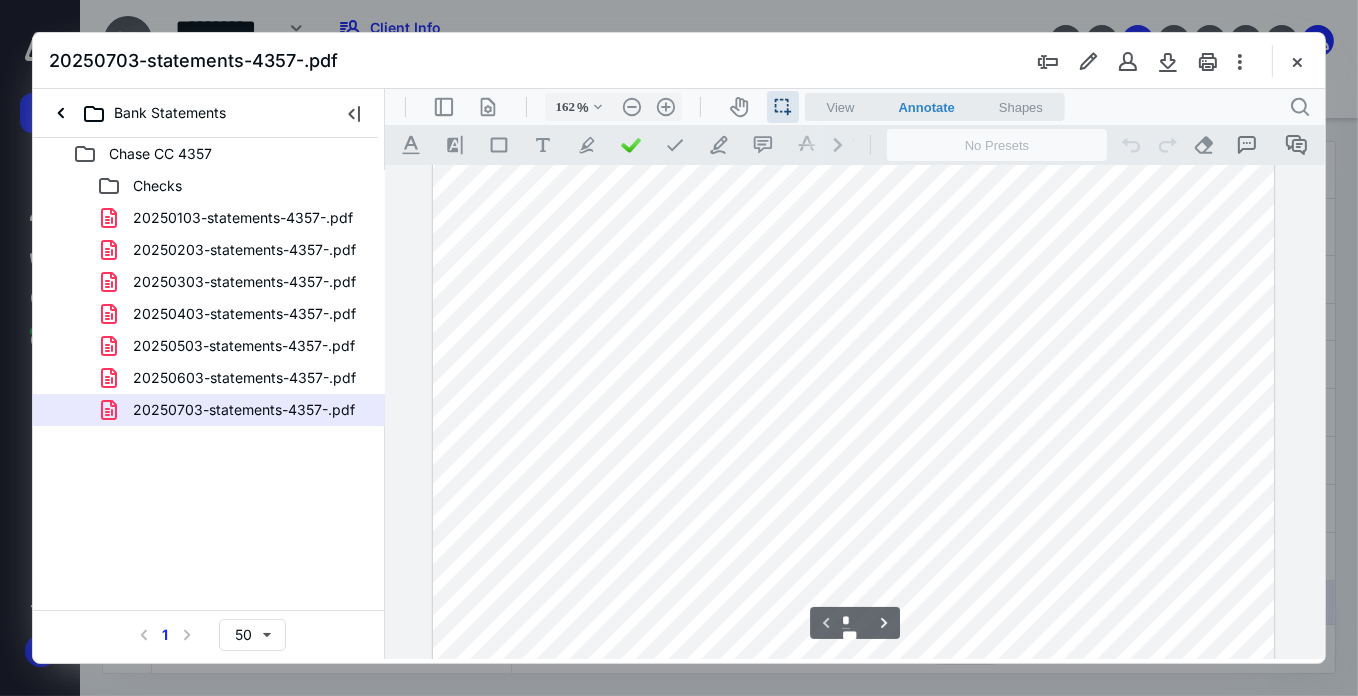 scroll, scrollTop: 329, scrollLeft: 0, axis: vertical 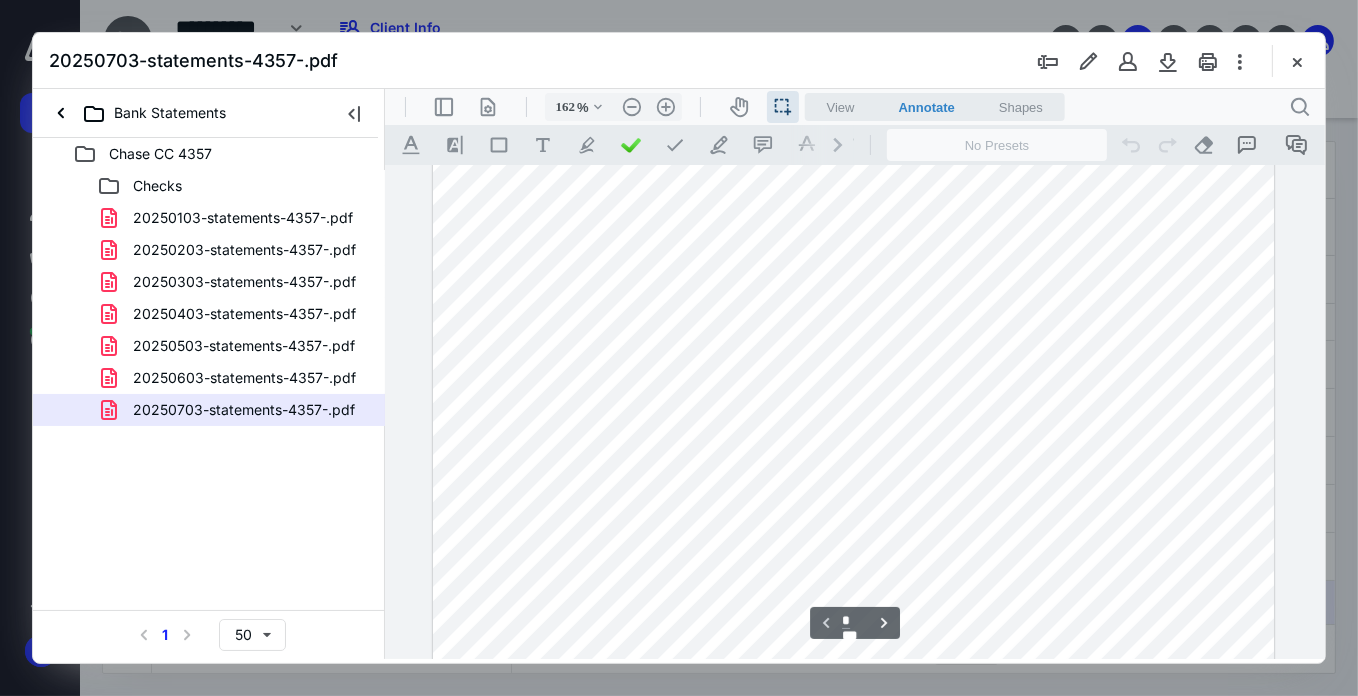 click at bounding box center (852, 653) 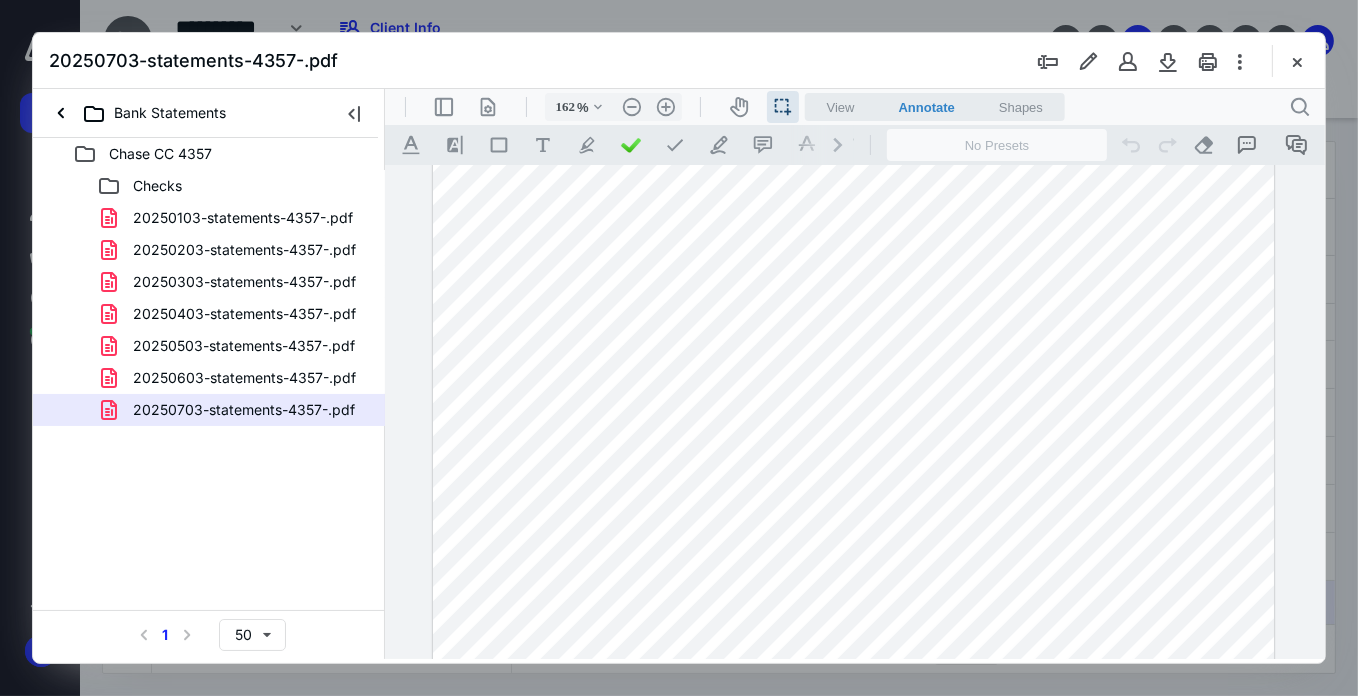 click at bounding box center [852, 653] 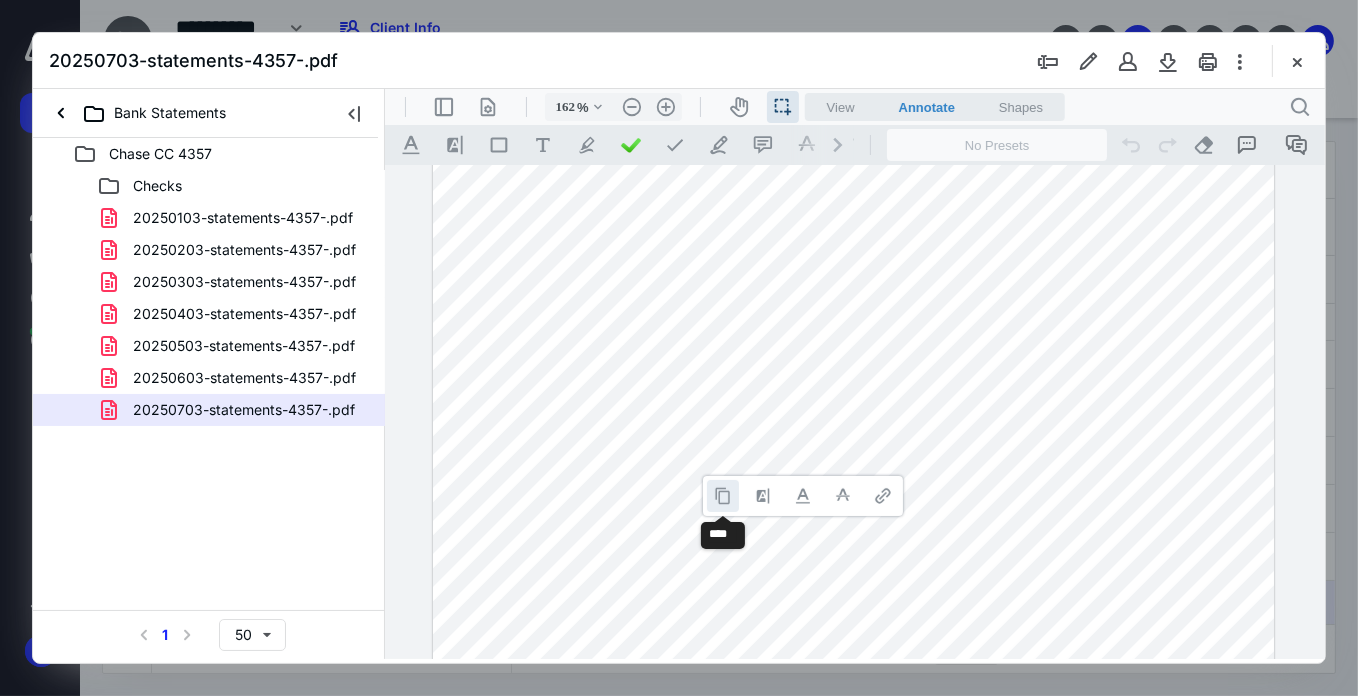 click at bounding box center [722, 495] 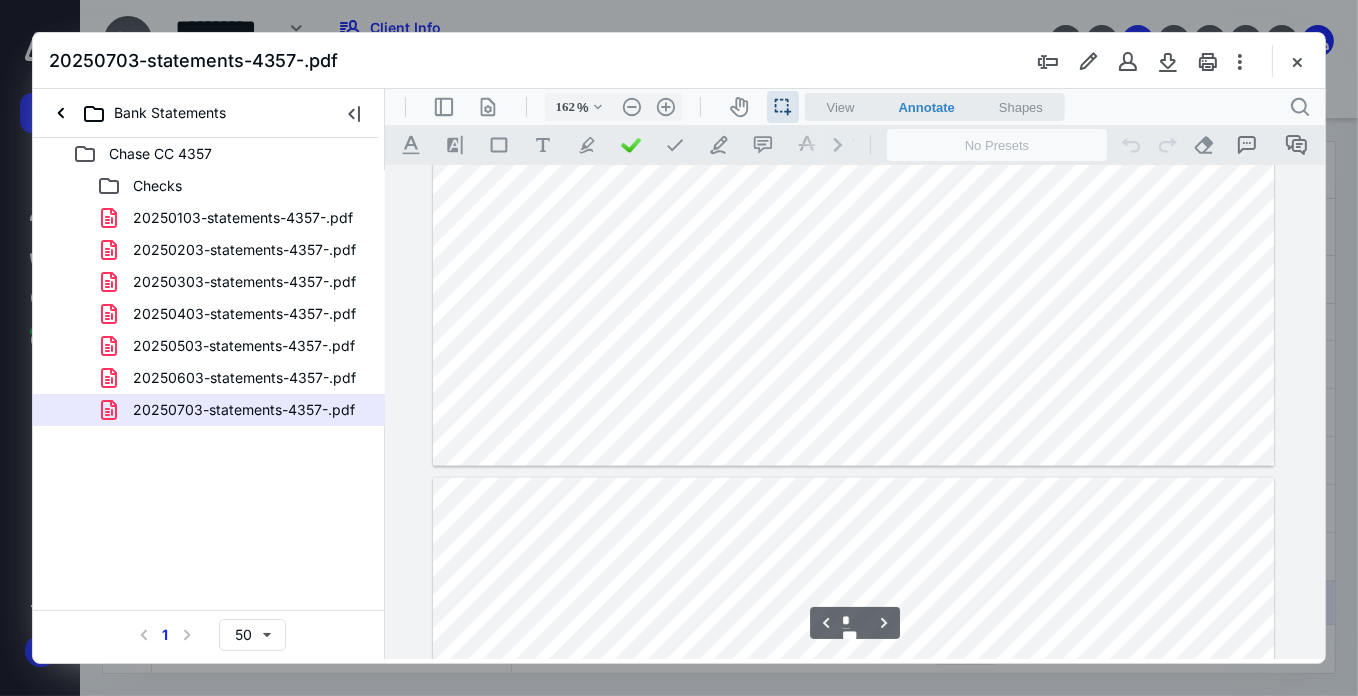 type on "*" 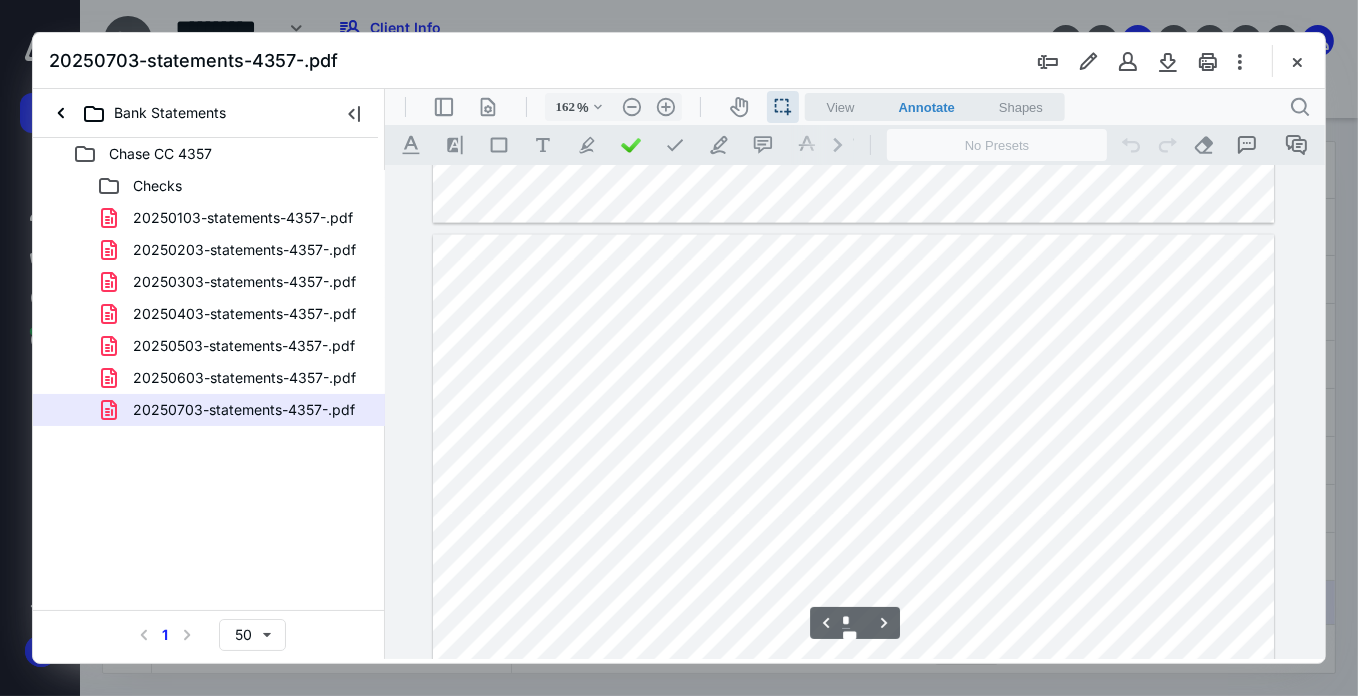 scroll, scrollTop: 3329, scrollLeft: 0, axis: vertical 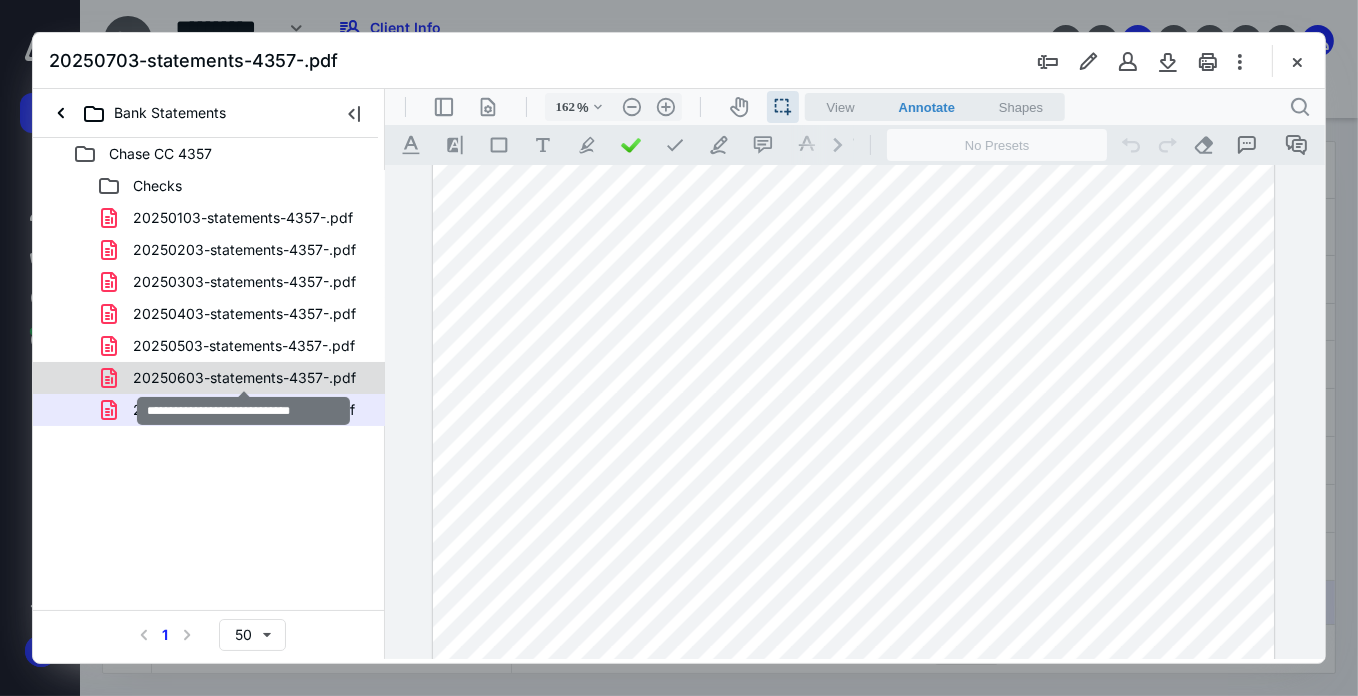 click on "20250603-statements-4357-.pdf" at bounding box center (244, 378) 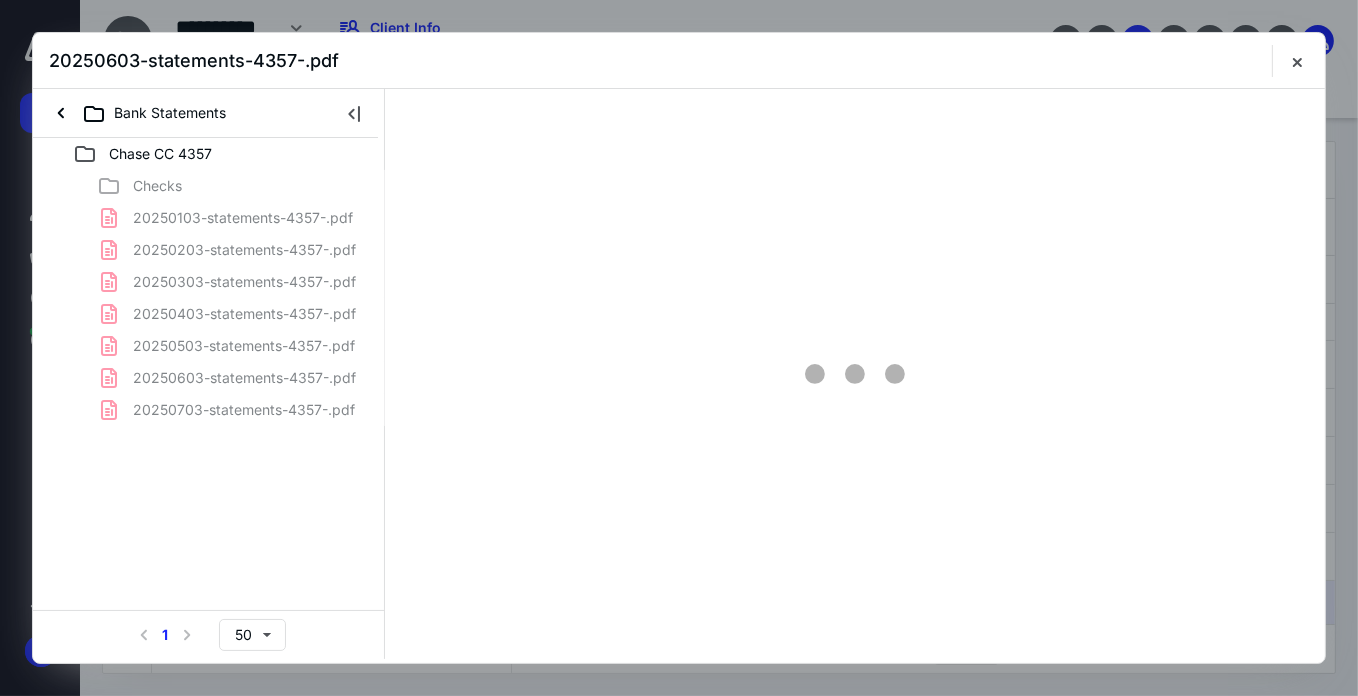 click on "Checks 20250103-statements-4357-.pdf 20250203-statements-4357-.pdf 20250303-statements-4357-.pdf 20250403-statements-4357-.pdf 20250503-statements-4357-.pdf 20250603-statements-4357-.pdf 20250703-statements-4357-.pdf" at bounding box center [209, 298] 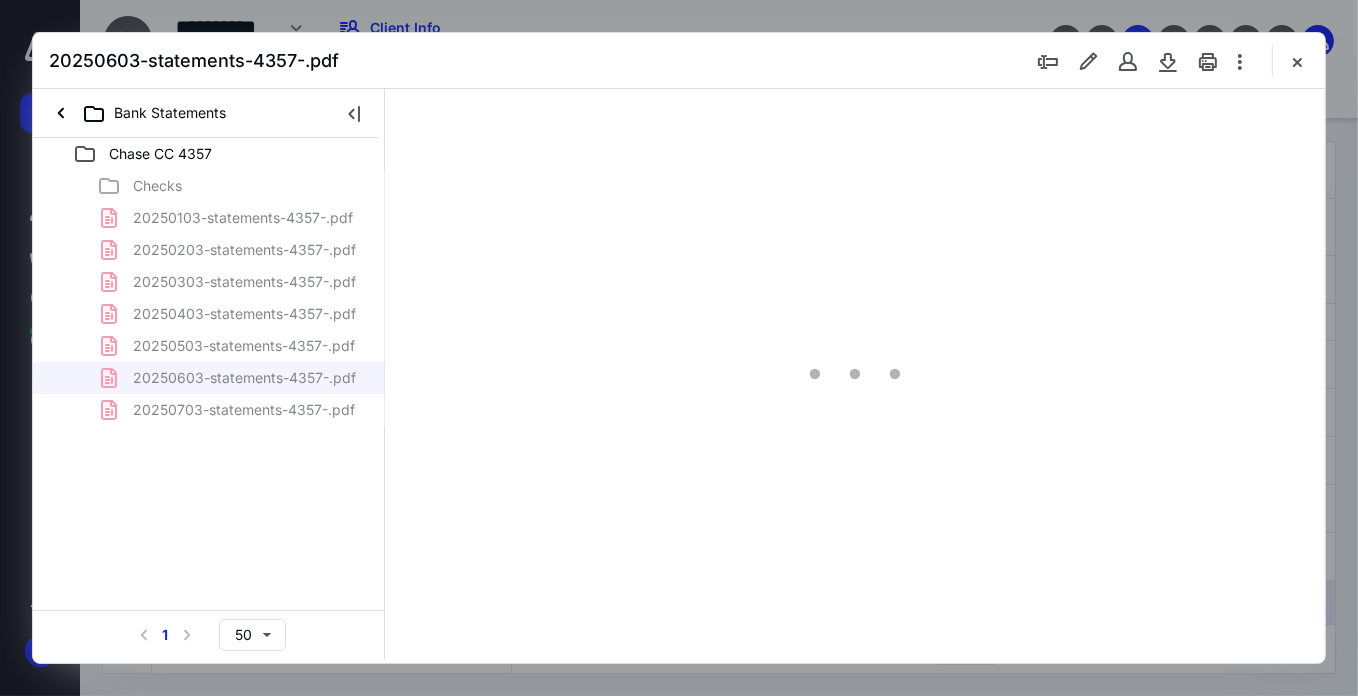 scroll, scrollTop: 78, scrollLeft: 0, axis: vertical 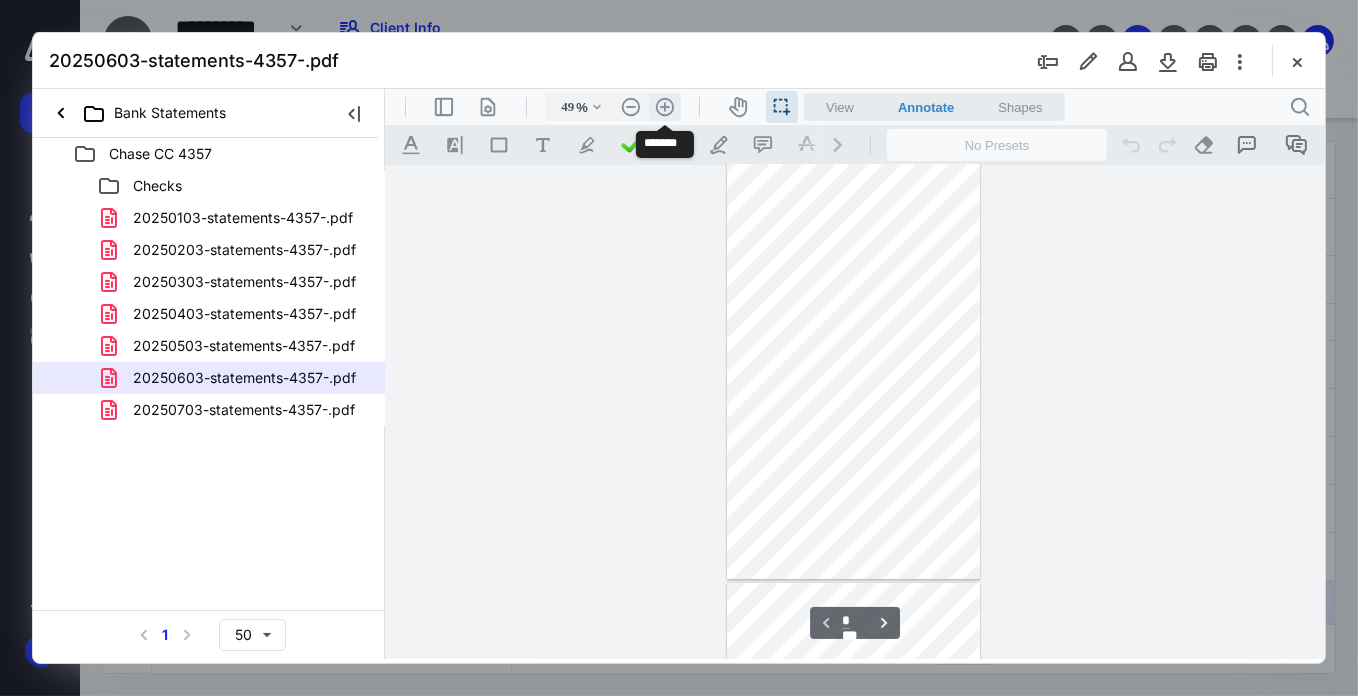 click on ".cls-1{fill:#abb0c4;} icon - header - zoom - in - line" at bounding box center (664, 106) 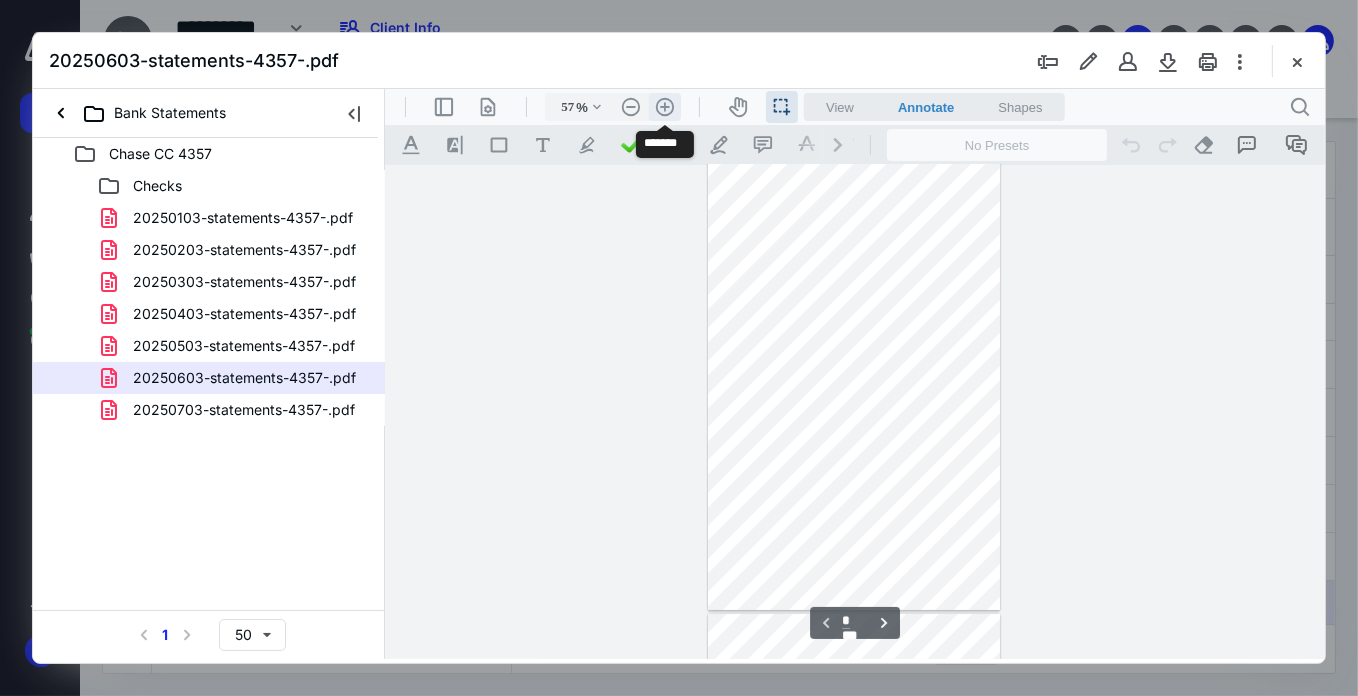 click on ".cls-1{fill:#abb0c4;} icon - header - zoom - in - line" at bounding box center [664, 106] 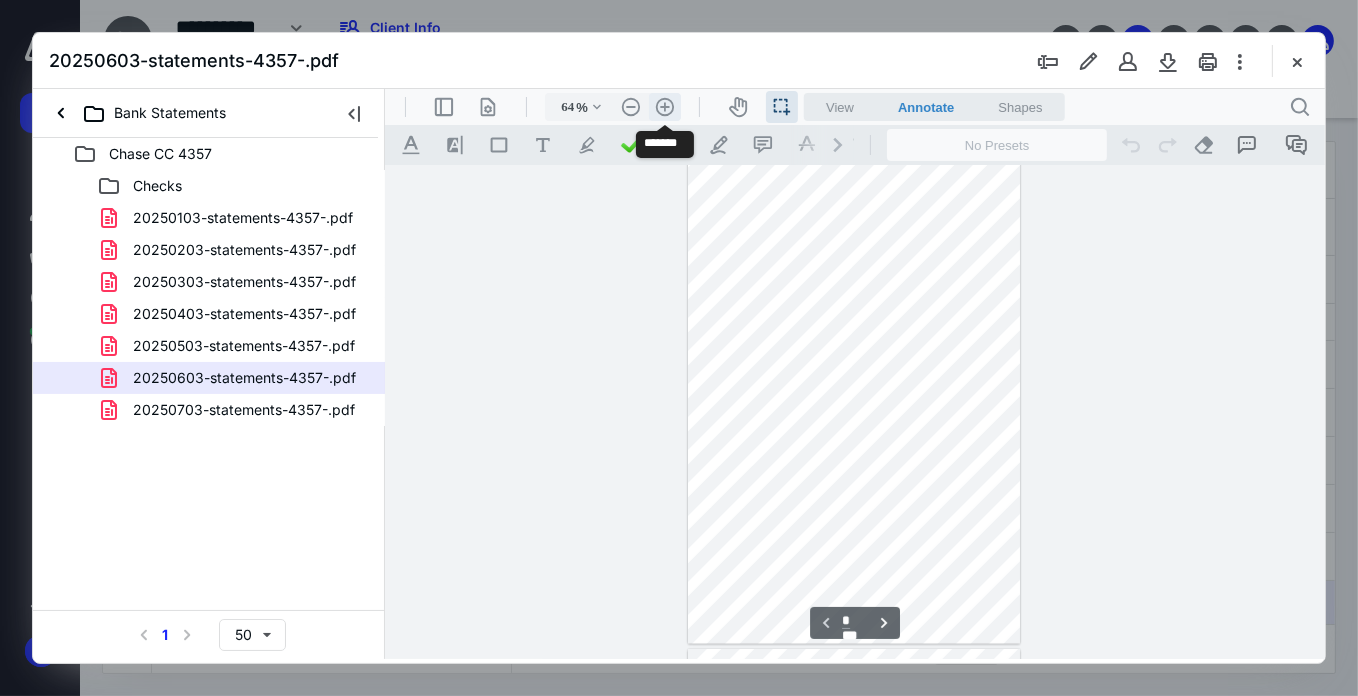 click on ".cls-1{fill:#abb0c4;} icon - header - zoom - in - line" at bounding box center (664, 106) 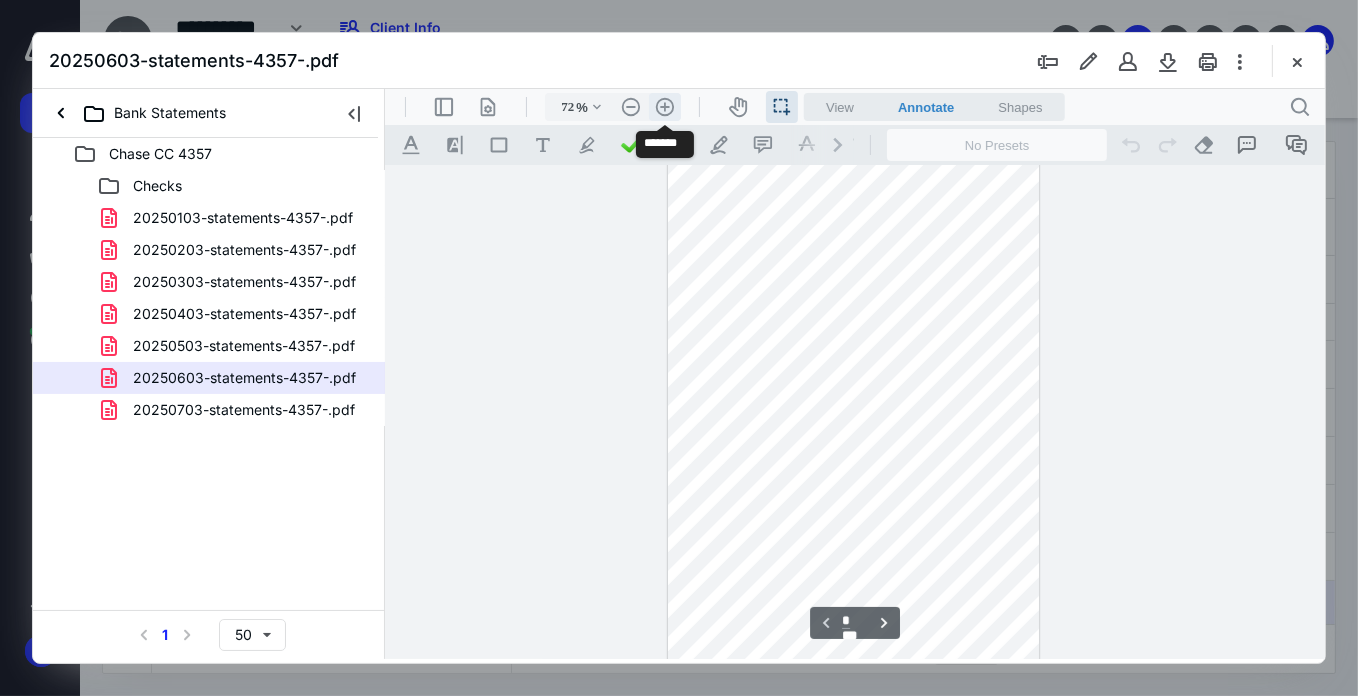 click on ".cls-1{fill:#abb0c4;} icon - header - zoom - in - line" at bounding box center (664, 106) 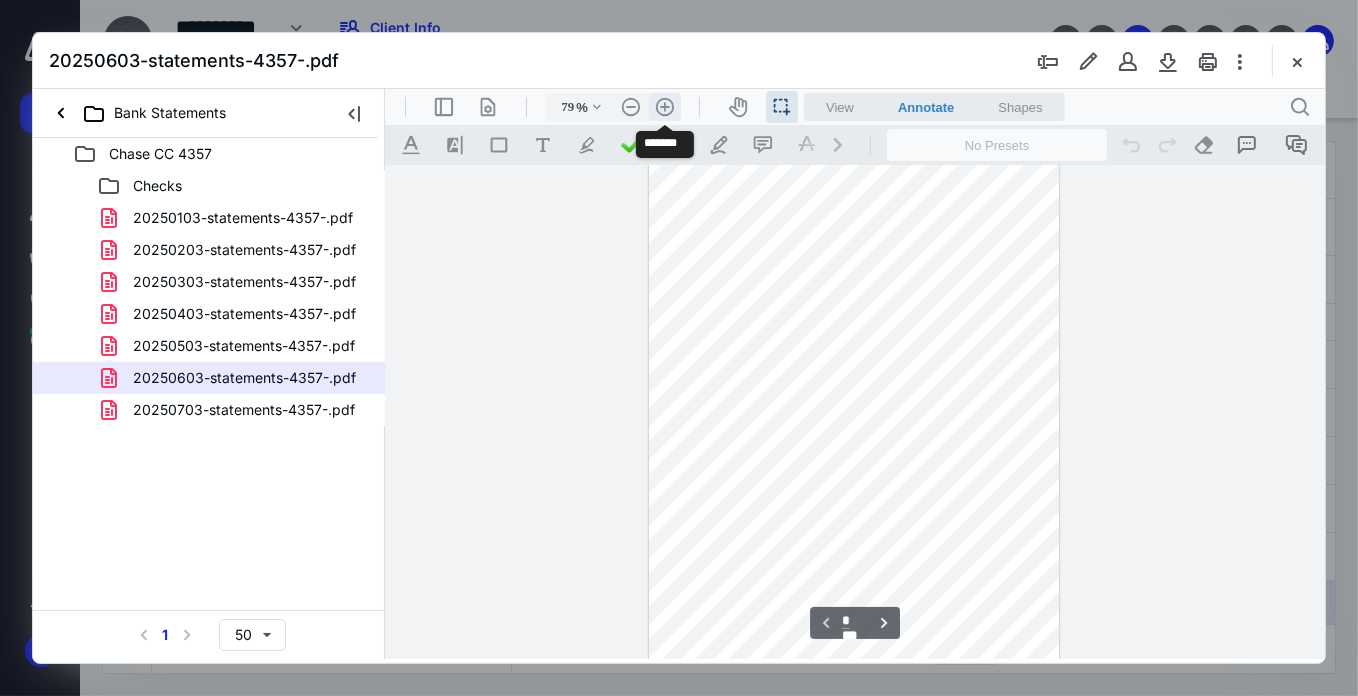 click on ".cls-1{fill:#abb0c4;} icon - header - zoom - in - line" at bounding box center [664, 106] 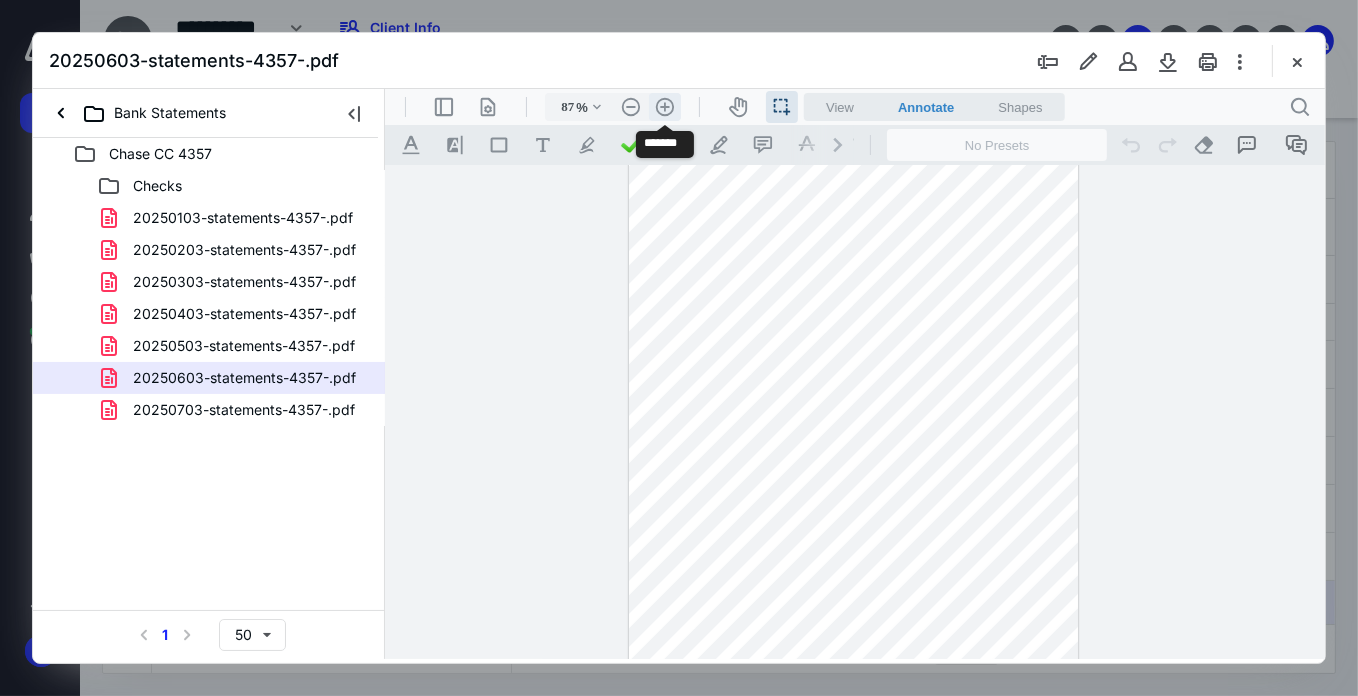click on ".cls-1{fill:#abb0c4;} icon - header - zoom - in - line" at bounding box center (664, 106) 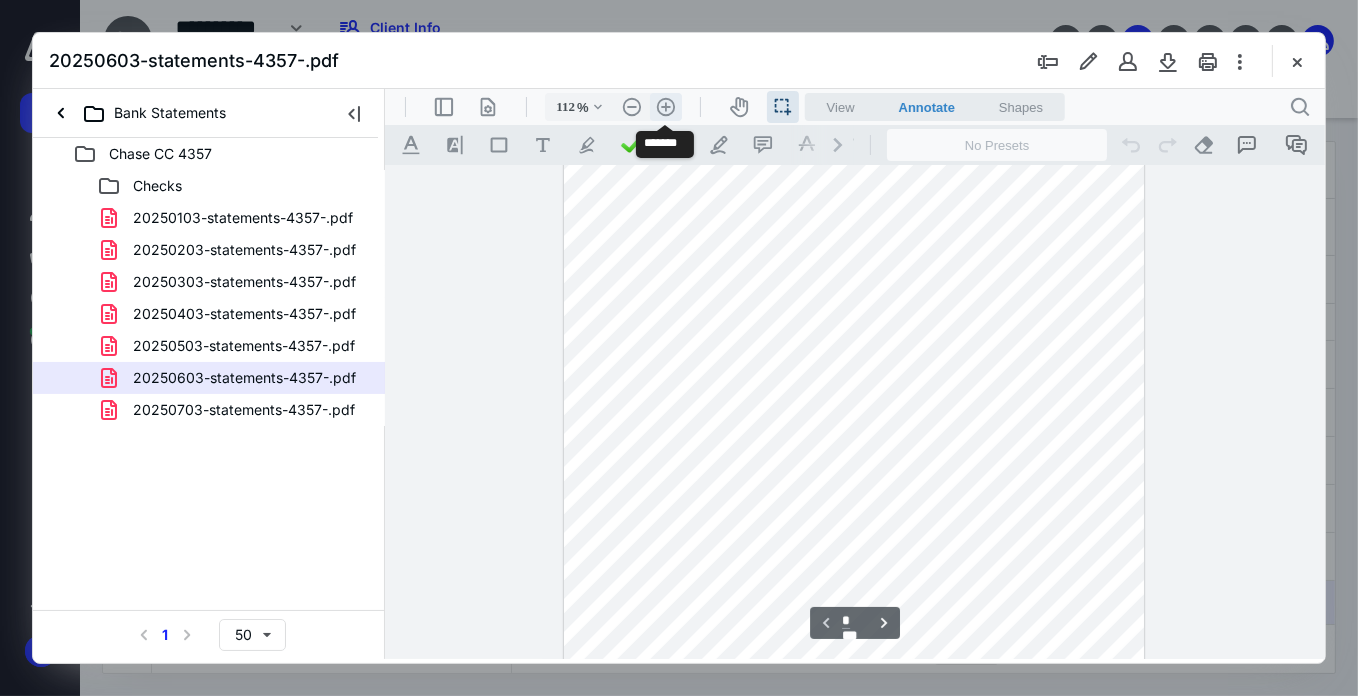 click on ".cls-1{fill:#abb0c4;} icon - header - zoom - in - line" at bounding box center (665, 106) 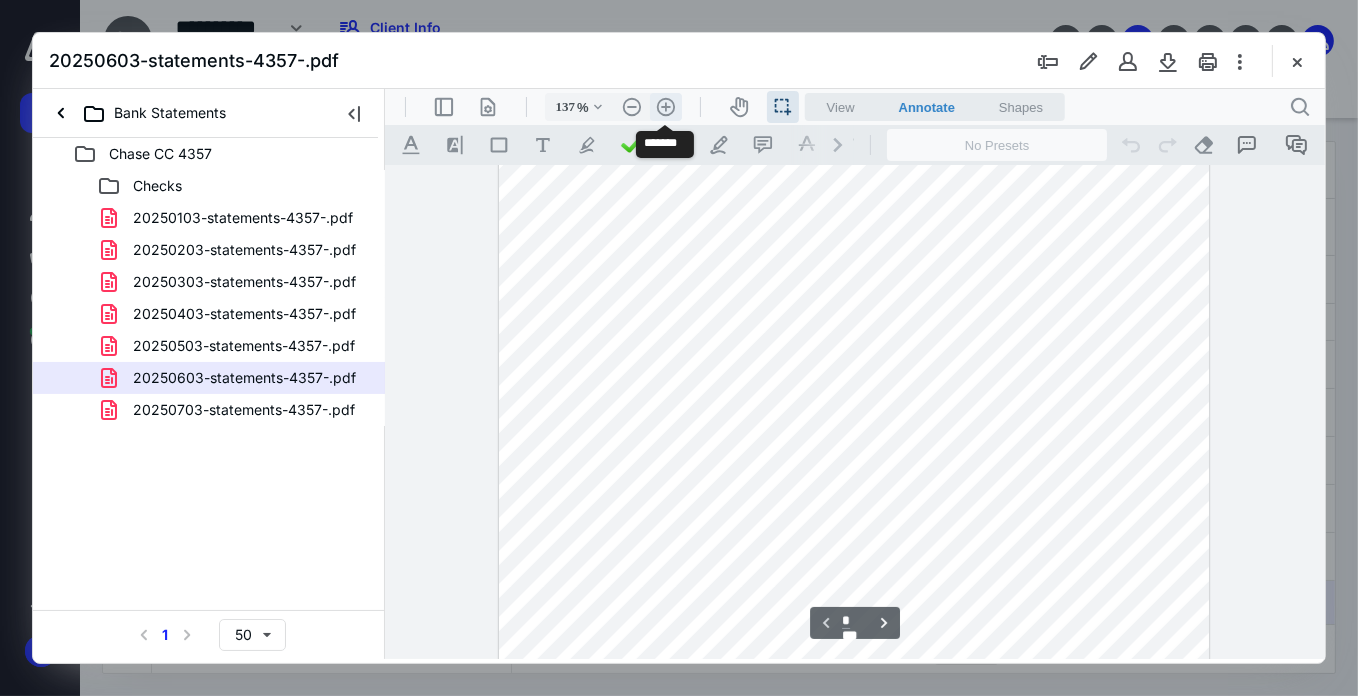 click on ".cls-1{fill:#abb0c4;} icon - header - zoom - in - line" at bounding box center [665, 106] 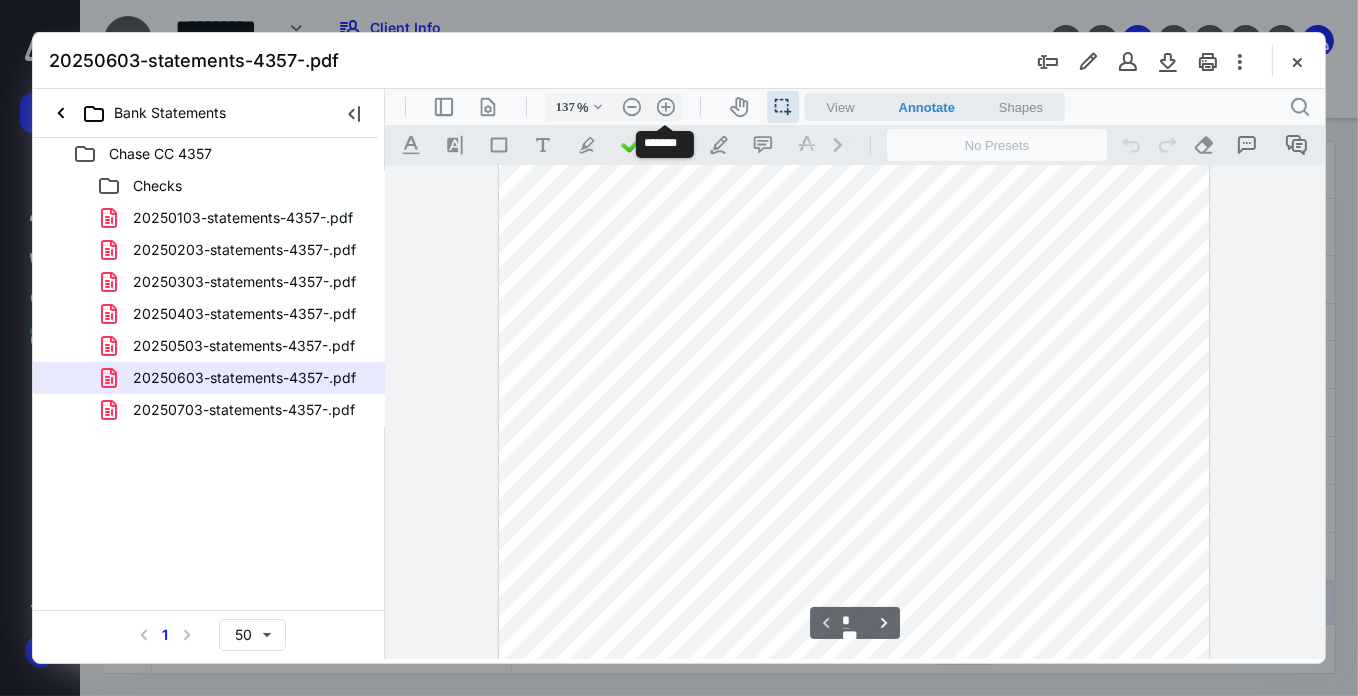 type on "162" 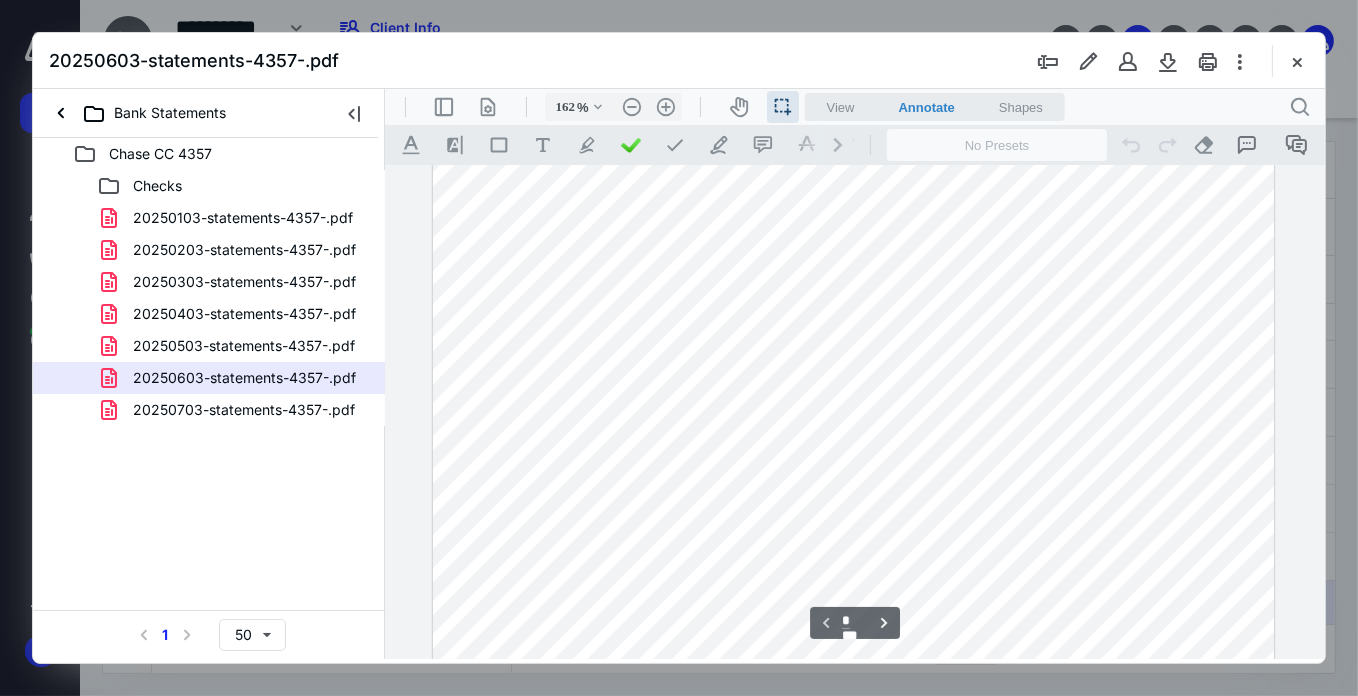 scroll, scrollTop: 379, scrollLeft: 0, axis: vertical 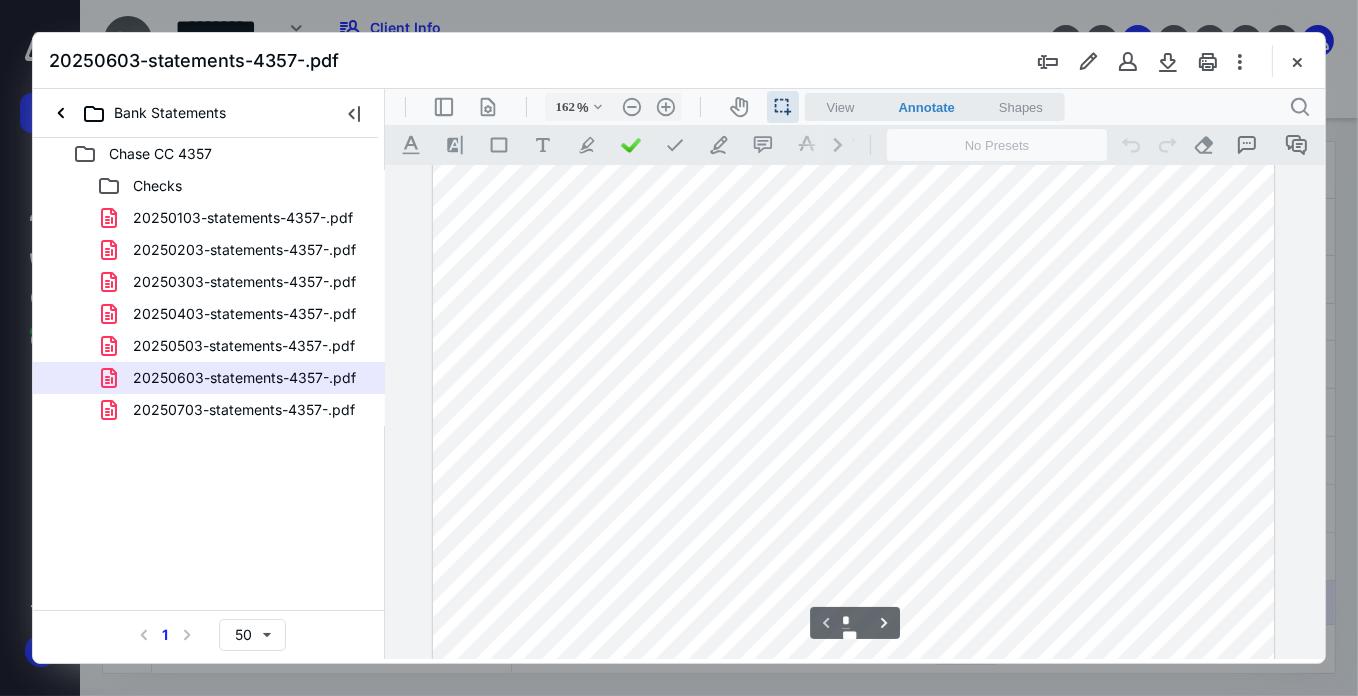 drag, startPoint x: 773, startPoint y: 404, endPoint x: 840, endPoint y: 407, distance: 67.06713 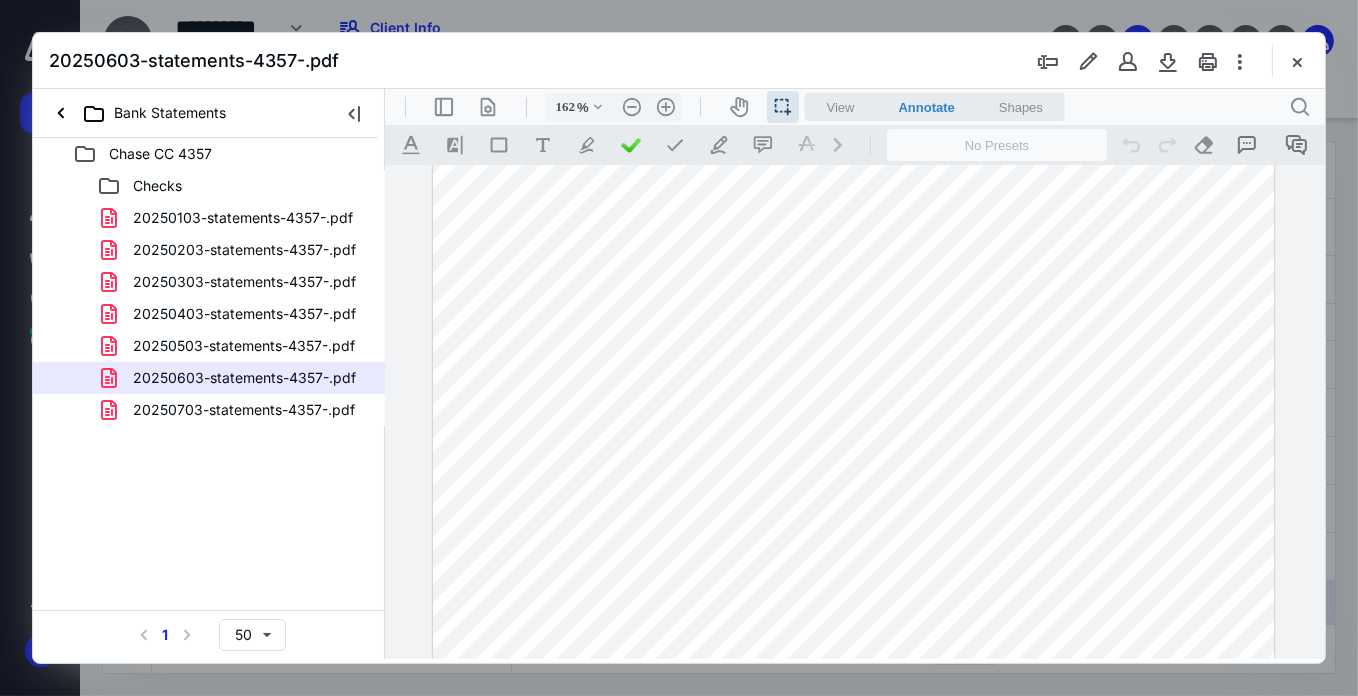 click at bounding box center [852, 603] 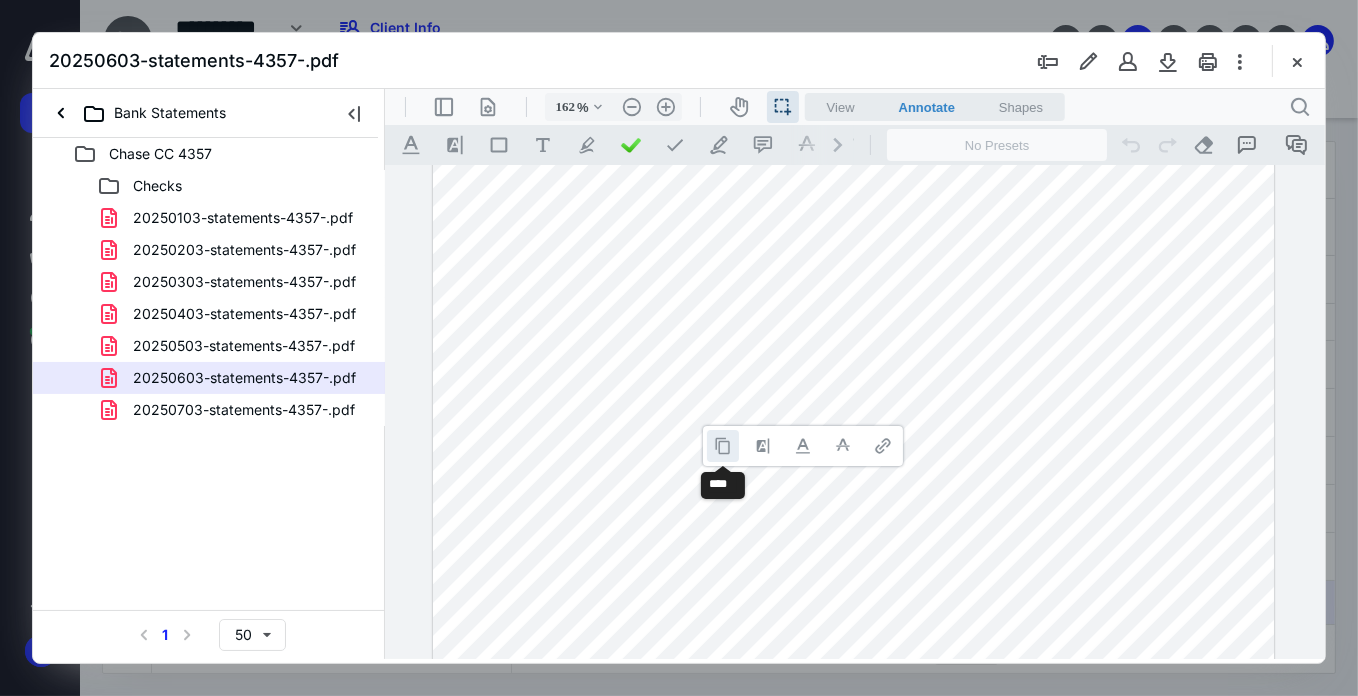 click at bounding box center [722, 445] 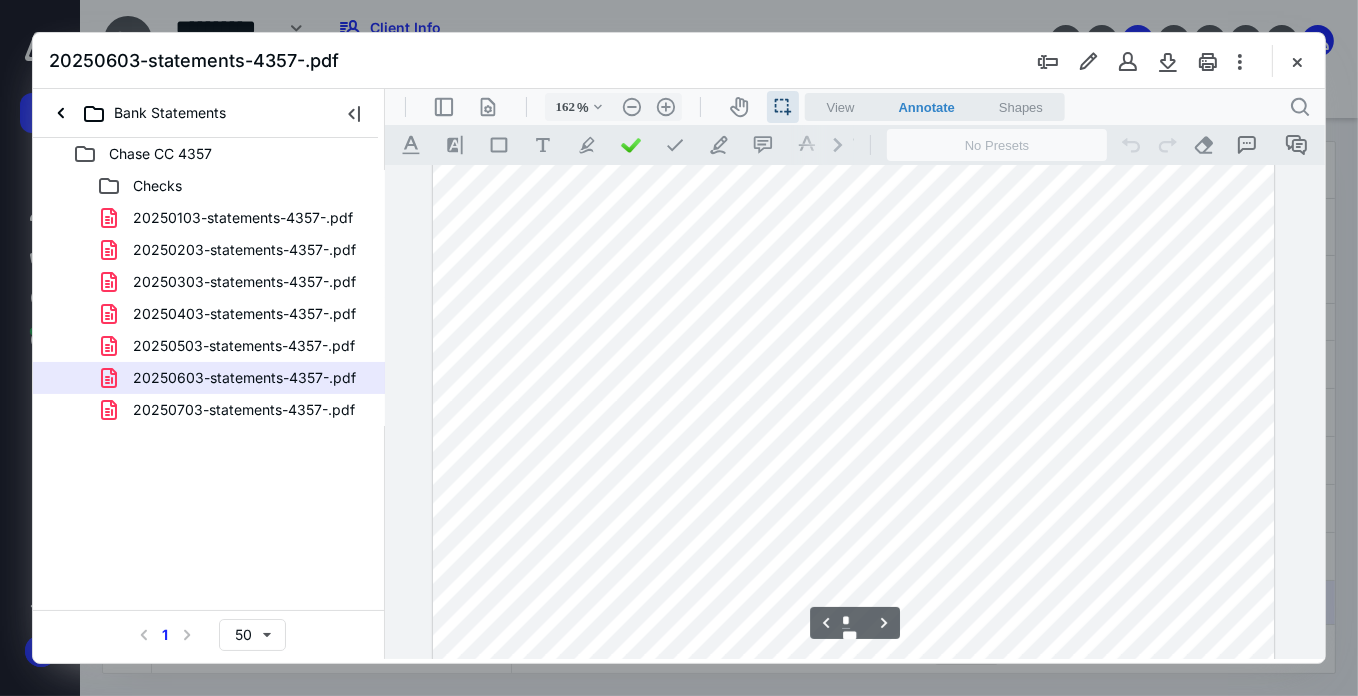 scroll, scrollTop: 3379, scrollLeft: 0, axis: vertical 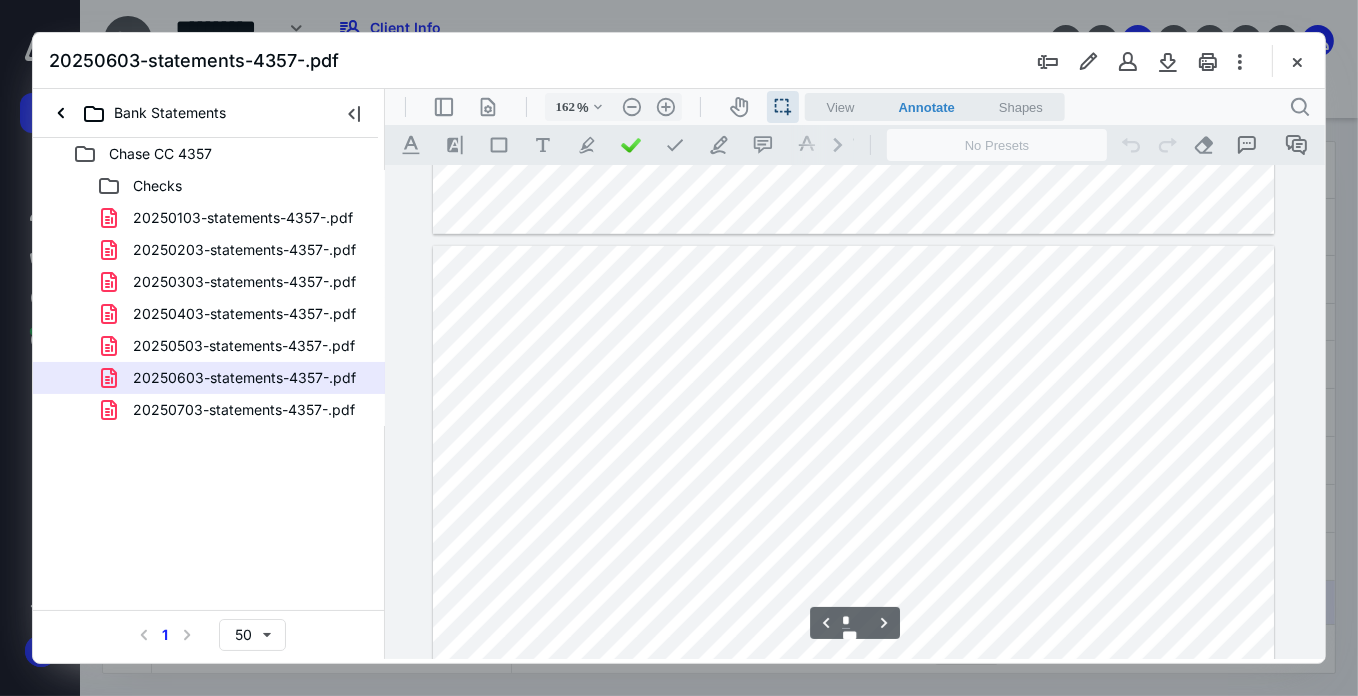 type on "*" 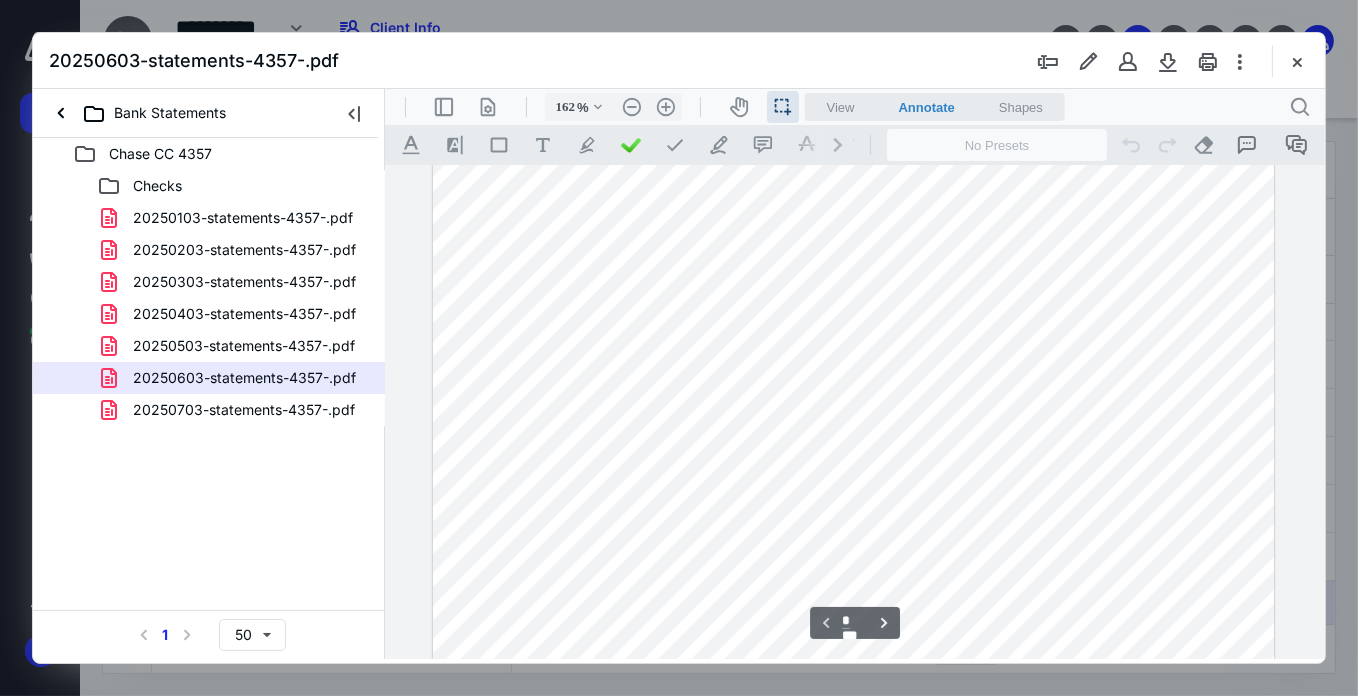 scroll, scrollTop: 288, scrollLeft: 0, axis: vertical 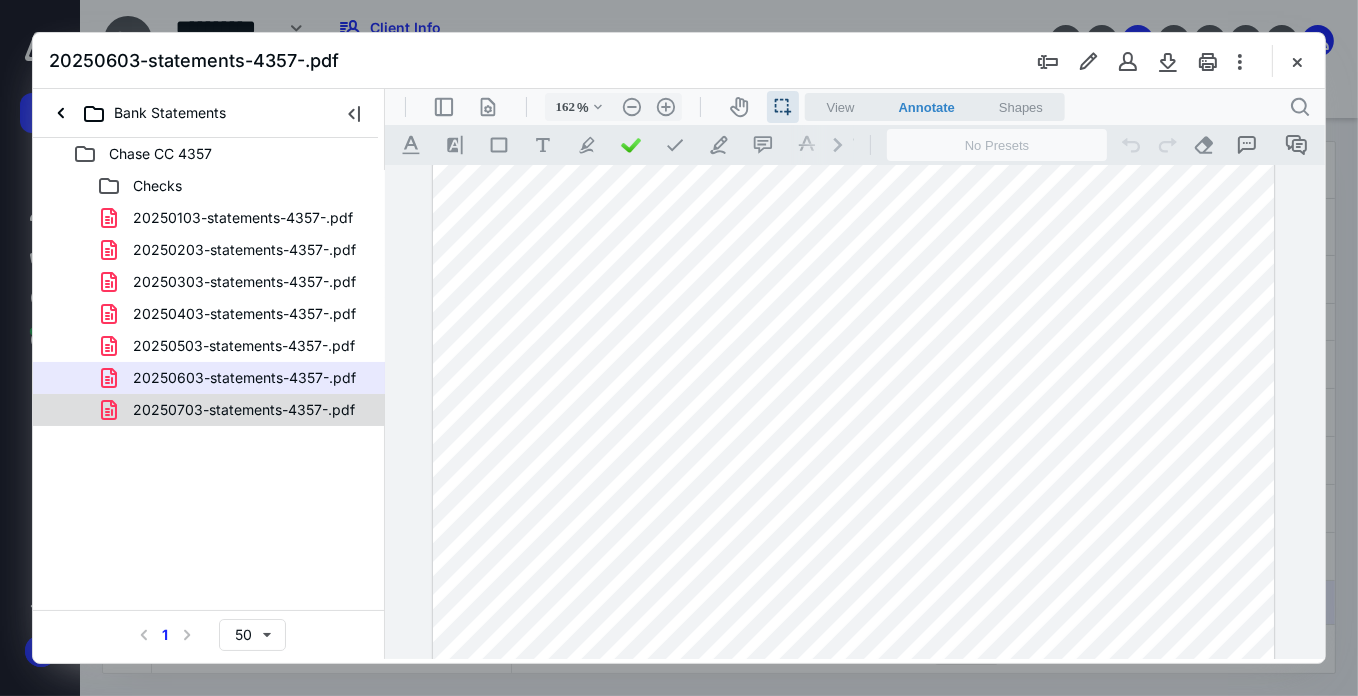 click on "20250703-statements-4357-.pdf" at bounding box center [232, 410] 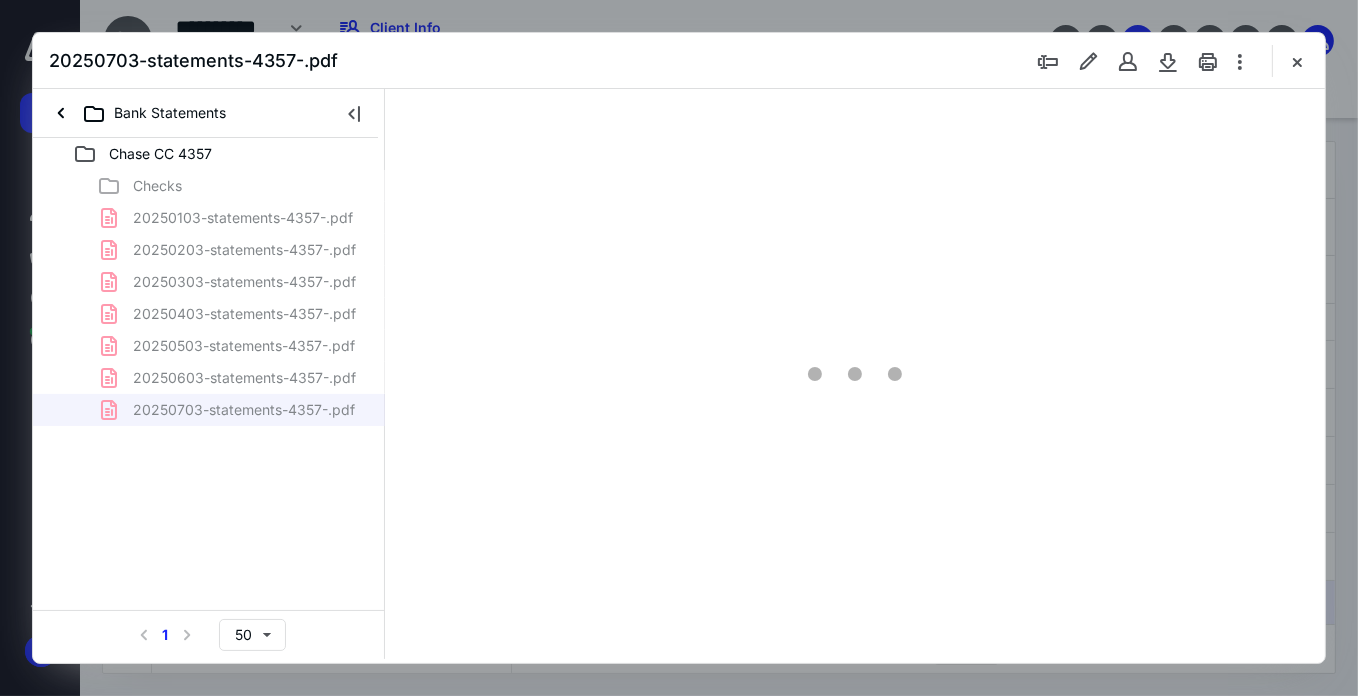 scroll, scrollTop: 78, scrollLeft: 0, axis: vertical 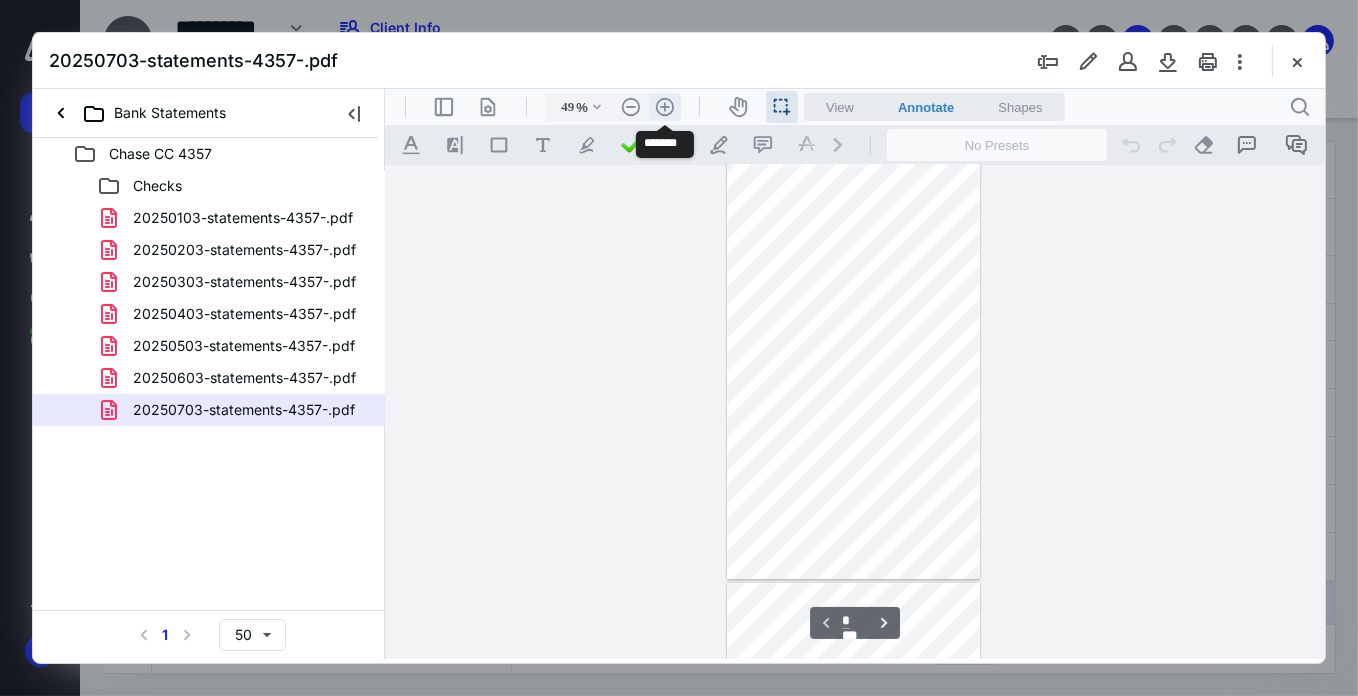 click on ".cls-1{fill:#abb0c4;} icon - header - zoom - in - line" at bounding box center [664, 106] 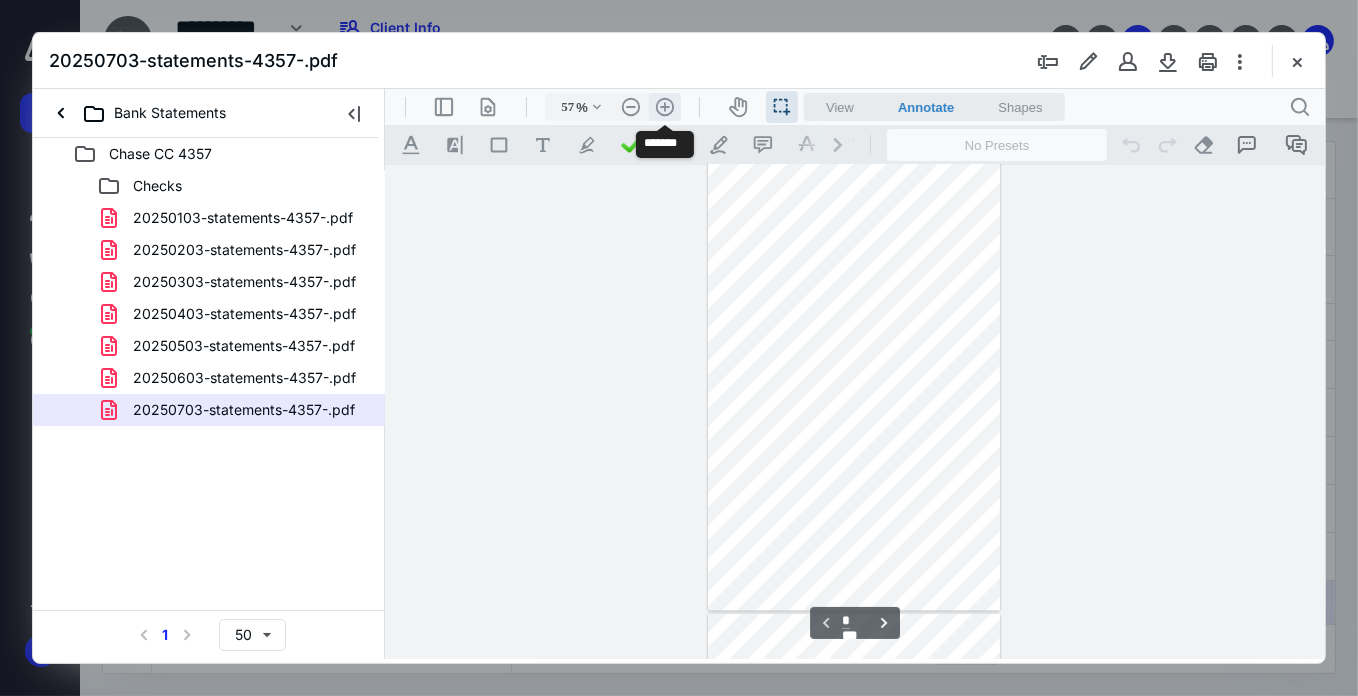 click on ".cls-1{fill:#abb0c4;} icon - header - zoom - in - line" at bounding box center (664, 106) 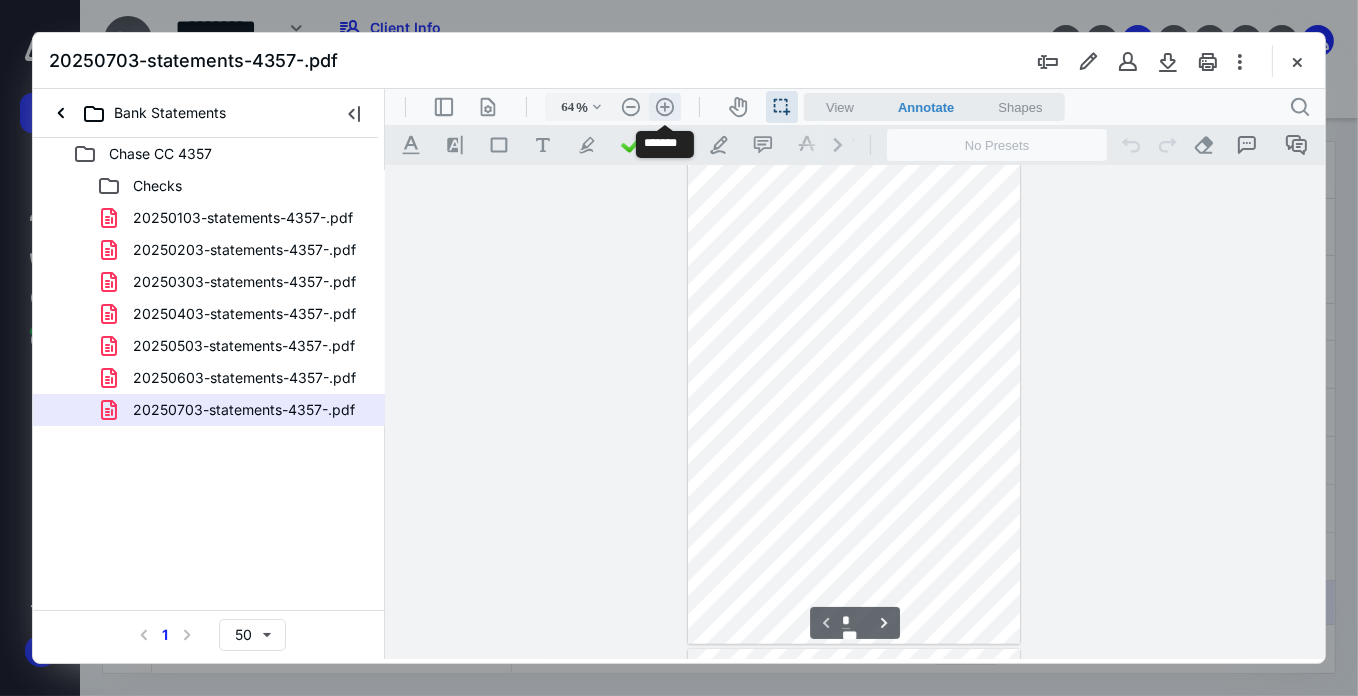 click on ".cls-1{fill:#abb0c4;} icon - header - zoom - in - line" at bounding box center [664, 106] 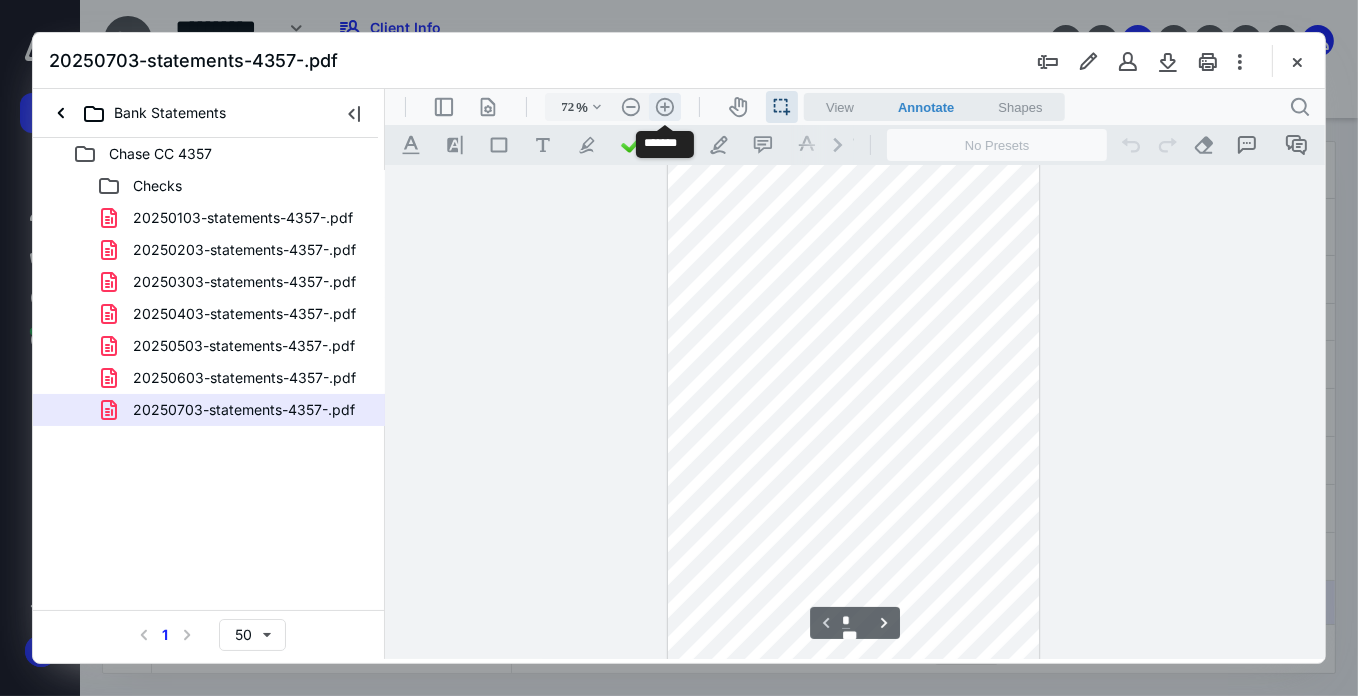 click on ".cls-1{fill:#abb0c4;} icon - header - zoom - in - line" at bounding box center [664, 106] 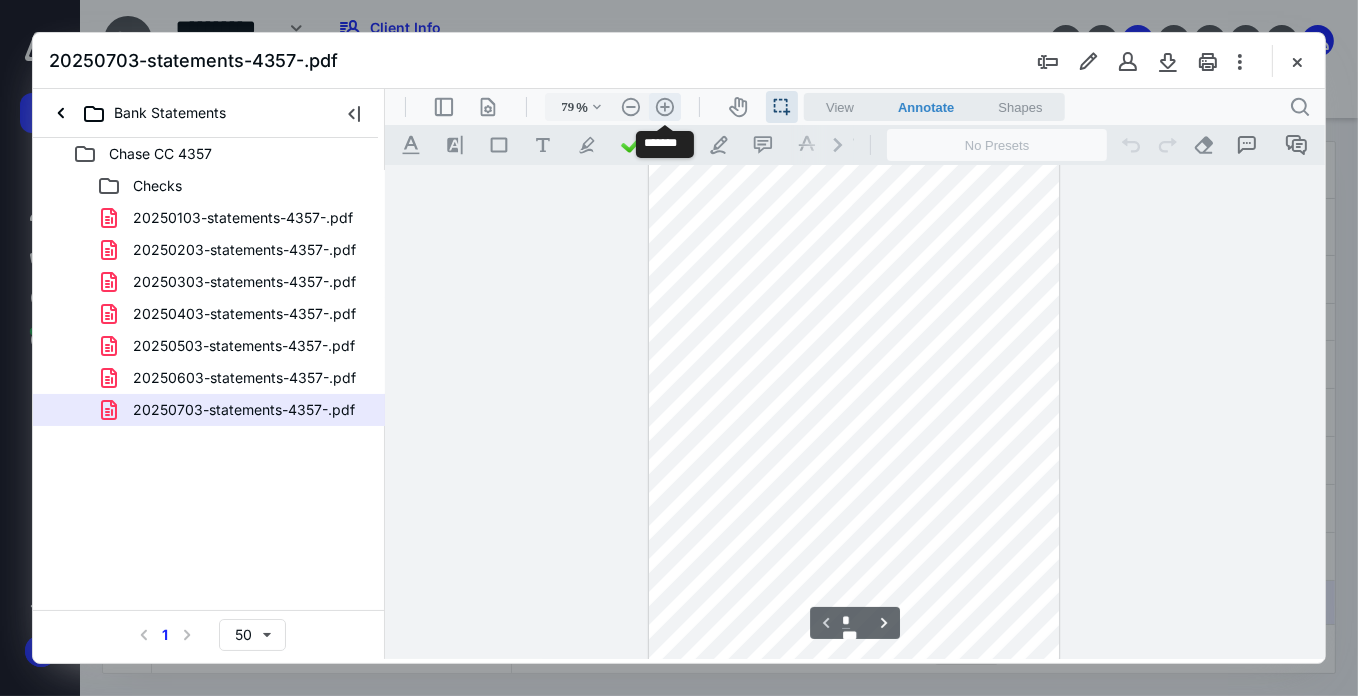 click on ".cls-1{fill:#abb0c4;} icon - header - zoom - in - line" at bounding box center (664, 106) 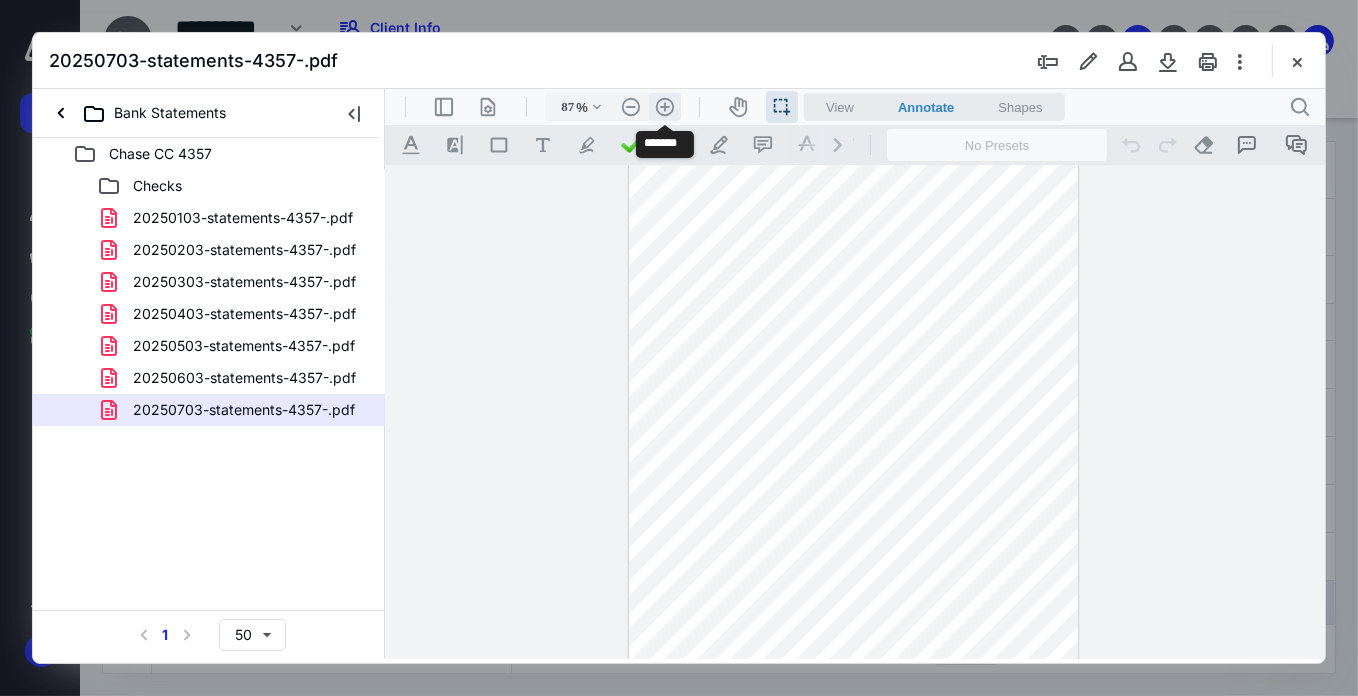click on ".cls-1{fill:#abb0c4;} icon - header - zoom - in - line" at bounding box center (664, 106) 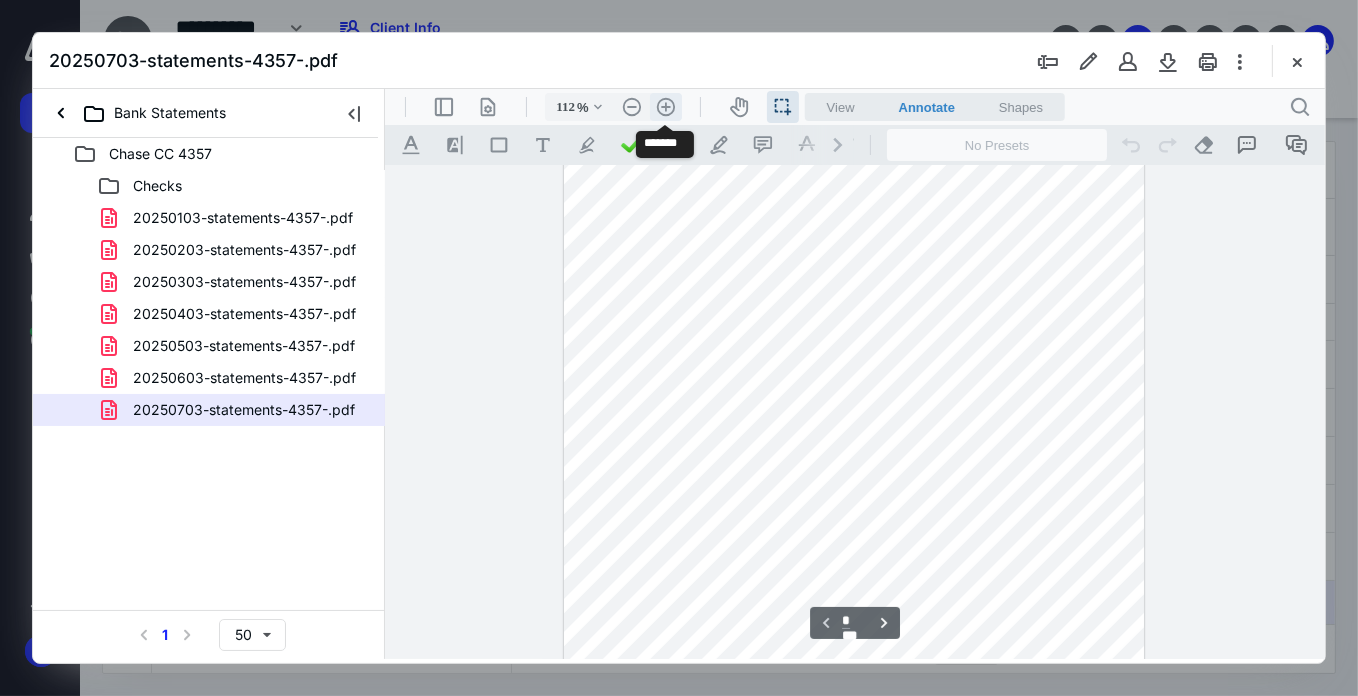 click on ".cls-1{fill:#abb0c4;} icon - header - zoom - in - line" at bounding box center [665, 106] 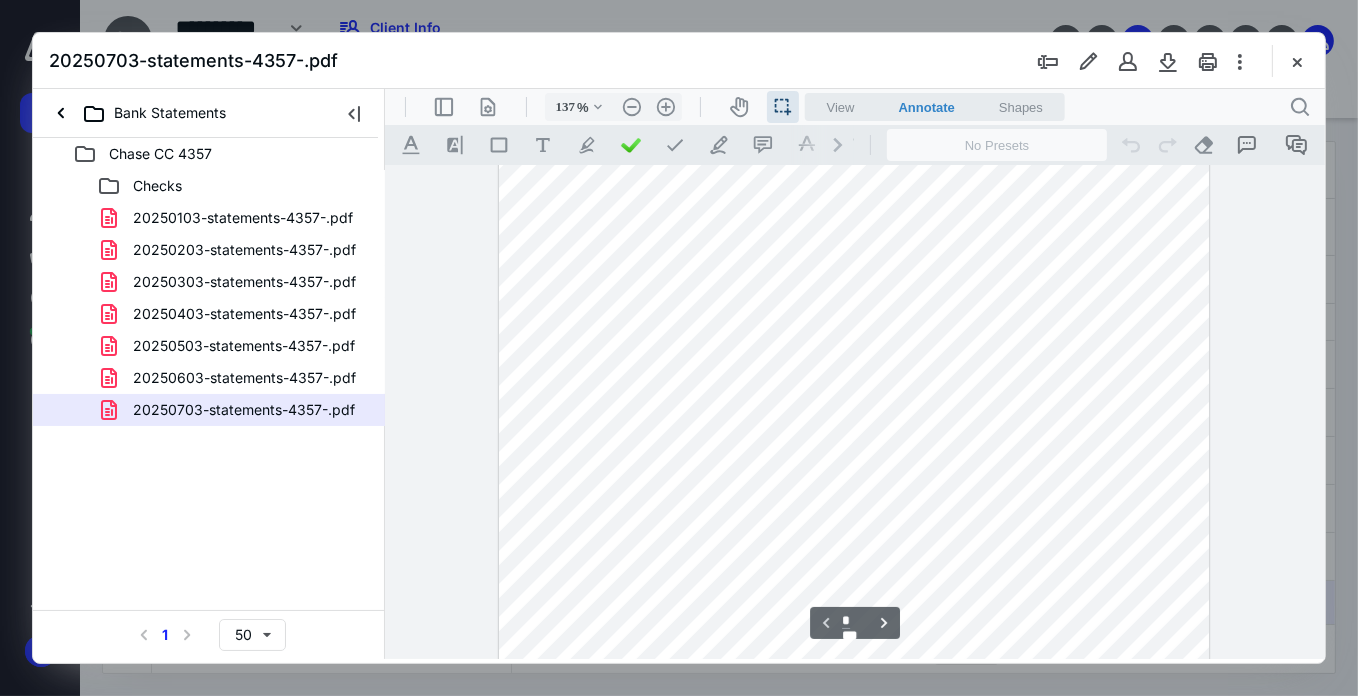 scroll, scrollTop: 140, scrollLeft: 0, axis: vertical 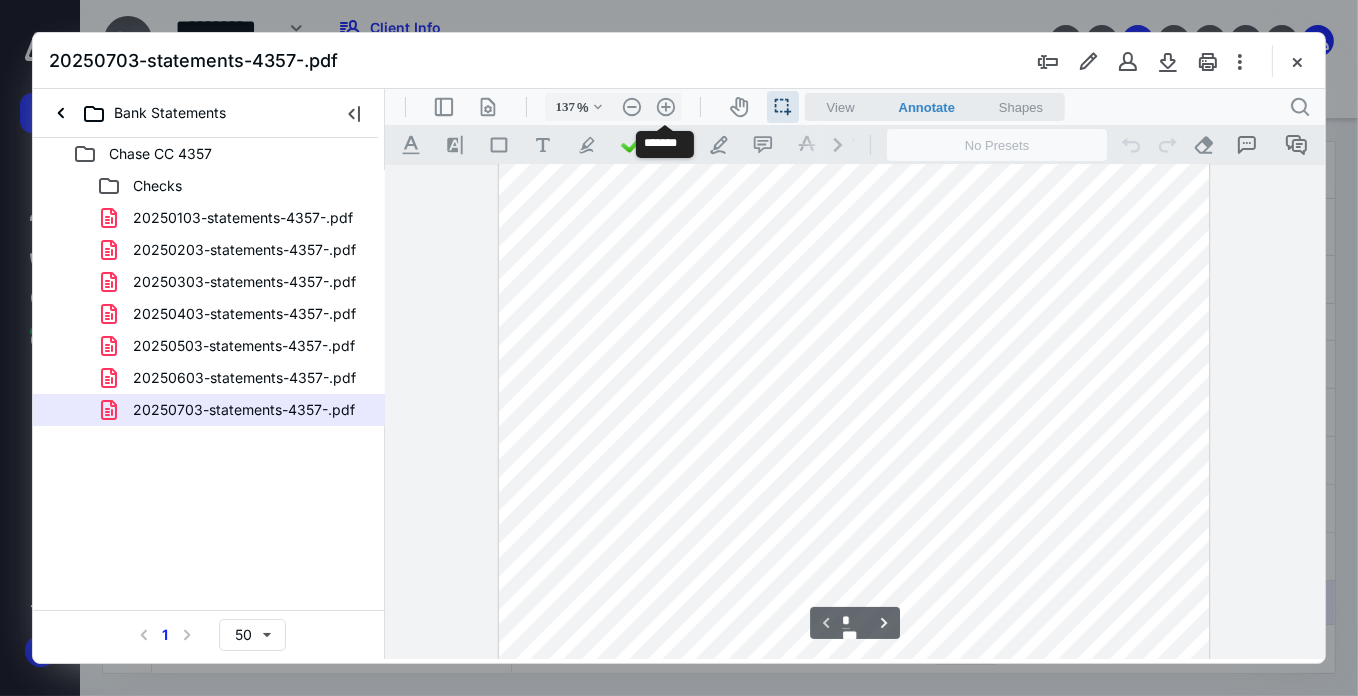 drag, startPoint x: 657, startPoint y: 94, endPoint x: 710, endPoint y: 115, distance: 57.00877 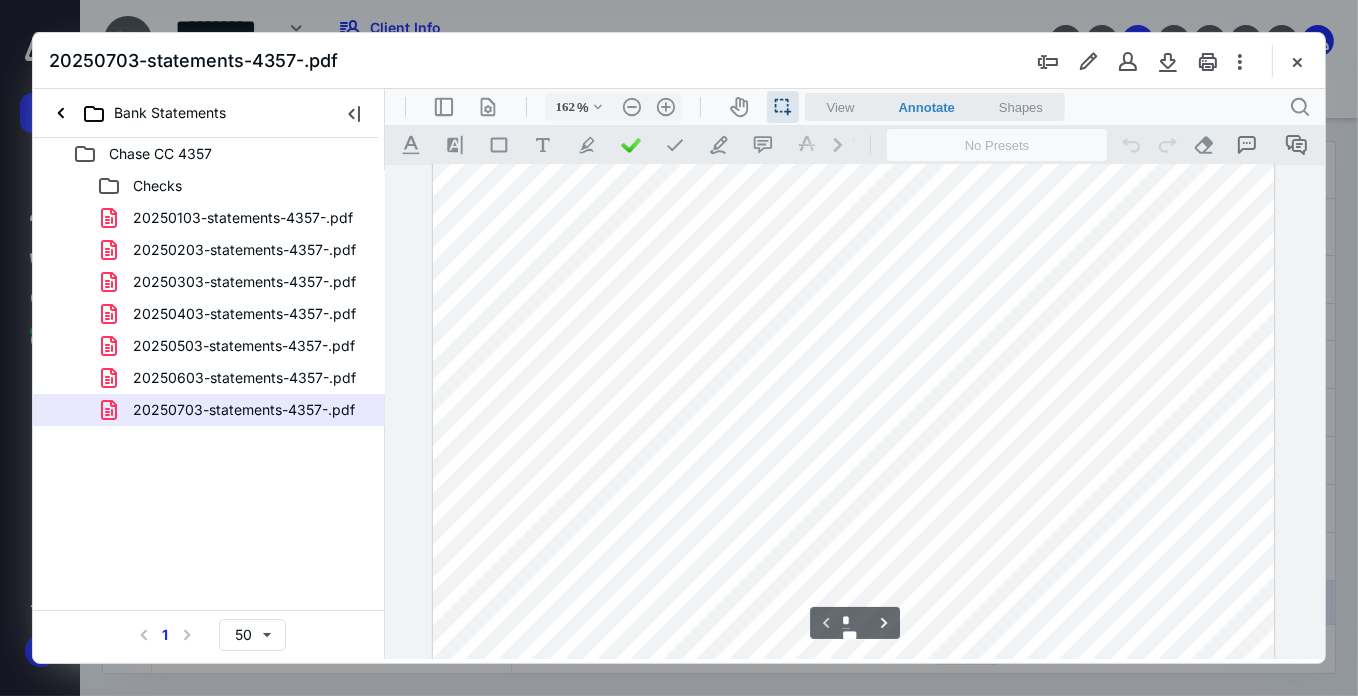 scroll, scrollTop: 204, scrollLeft: 0, axis: vertical 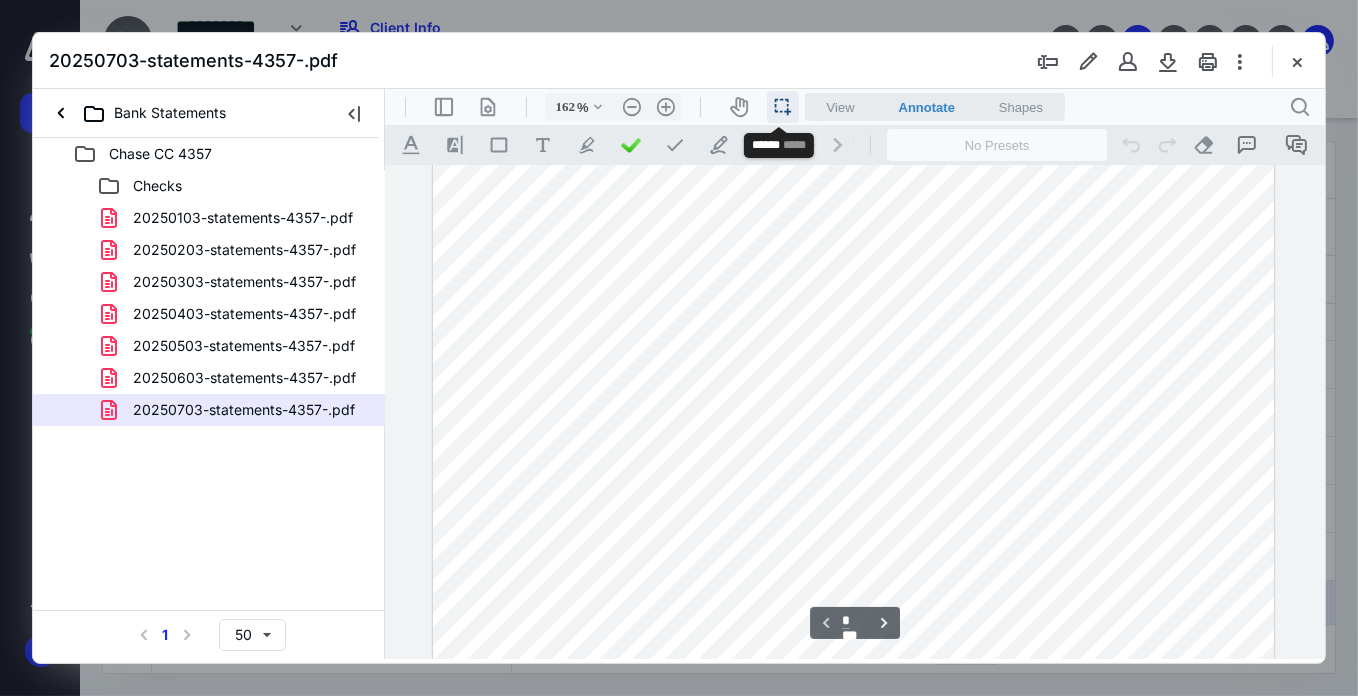 click on "icon / operation / multi select" at bounding box center (782, 106) 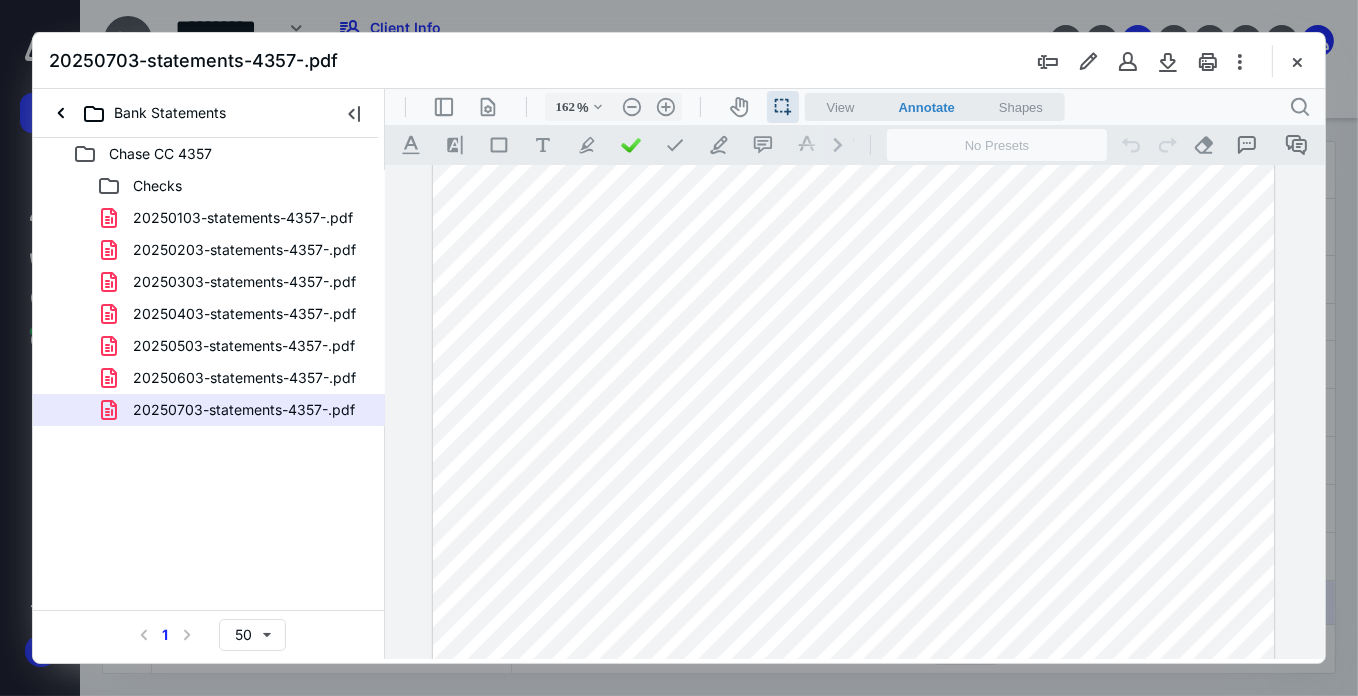 drag, startPoint x: 773, startPoint y: 573, endPoint x: 847, endPoint y: 577, distance: 74.10803 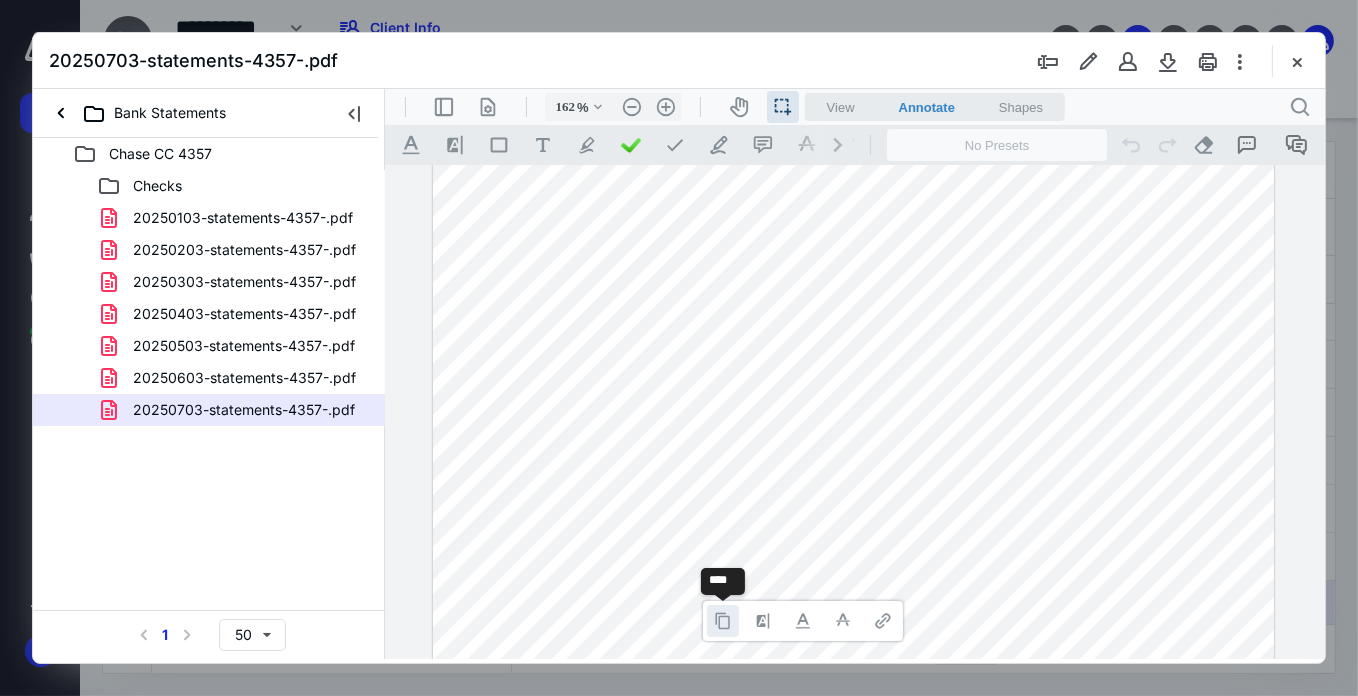 click at bounding box center [722, 620] 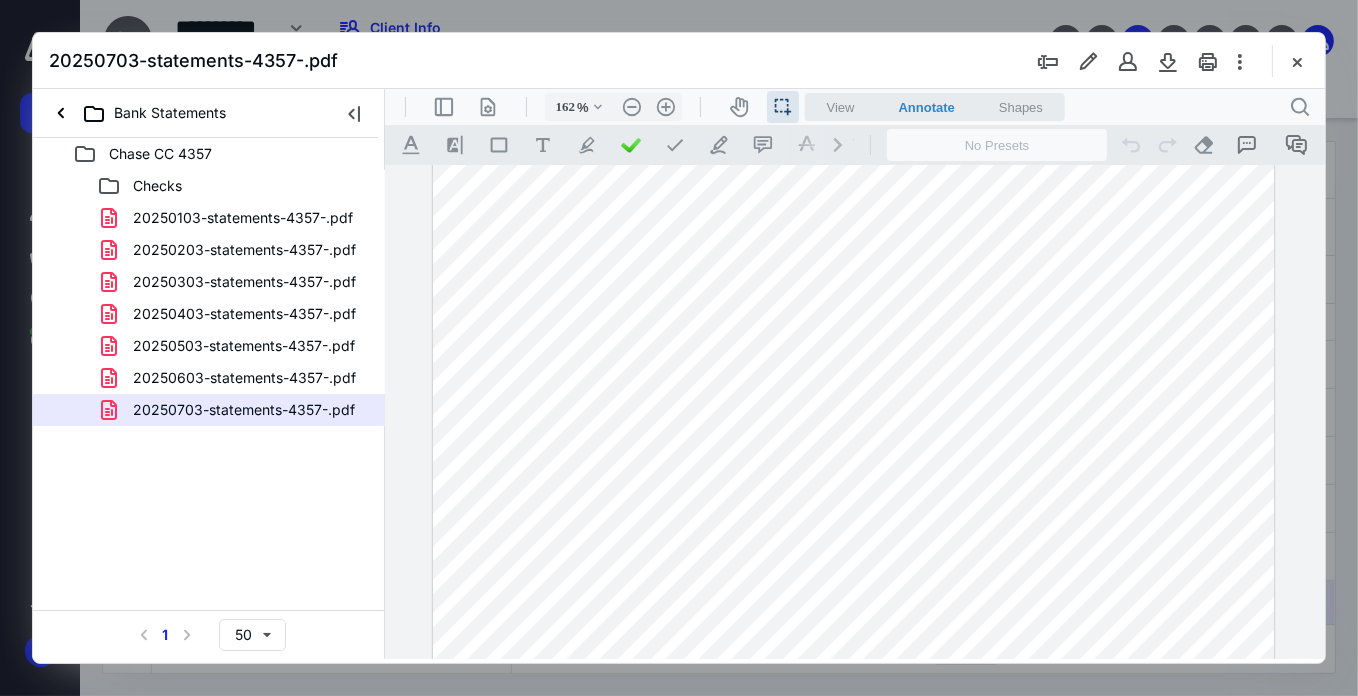 click at bounding box center (852, 778) 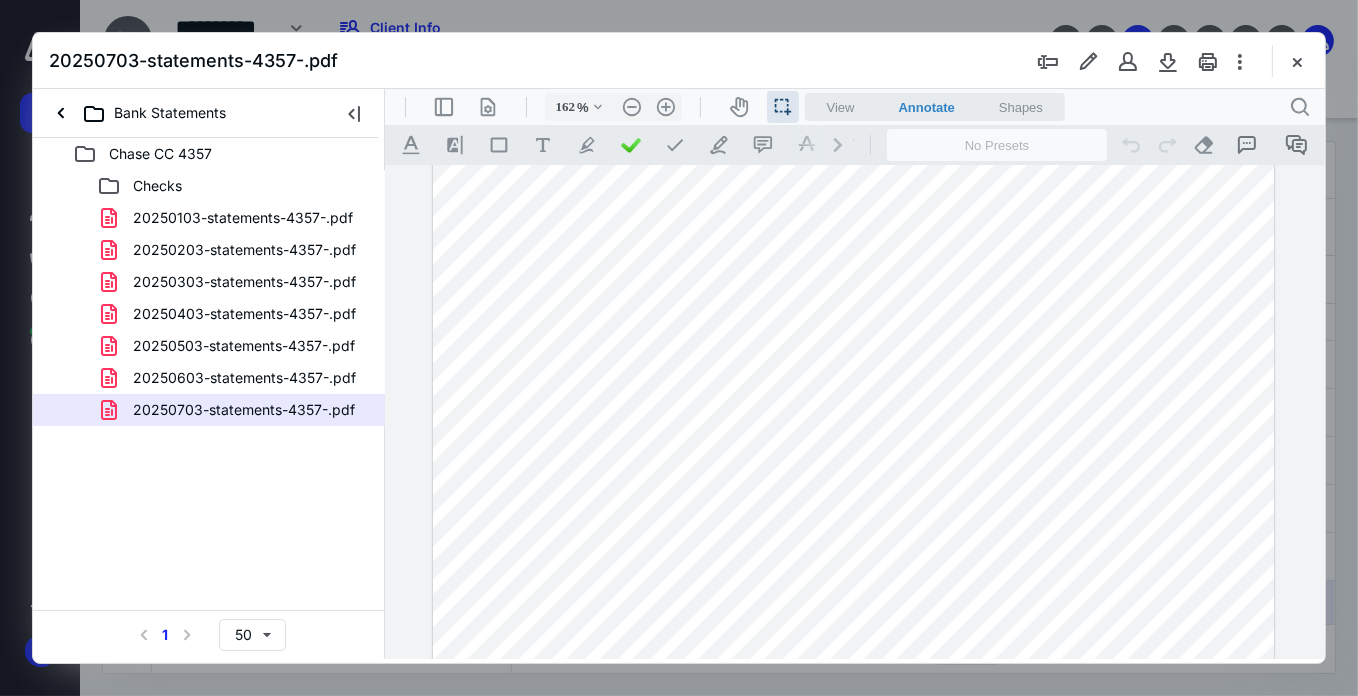 drag, startPoint x: 780, startPoint y: 573, endPoint x: 836, endPoint y: 582, distance: 56.718605 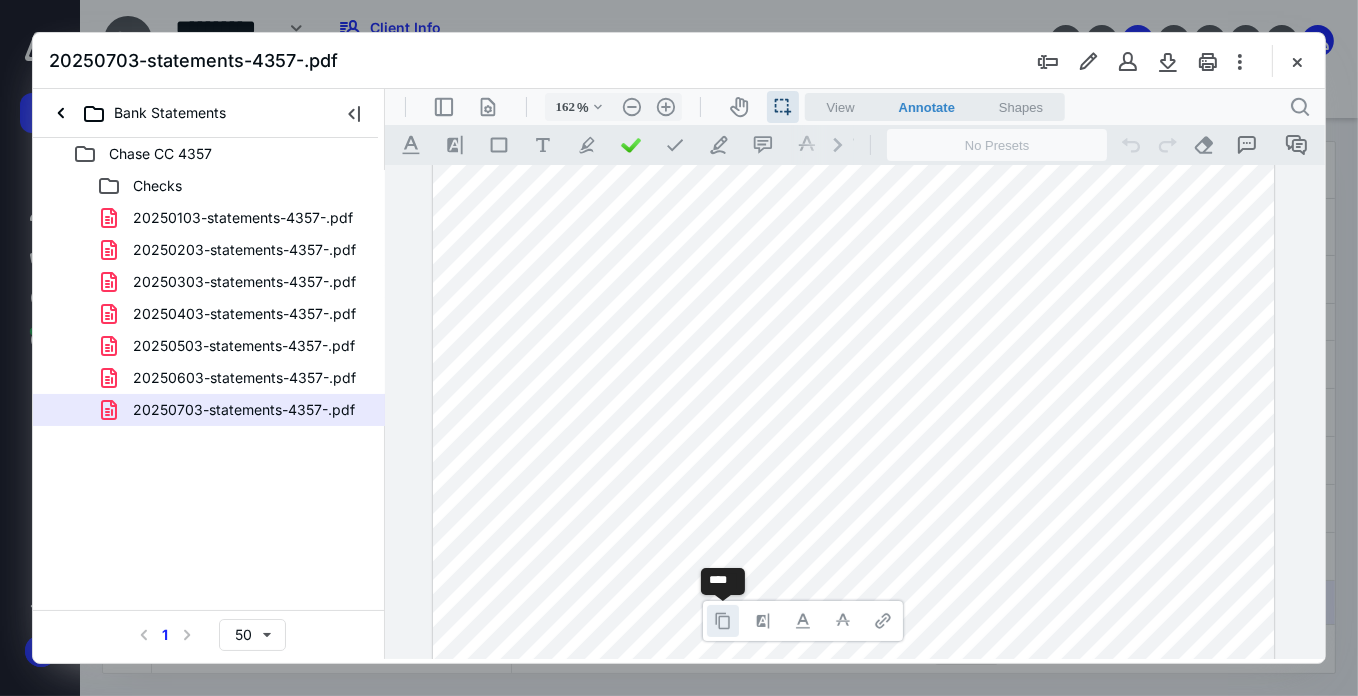 click at bounding box center [722, 620] 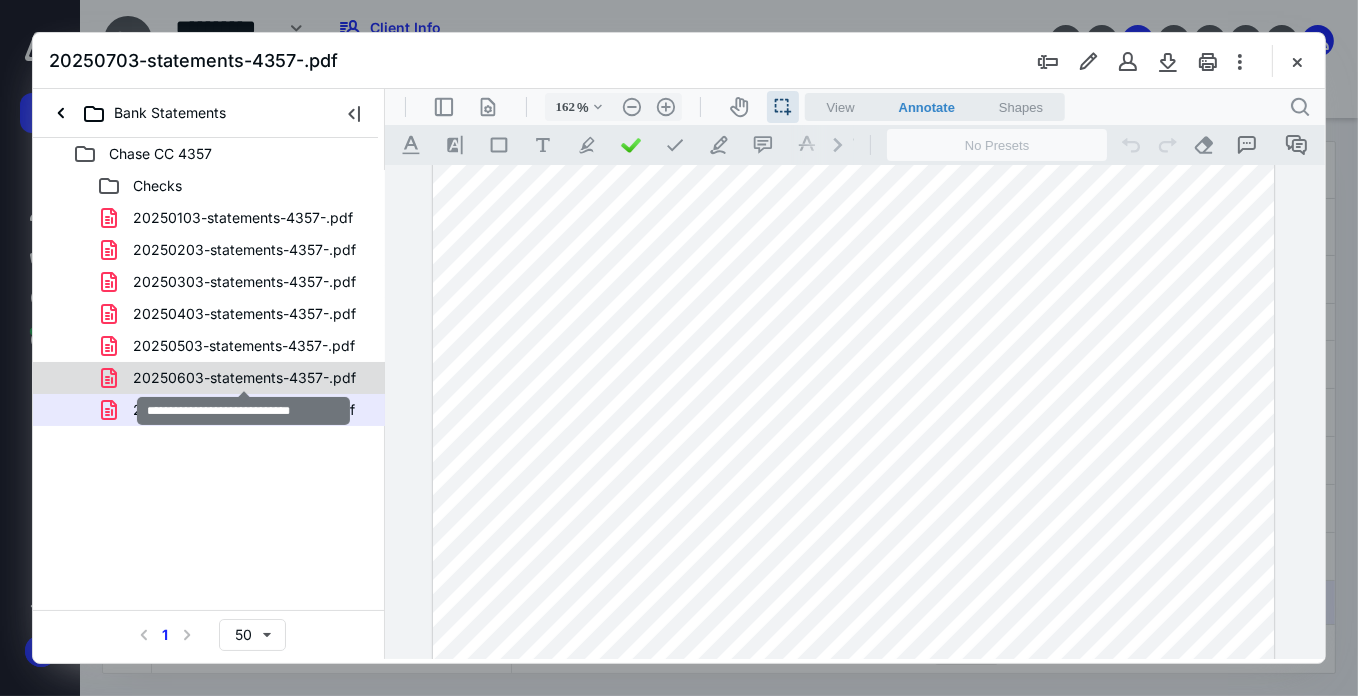 click on "20250603-statements-4357-.pdf" at bounding box center [244, 378] 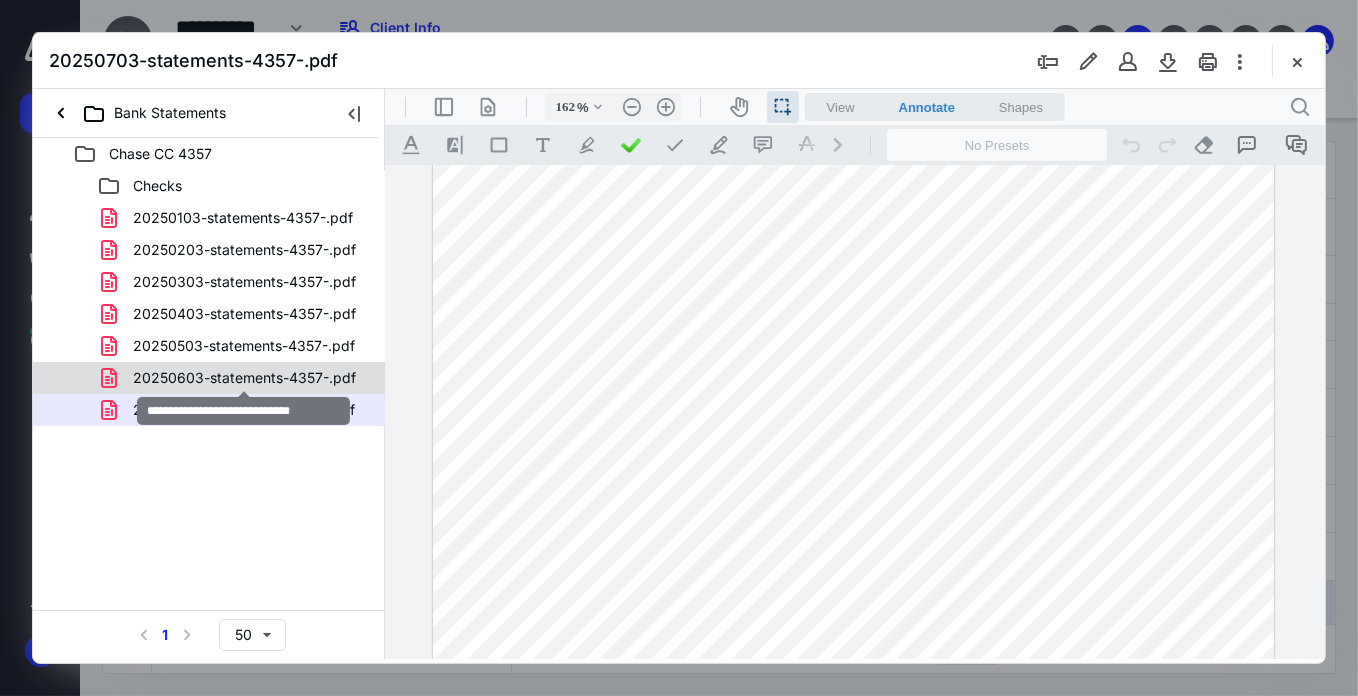 click on "Checks 20250103-statements-4357-.pdf 20250203-statements-4357-.pdf 20250303-statements-4357-.pdf 20250403-statements-4357-.pdf 20250503-statements-4357-.pdf 20250603-statements-4357-.pdf 20250703-statements-4357-.pdf" at bounding box center (209, 298) 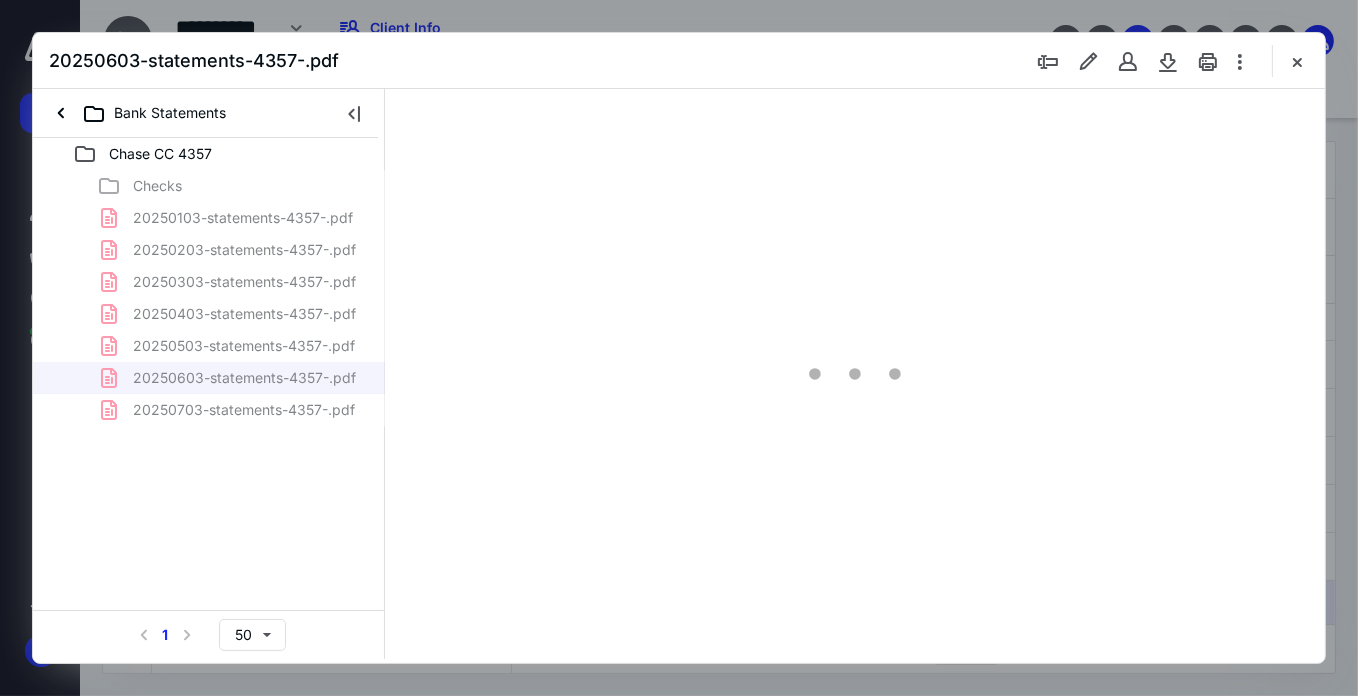 scroll, scrollTop: 78, scrollLeft: 0, axis: vertical 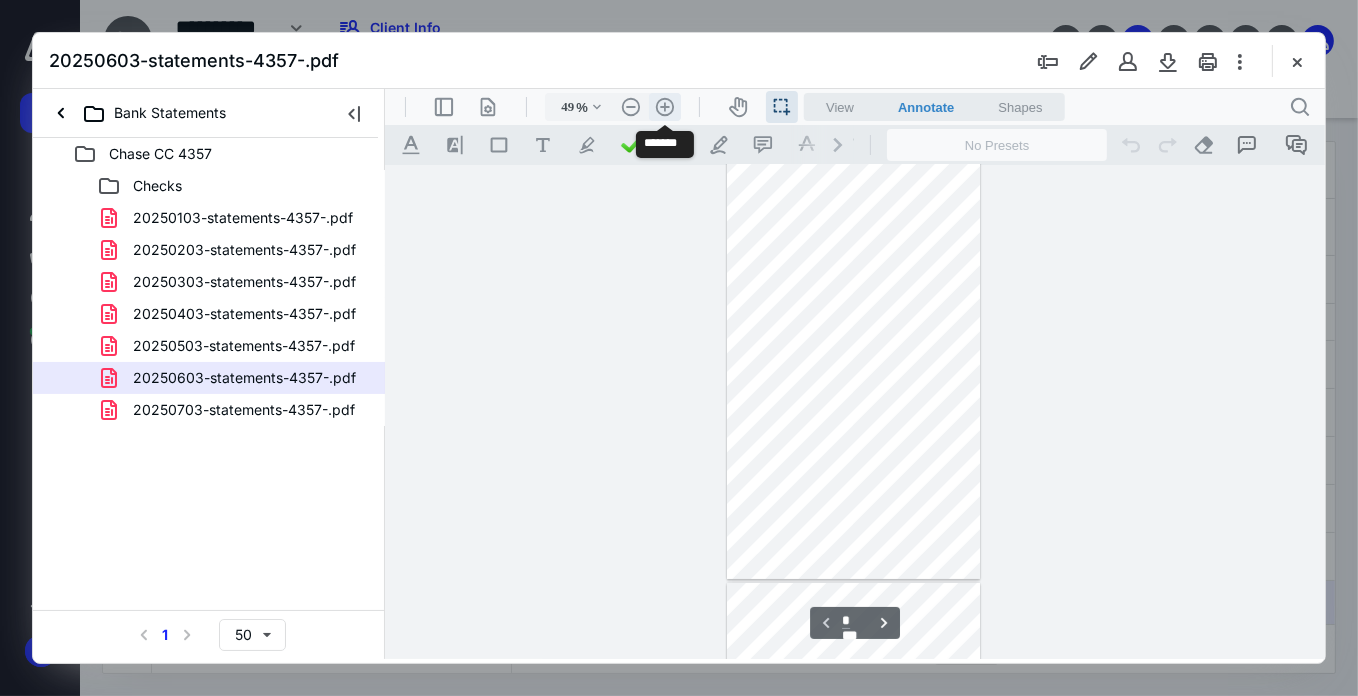 click on ".cls-1{fill:#abb0c4;} icon - header - zoom - in - line" at bounding box center (664, 106) 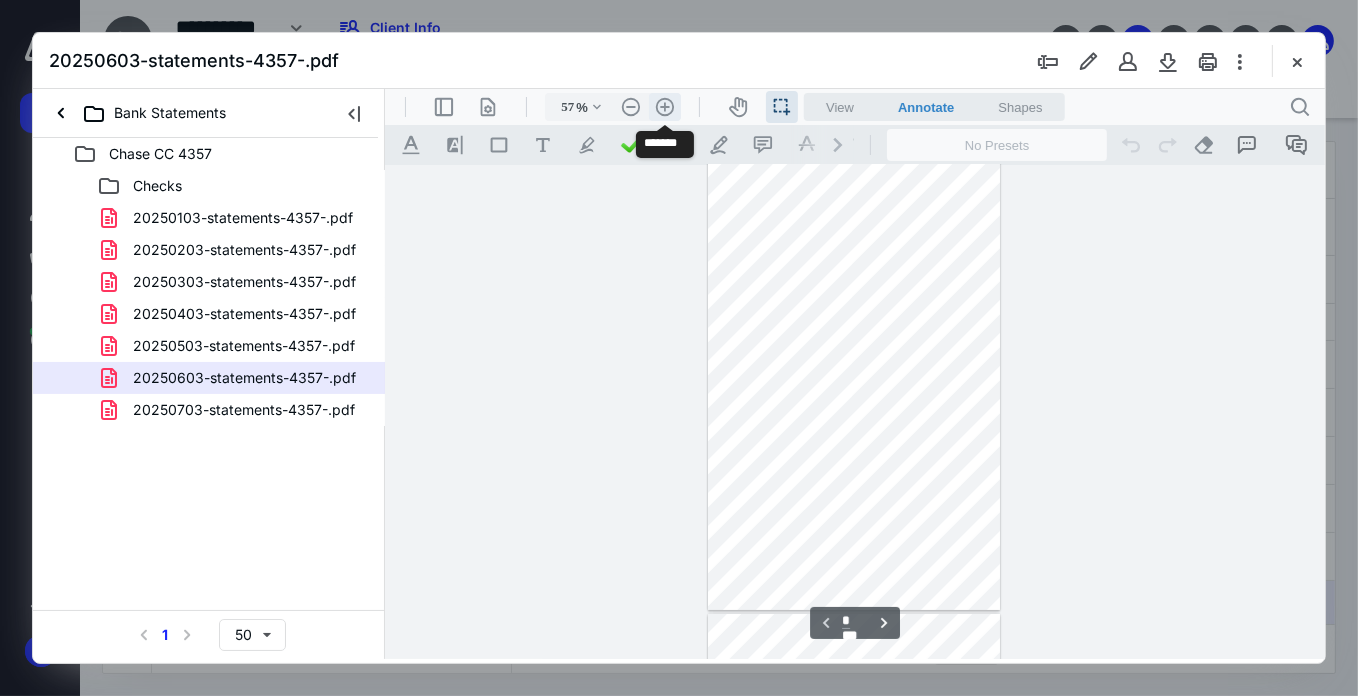 click on ".cls-1{fill:#abb0c4;} icon - header - zoom - in - line" at bounding box center (664, 106) 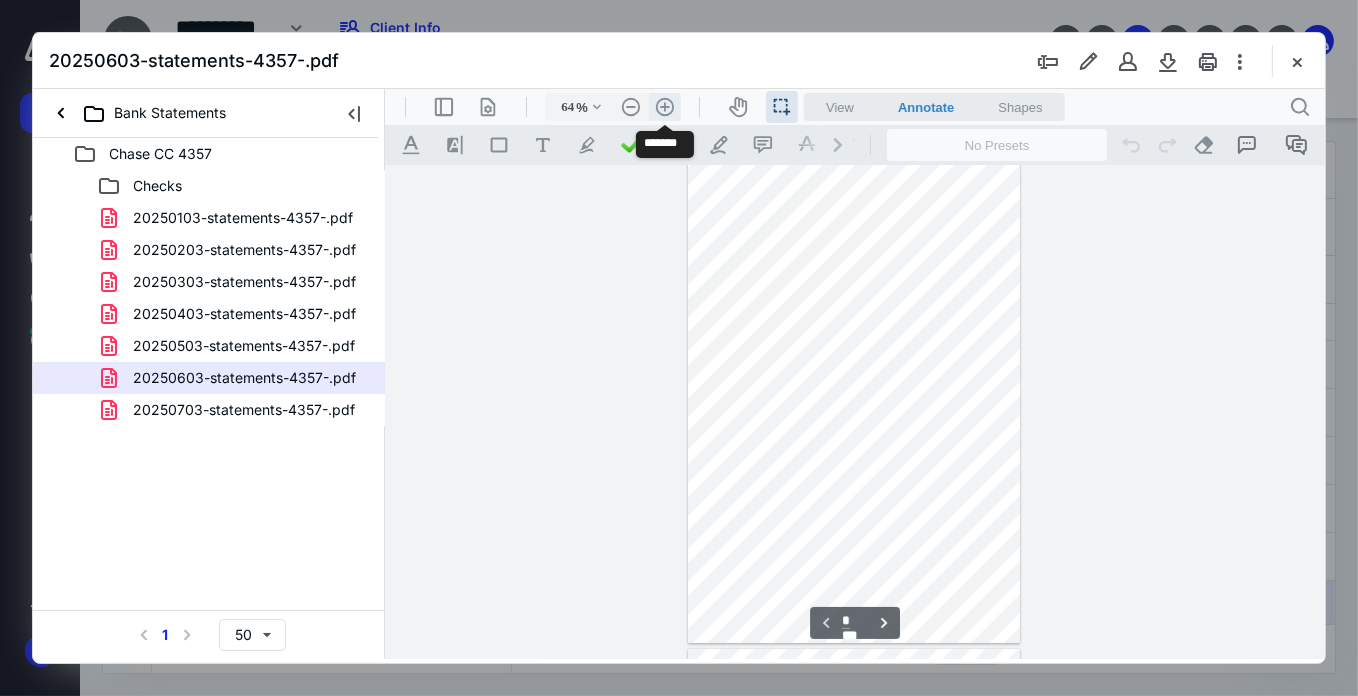 click on ".cls-1{fill:#abb0c4;} icon - header - zoom - in - line" at bounding box center [664, 106] 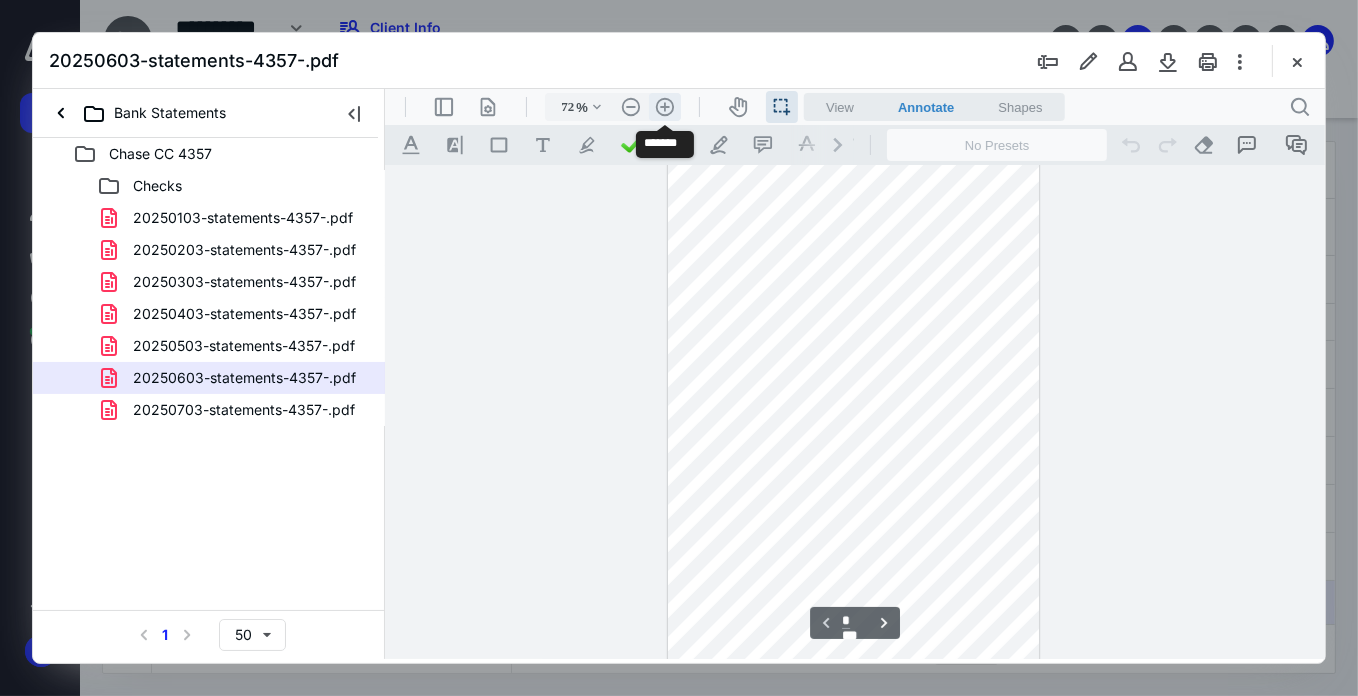 click on ".cls-1{fill:#abb0c4;} icon - header - zoom - in - line" at bounding box center [664, 106] 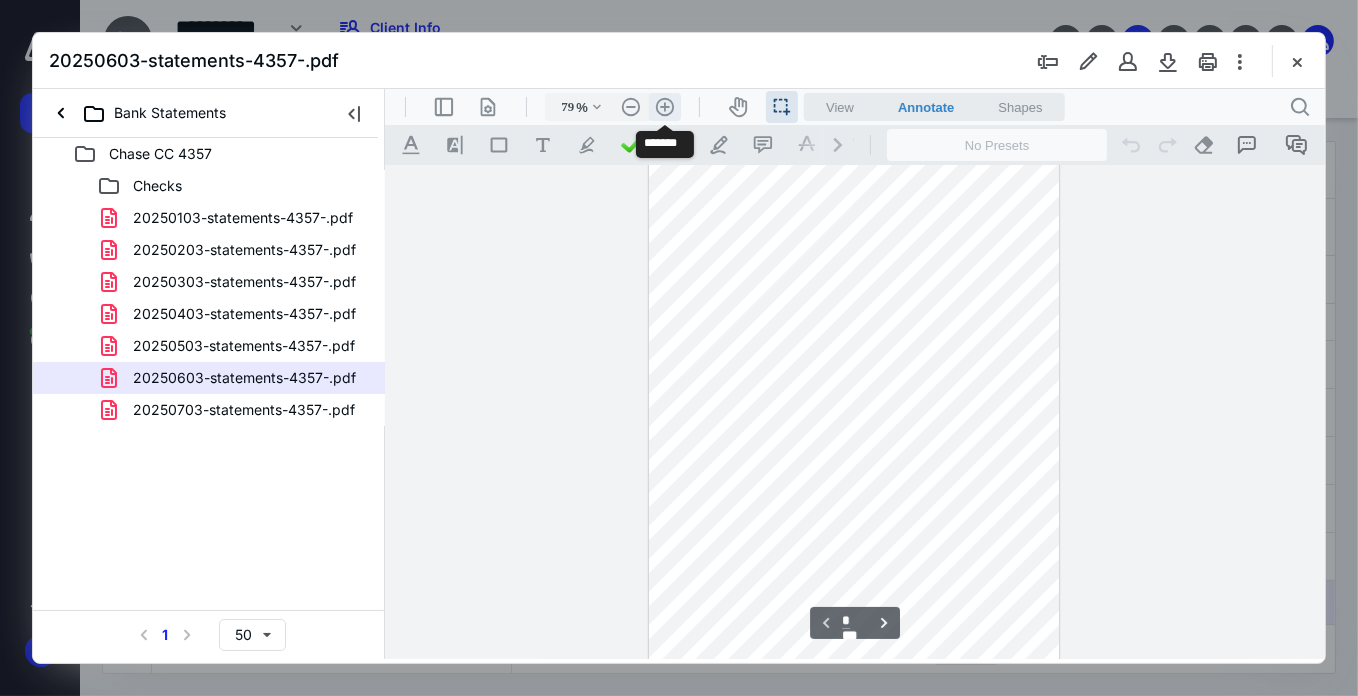 click on ".cls-1{fill:#abb0c4;} icon - header - zoom - in - line" at bounding box center [664, 106] 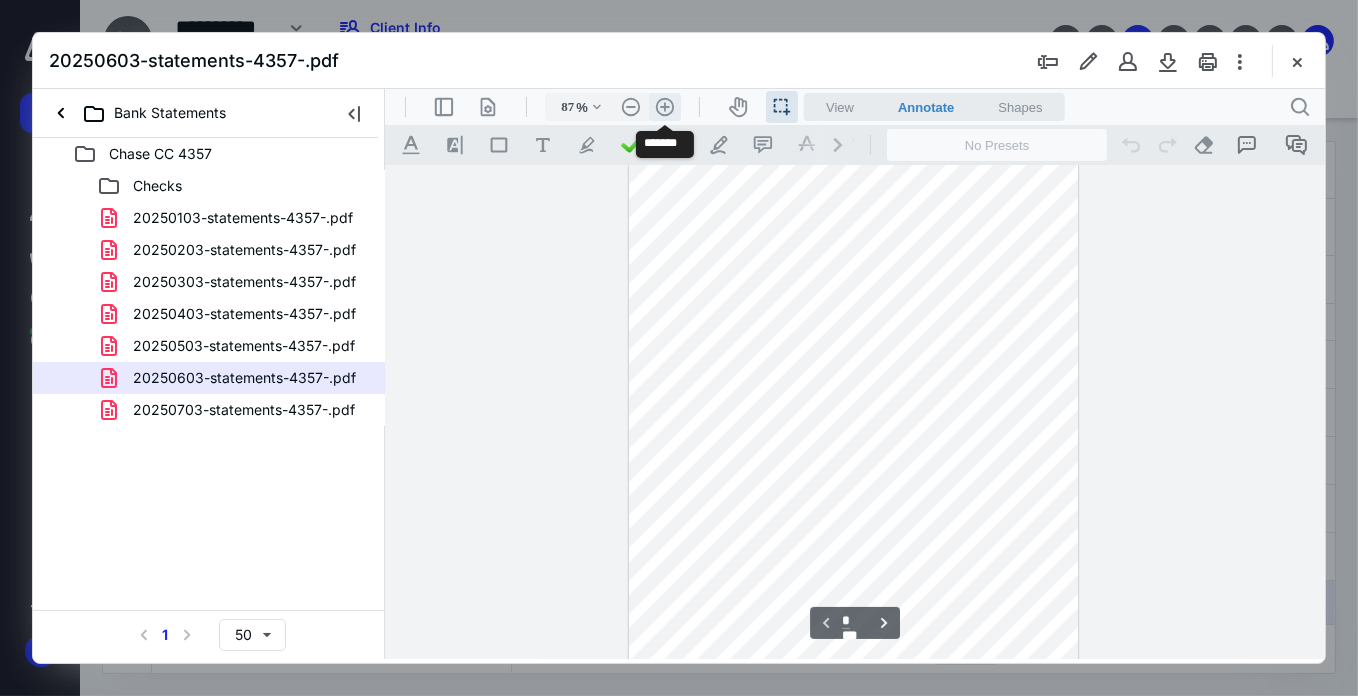 click on ".cls-1{fill:#abb0c4;} icon - header - zoom - in - line" at bounding box center (664, 106) 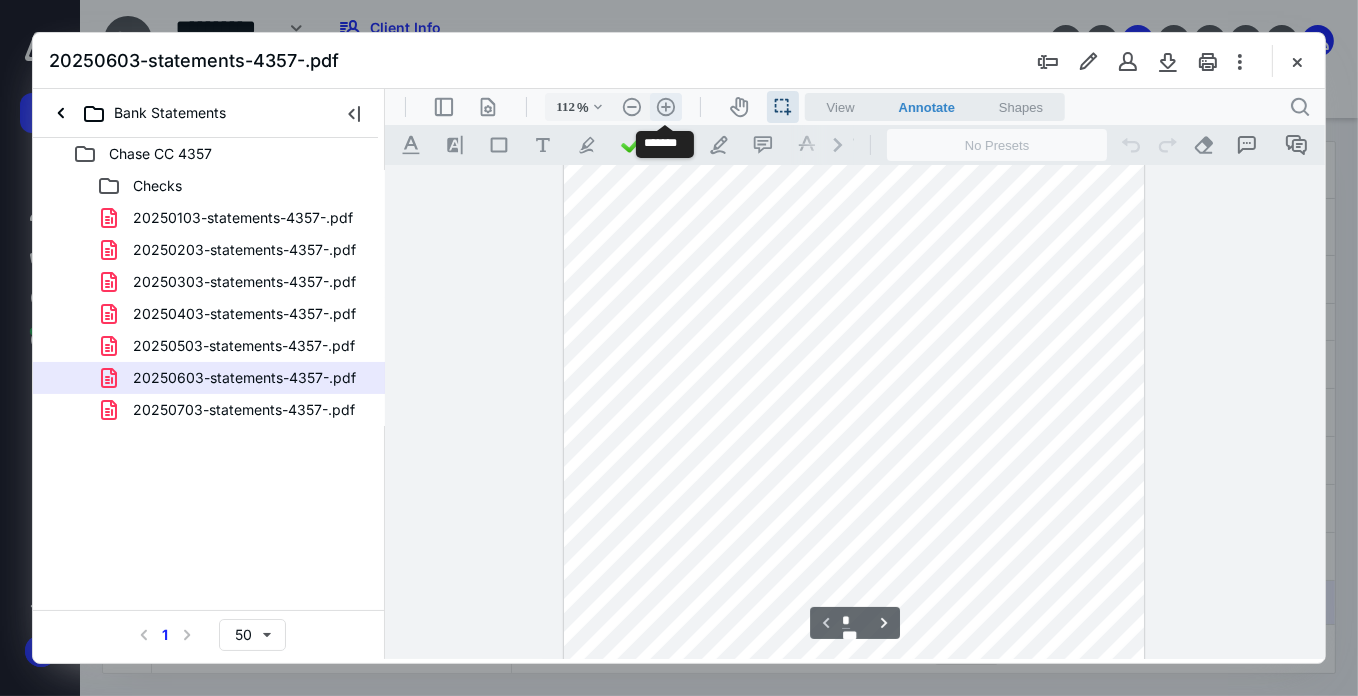 click on ".cls-1{fill:#abb0c4;} icon - header - zoom - in - line" at bounding box center [665, 106] 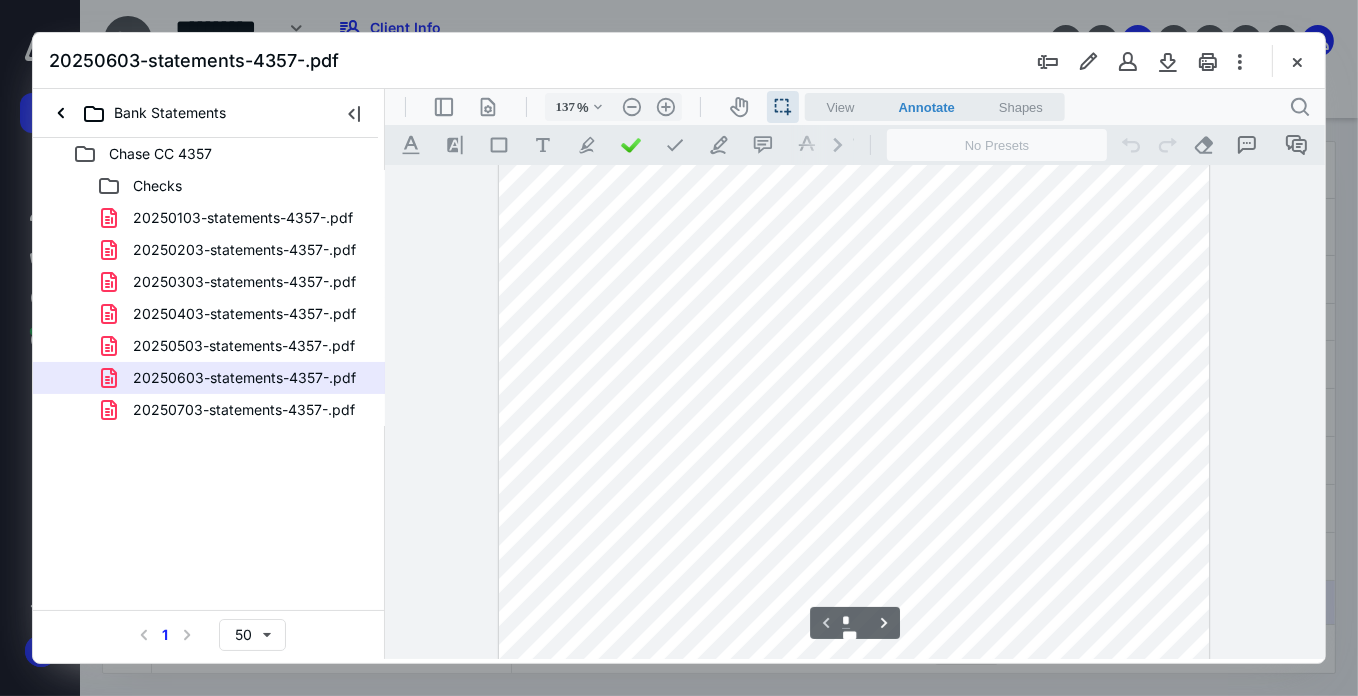 scroll, scrollTop: 322, scrollLeft: 0, axis: vertical 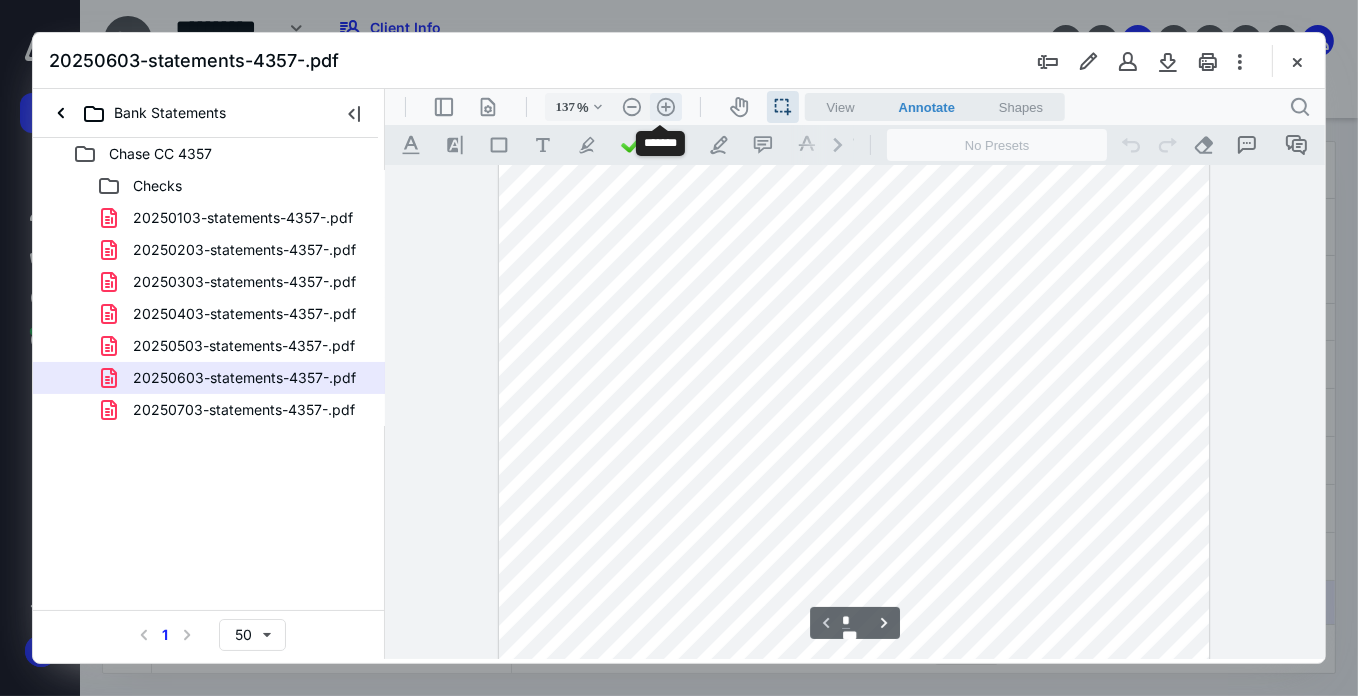 click on ".cls-1{fill:#abb0c4;} icon - header - zoom - in - line" at bounding box center (665, 106) 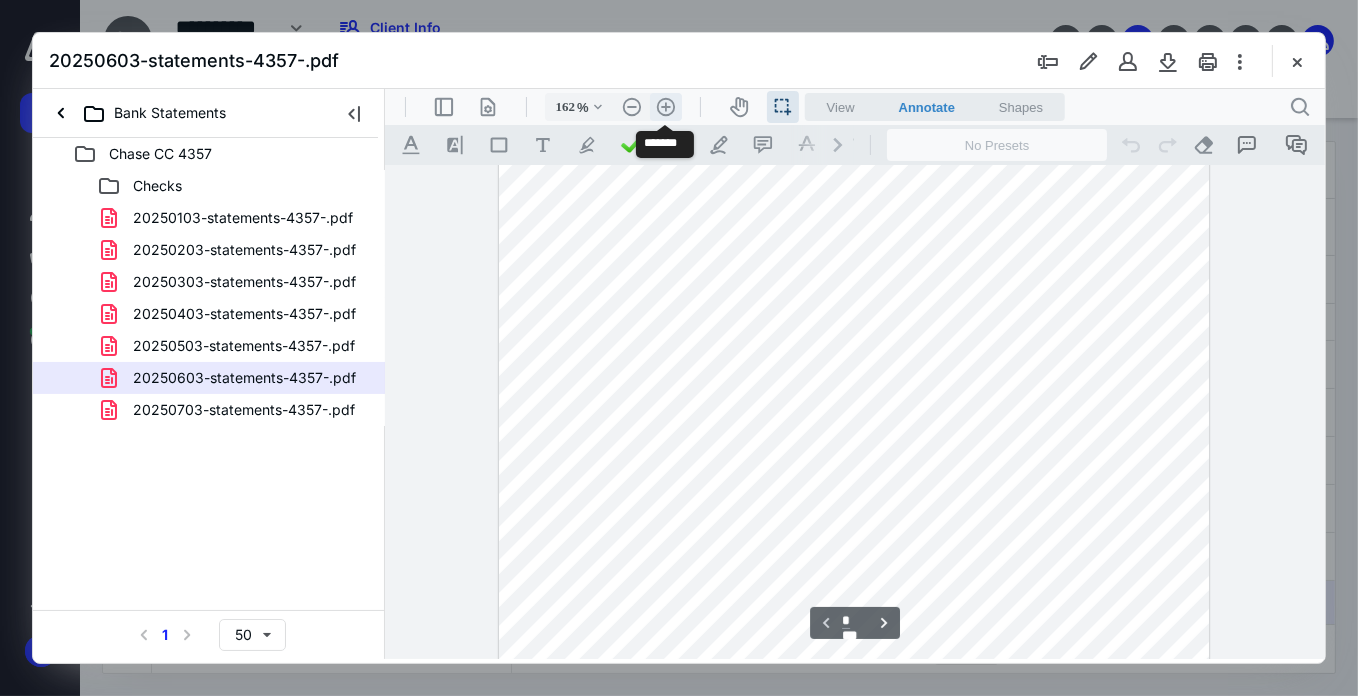 scroll, scrollTop: 419, scrollLeft: 0, axis: vertical 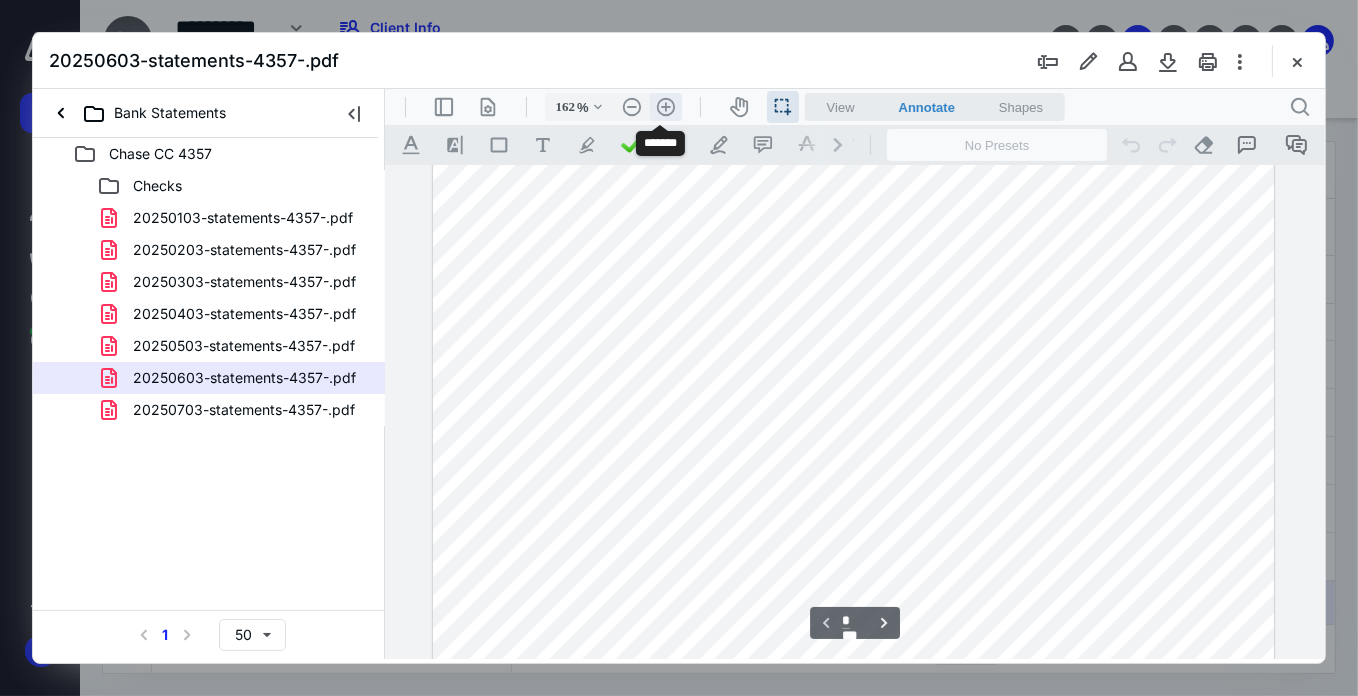 click on ".cls-1{fill:#abb0c4;} icon - header - zoom - in - line" at bounding box center [665, 106] 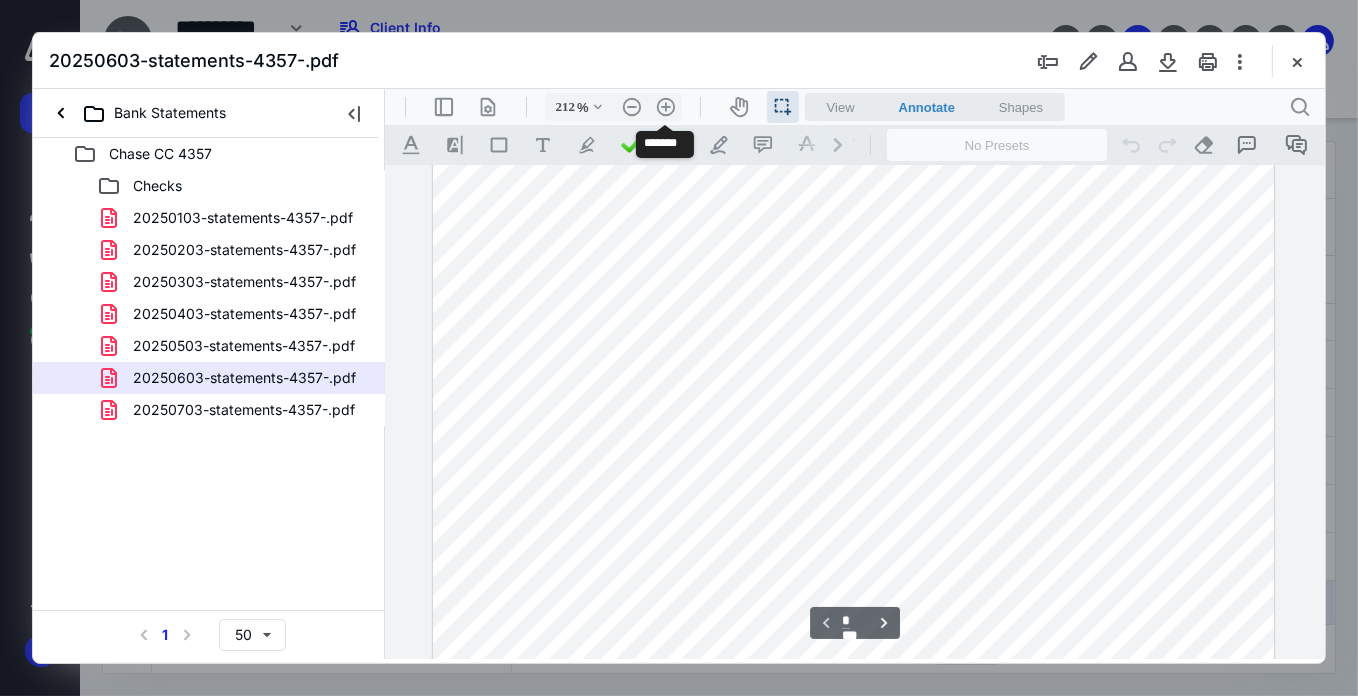 scroll, scrollTop: 615, scrollLeft: 95, axis: both 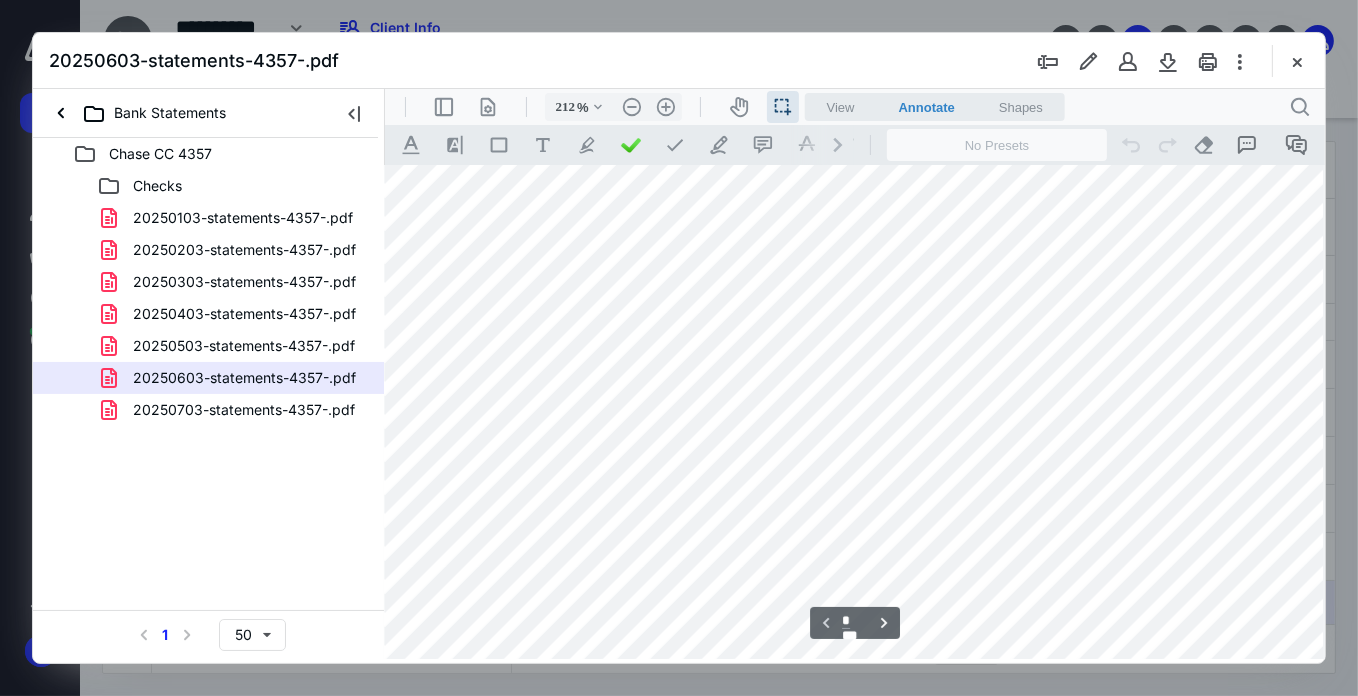 drag, startPoint x: 753, startPoint y: 360, endPoint x: 834, endPoint y: 370, distance: 81.61495 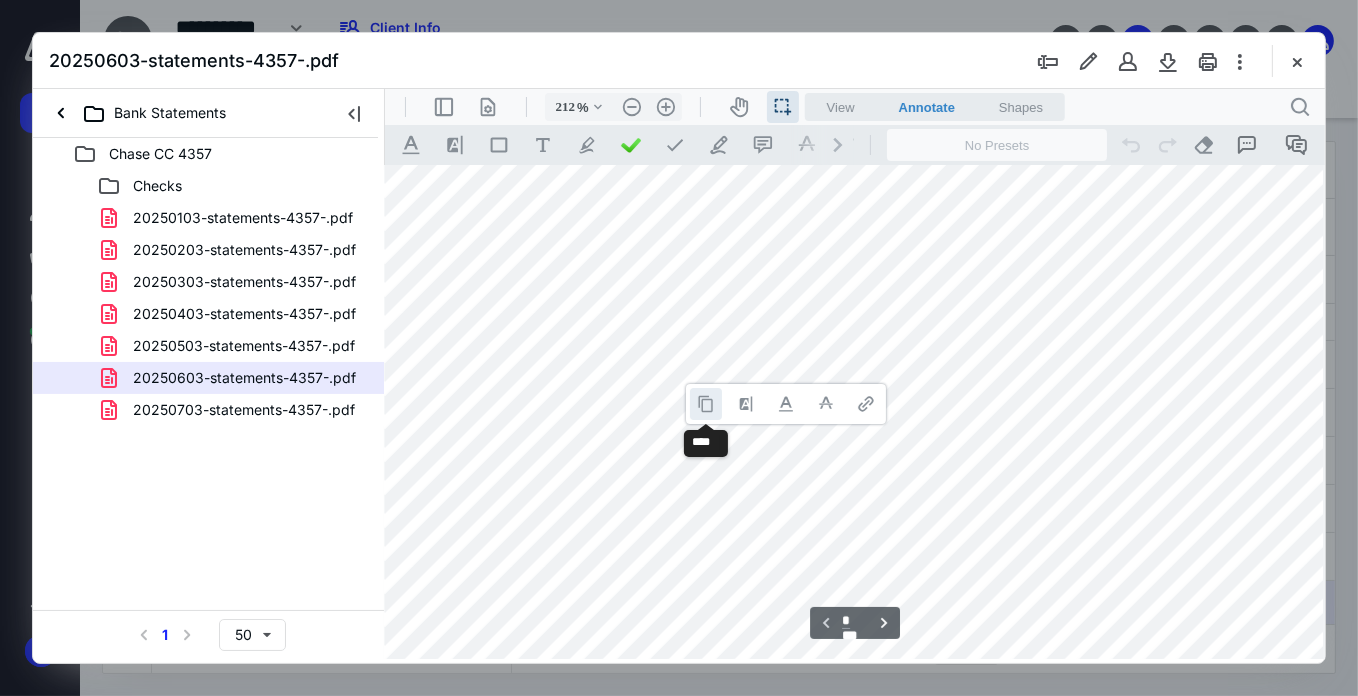 click at bounding box center [705, 403] 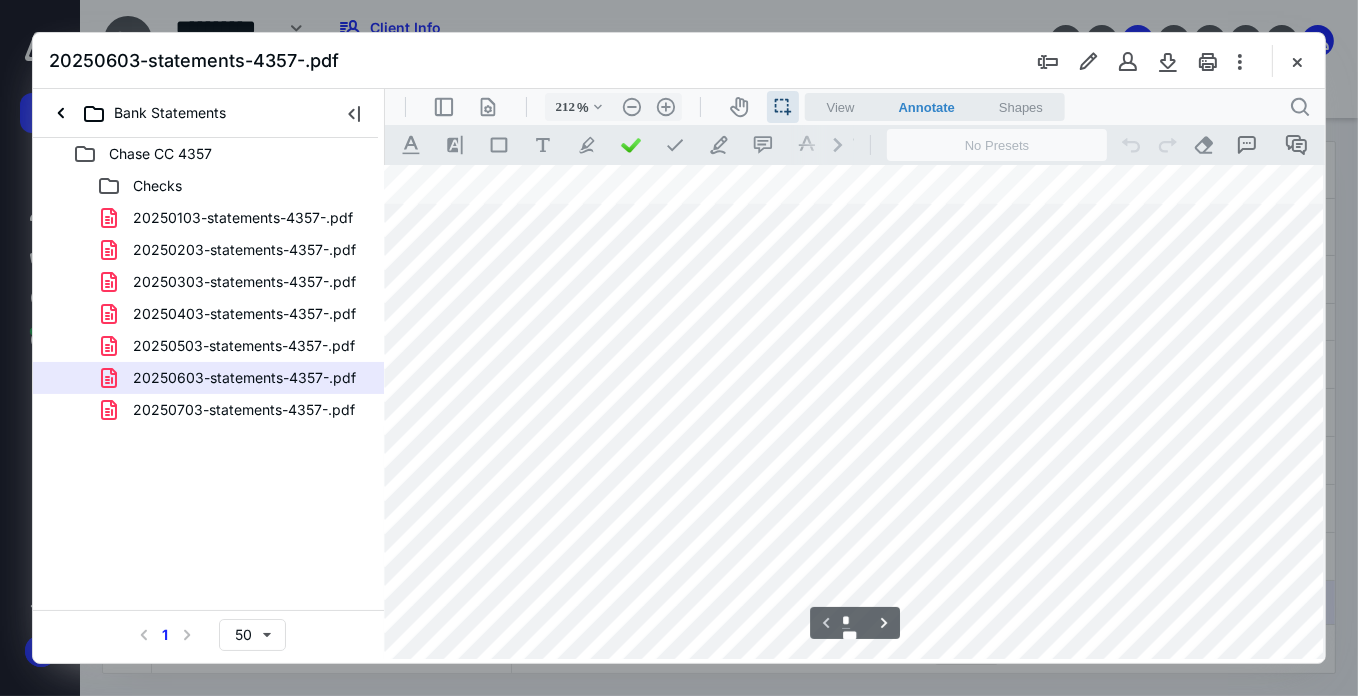 scroll, scrollTop: 524, scrollLeft: 95, axis: both 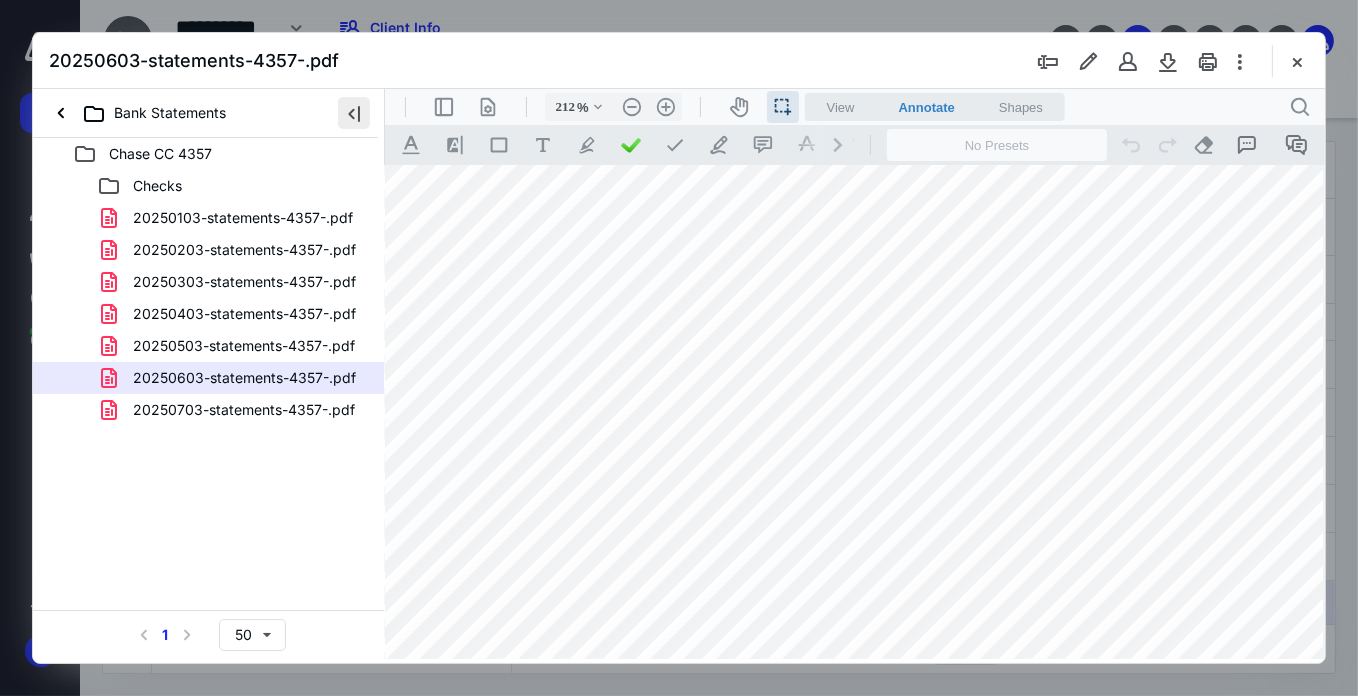 click at bounding box center (354, 113) 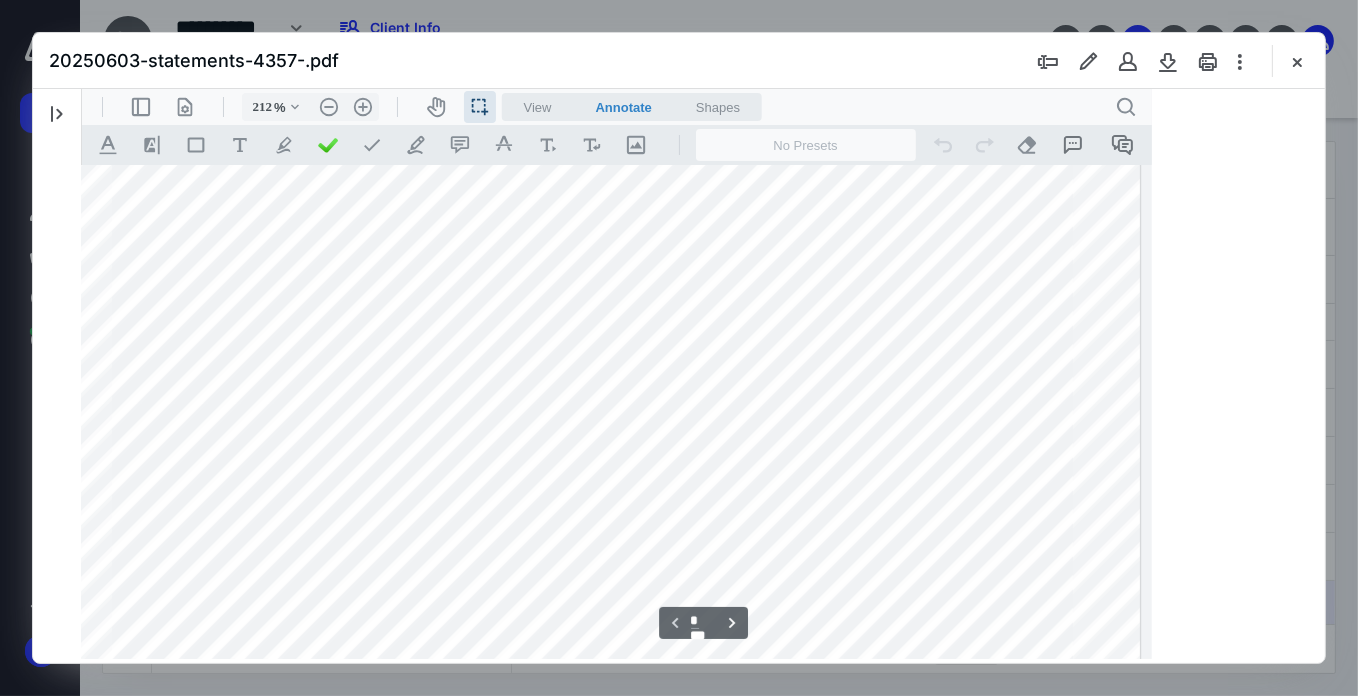 scroll, scrollTop: 524, scrollLeft: 0, axis: vertical 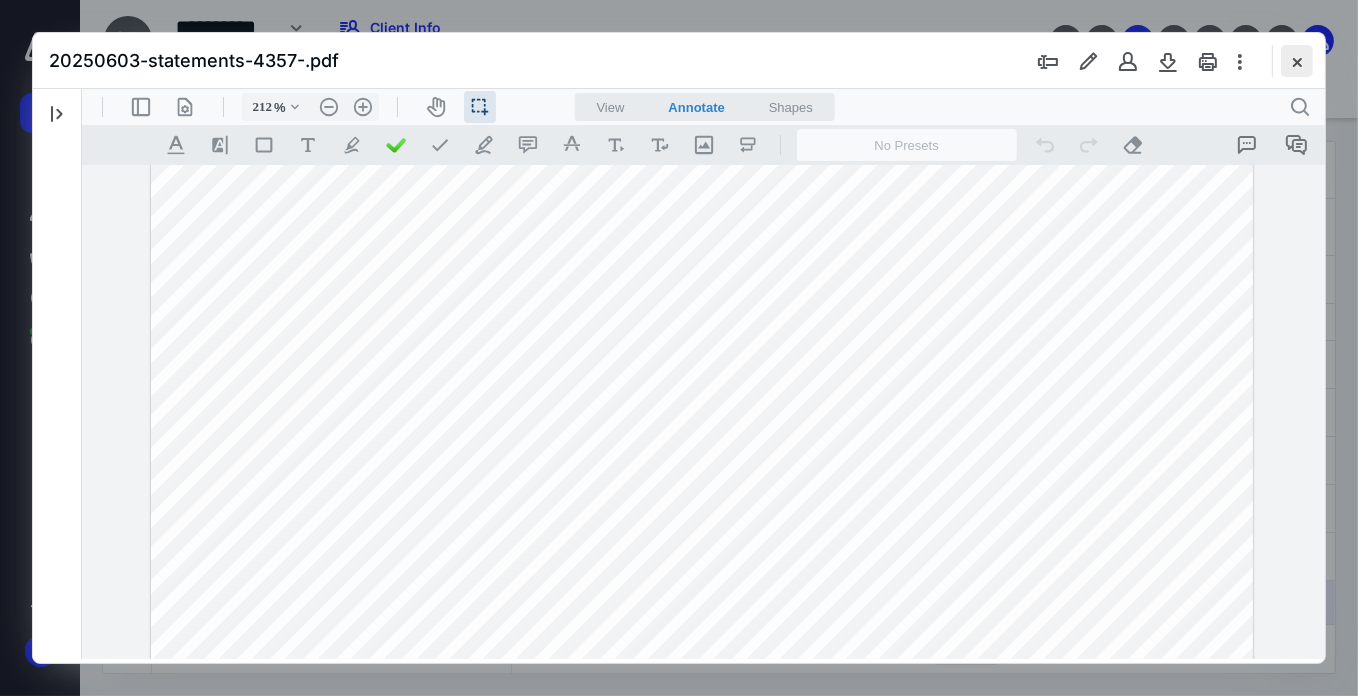 click at bounding box center [1297, 61] 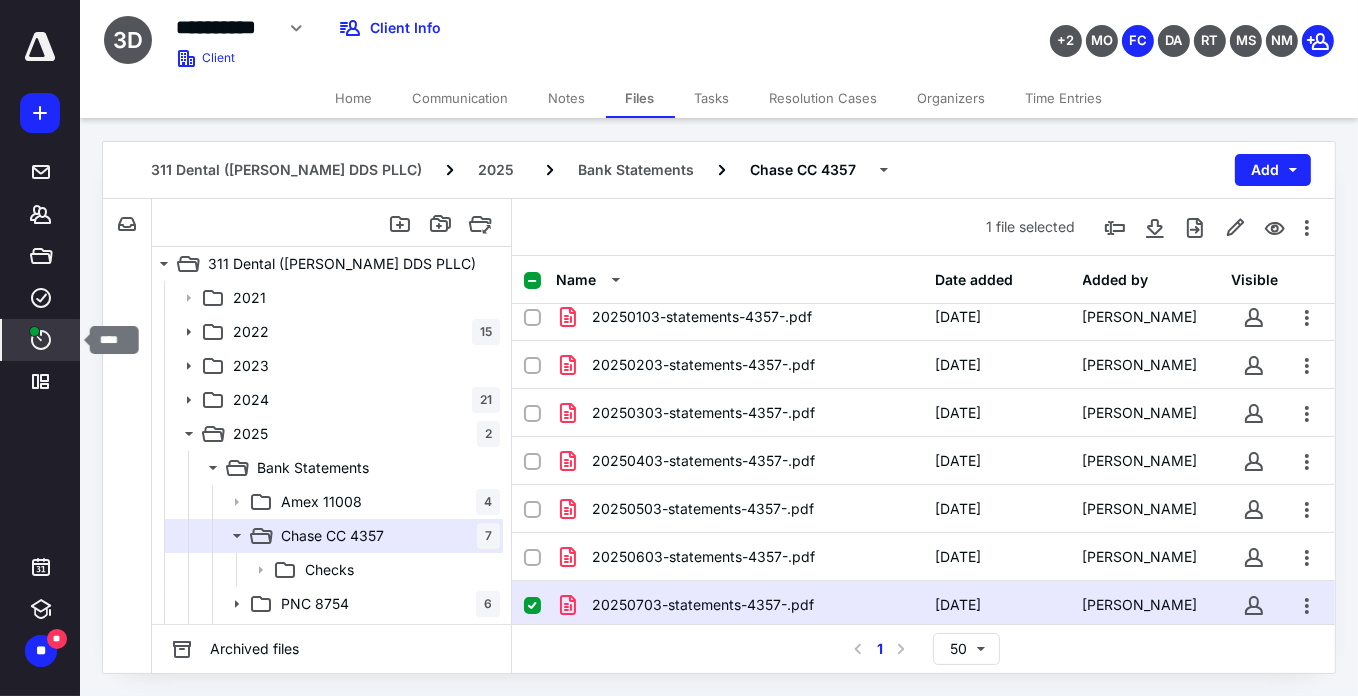click 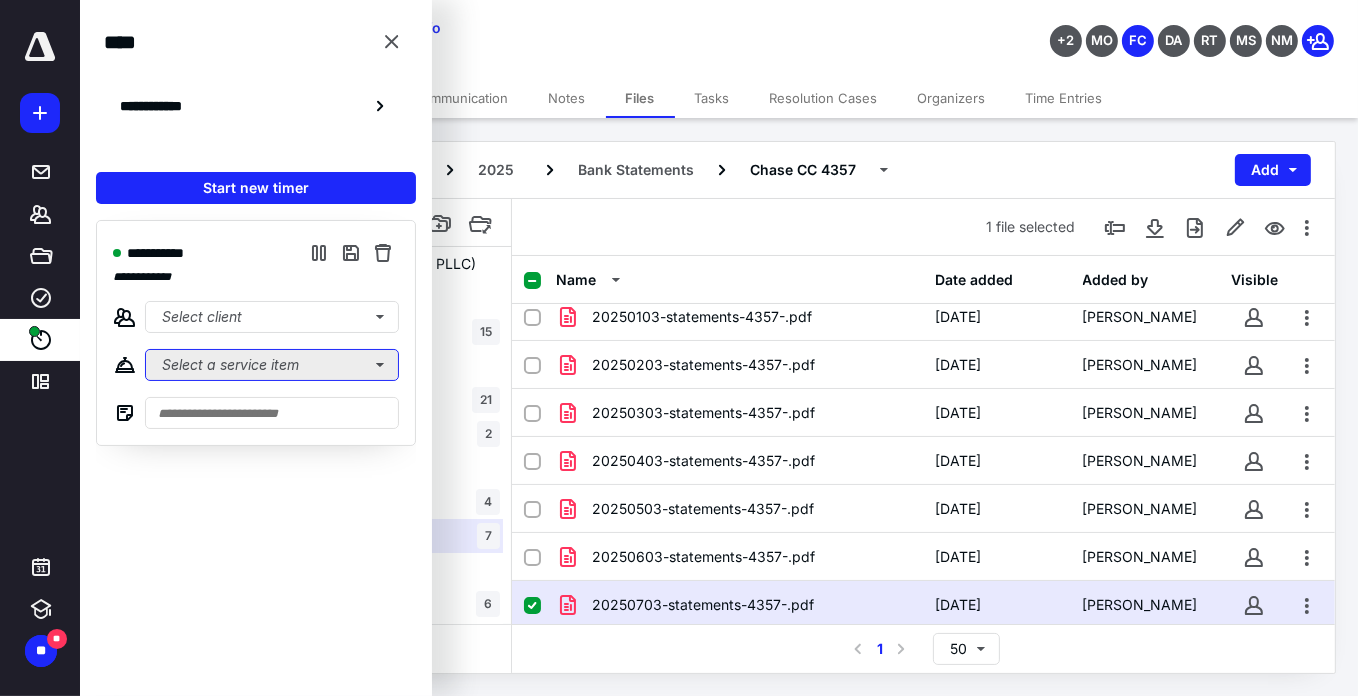 click on "Select a service item" at bounding box center [272, 365] 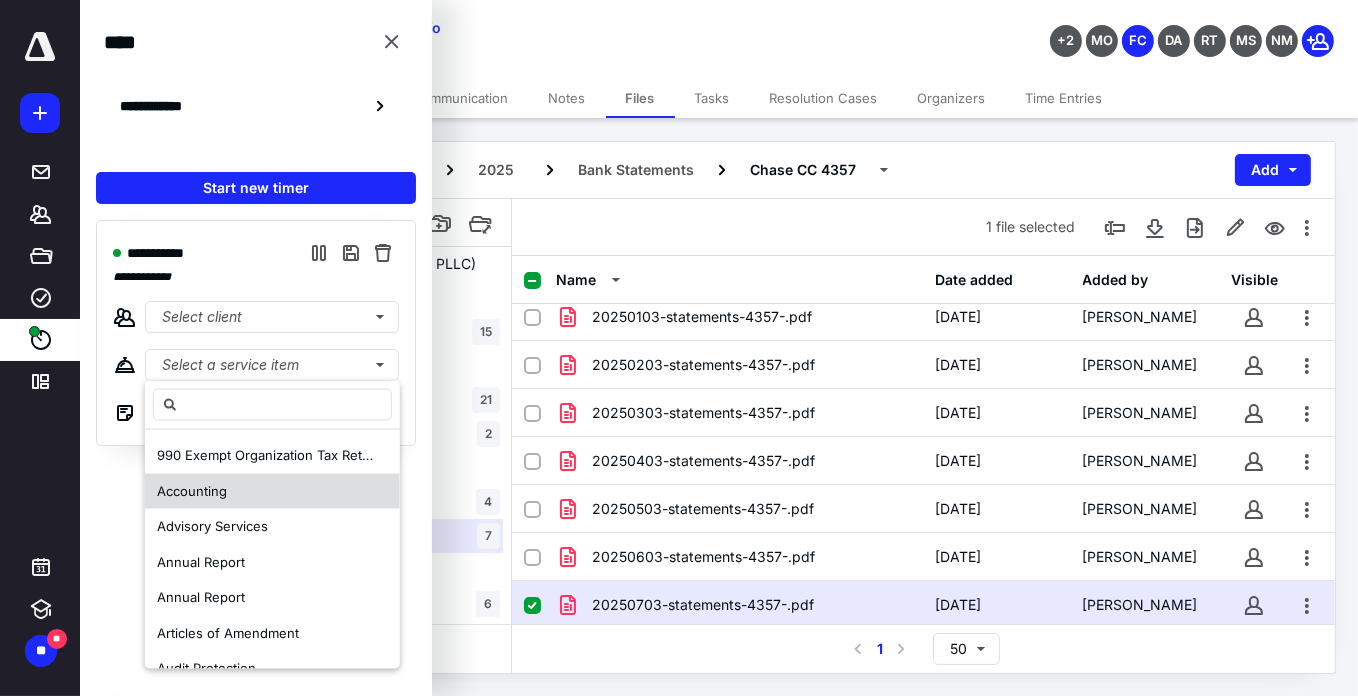 click on "Accounting" at bounding box center (272, 491) 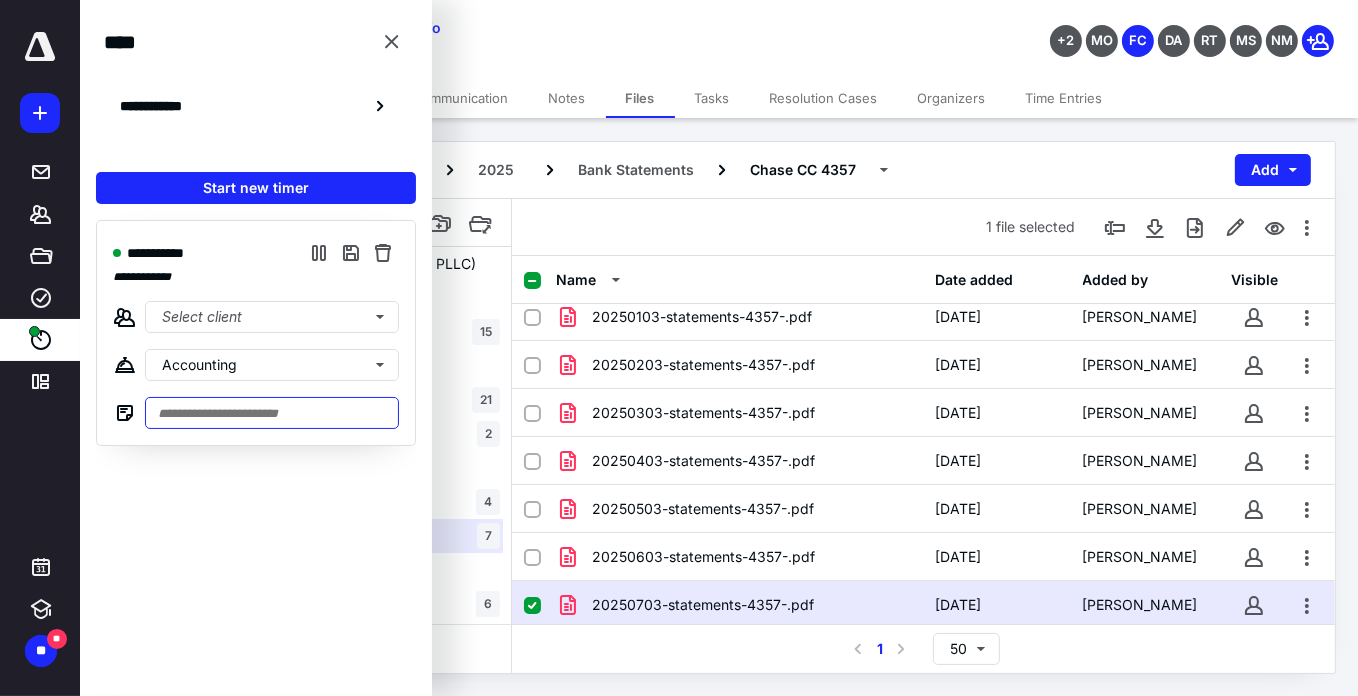 click at bounding box center (272, 413) 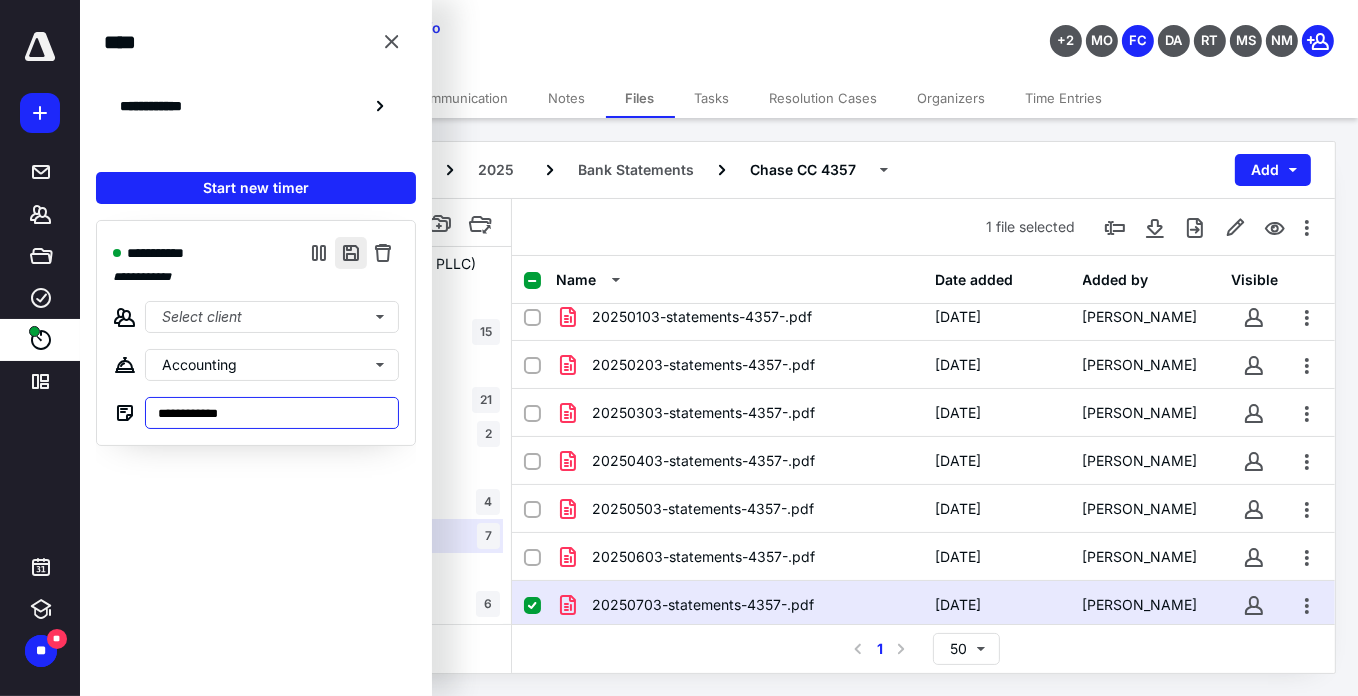 type on "**********" 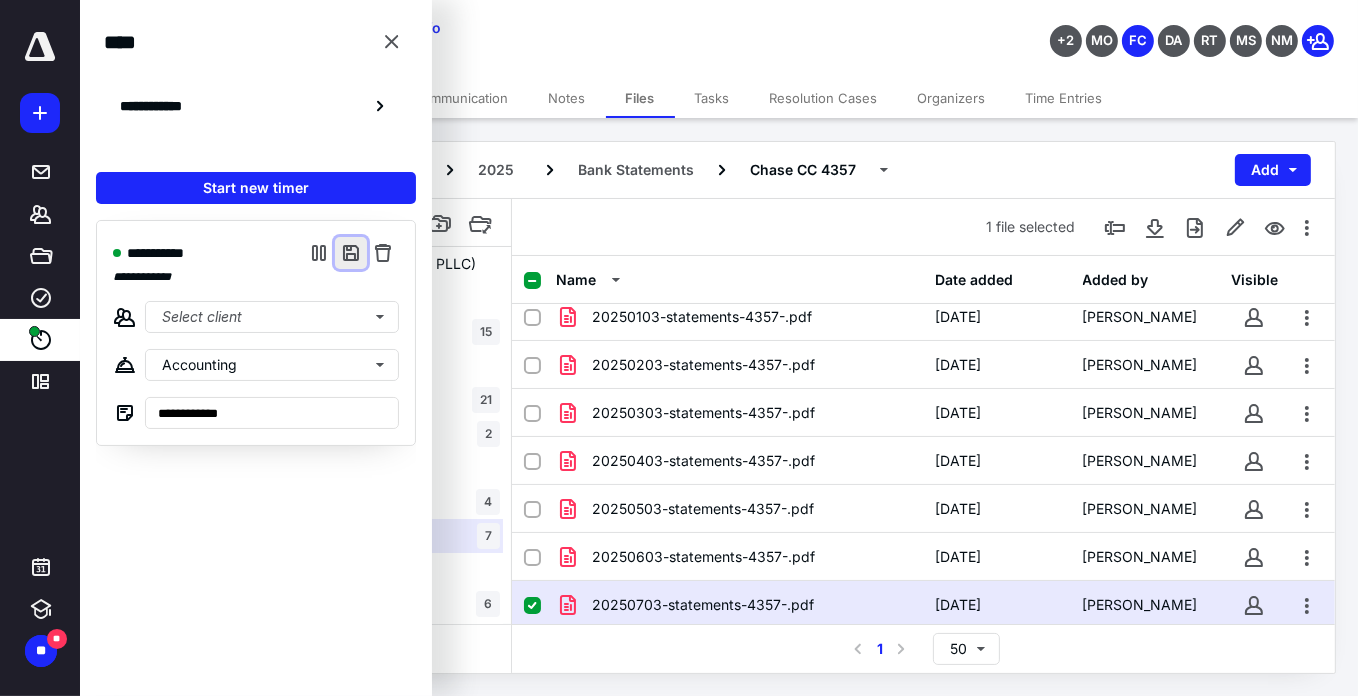 click at bounding box center [351, 253] 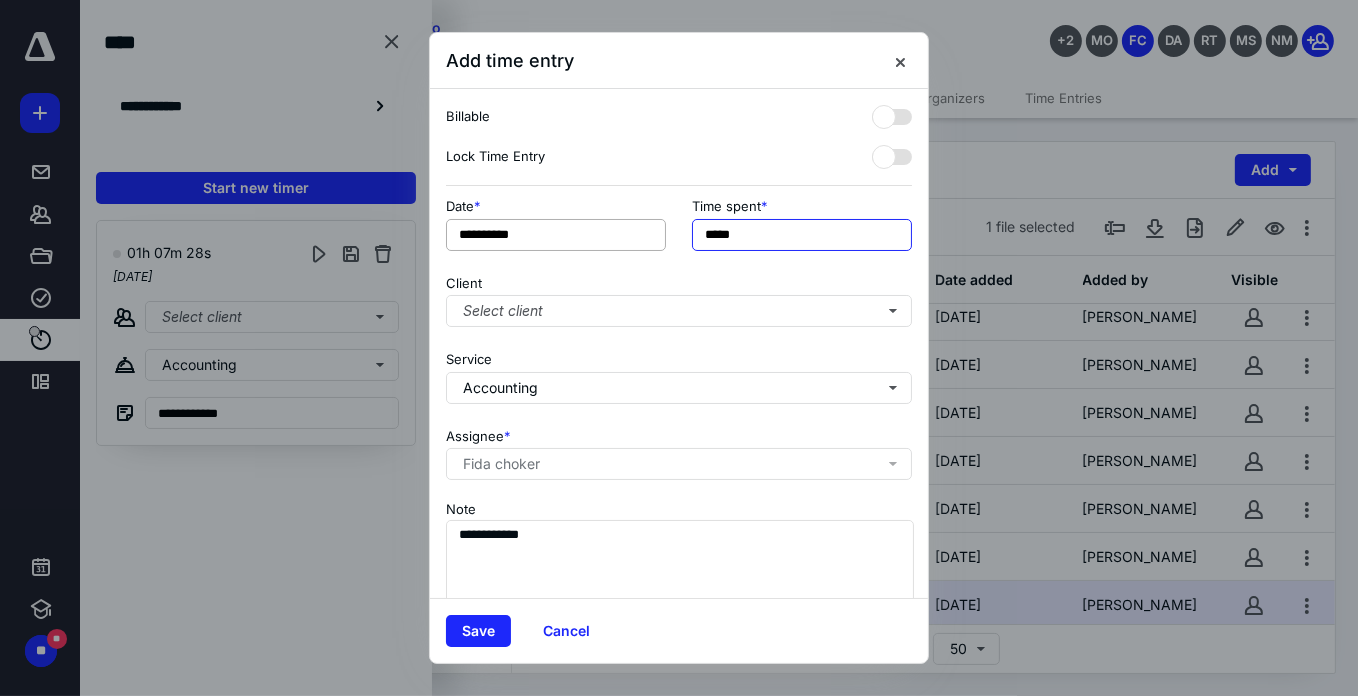 drag, startPoint x: 760, startPoint y: 228, endPoint x: 654, endPoint y: 226, distance: 106.01887 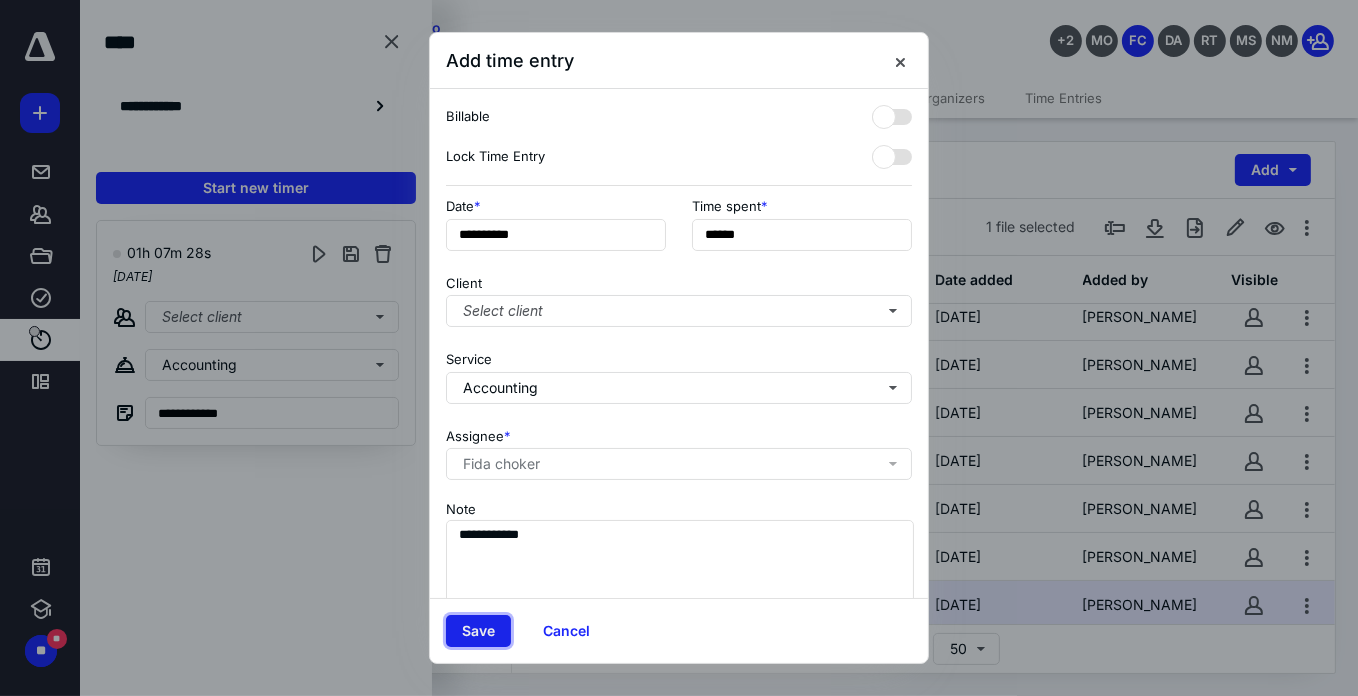 type on "***" 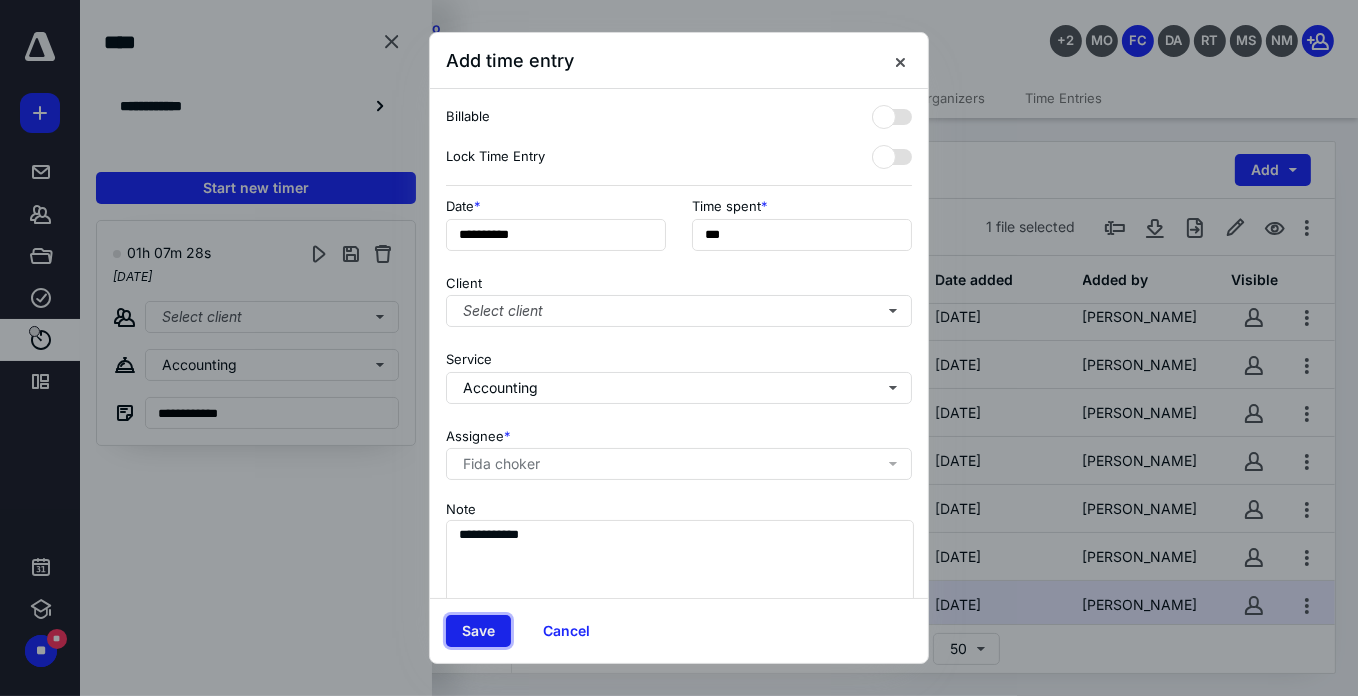 click on "Save" at bounding box center (478, 631) 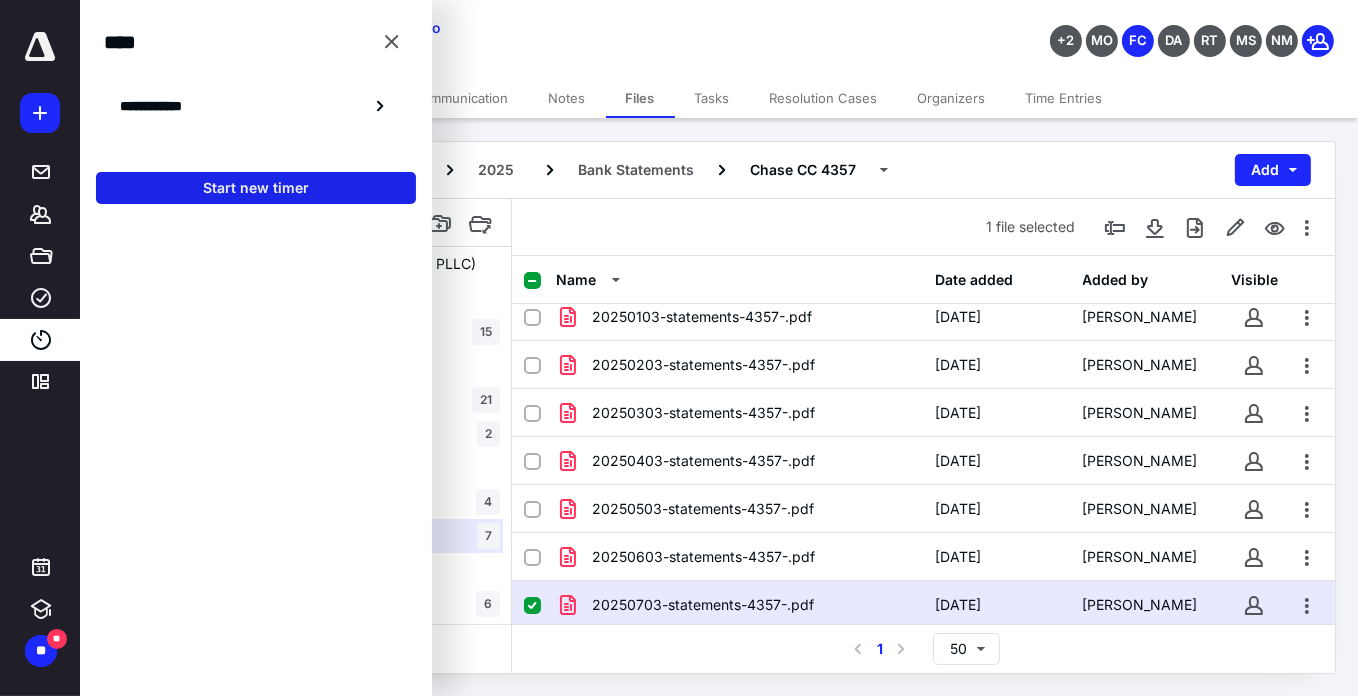 click on "Start new timer" at bounding box center [256, 188] 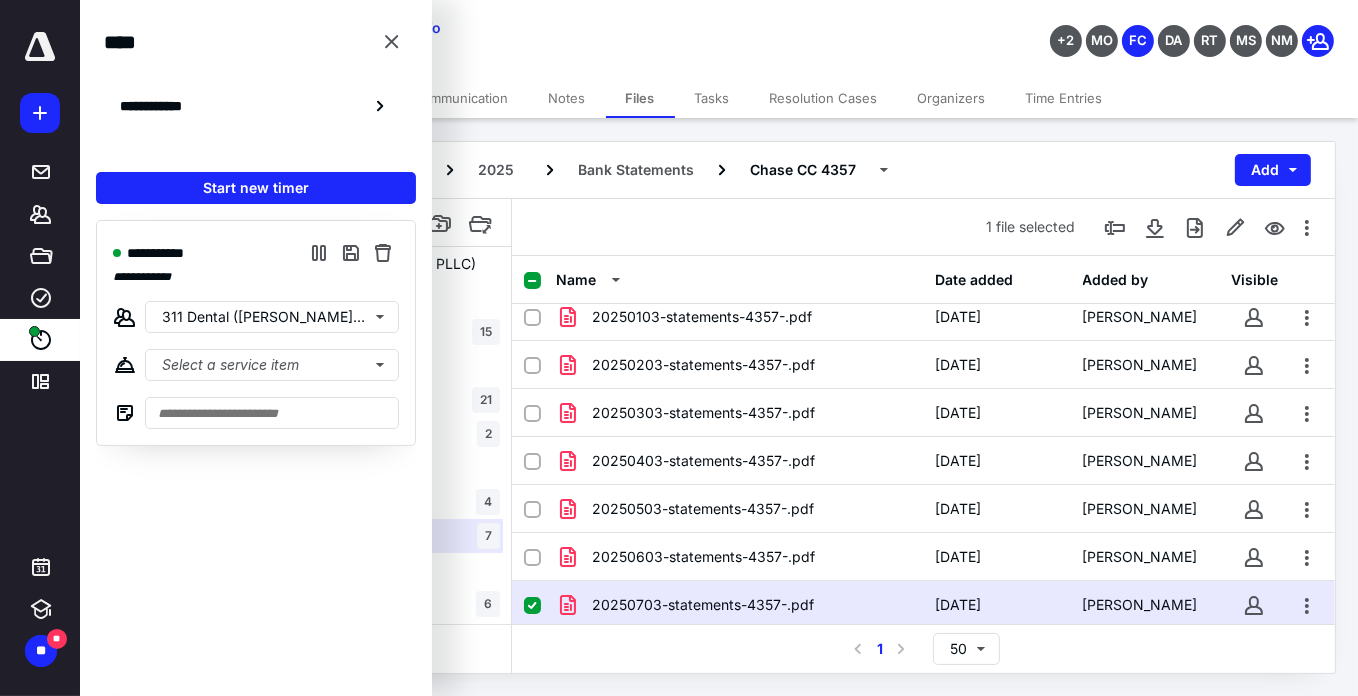 click 